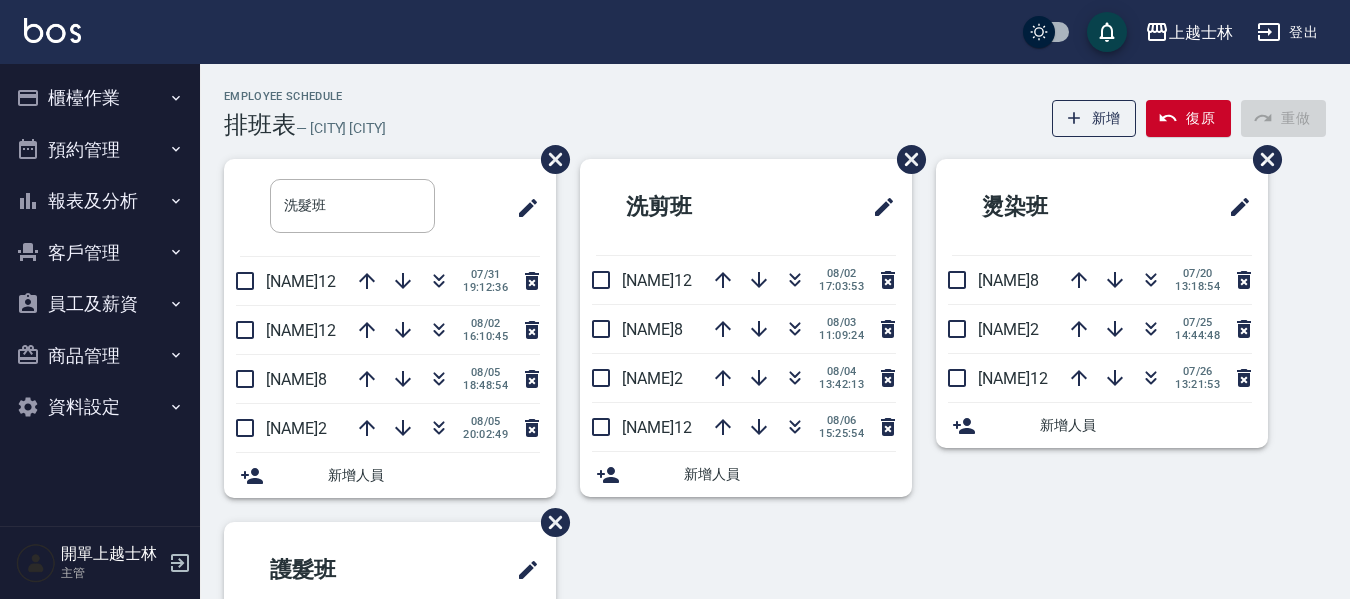 scroll, scrollTop: 0, scrollLeft: 0, axis: both 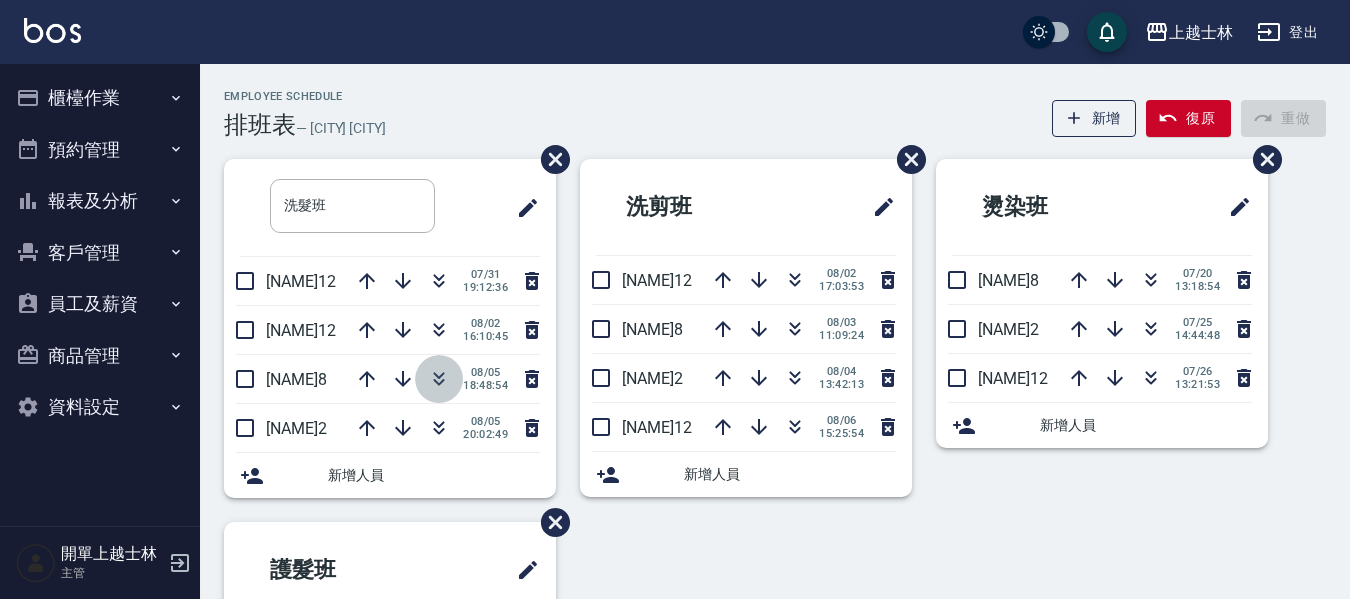 click 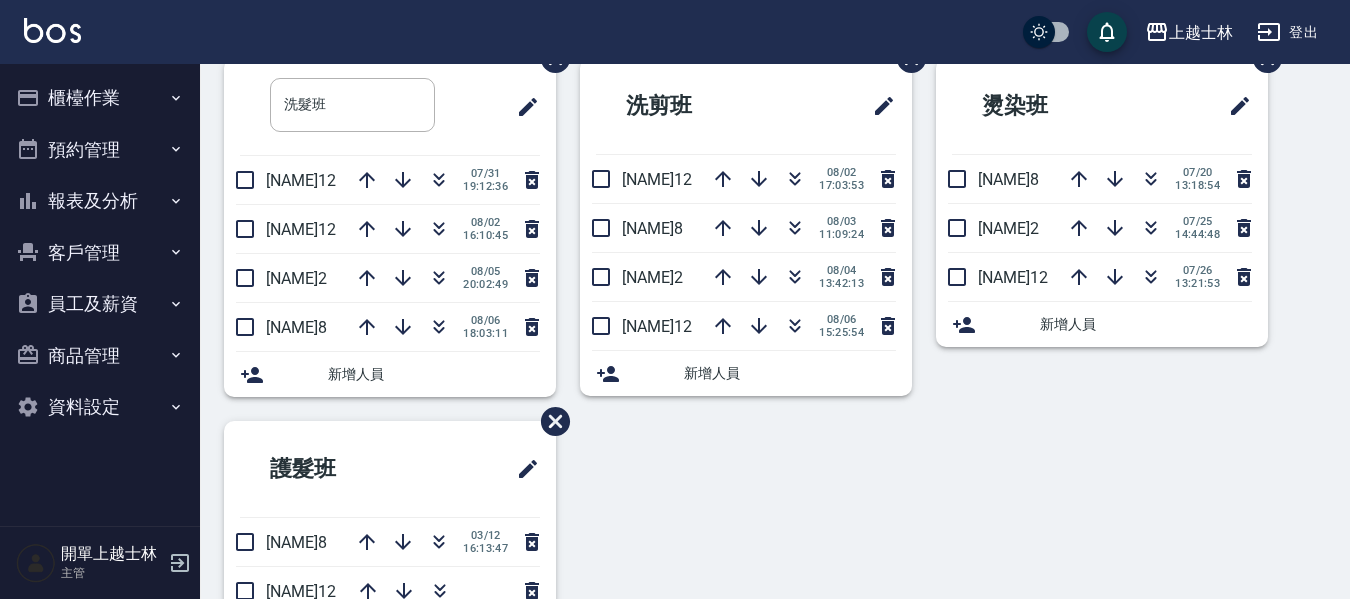 scroll, scrollTop: 100, scrollLeft: 0, axis: vertical 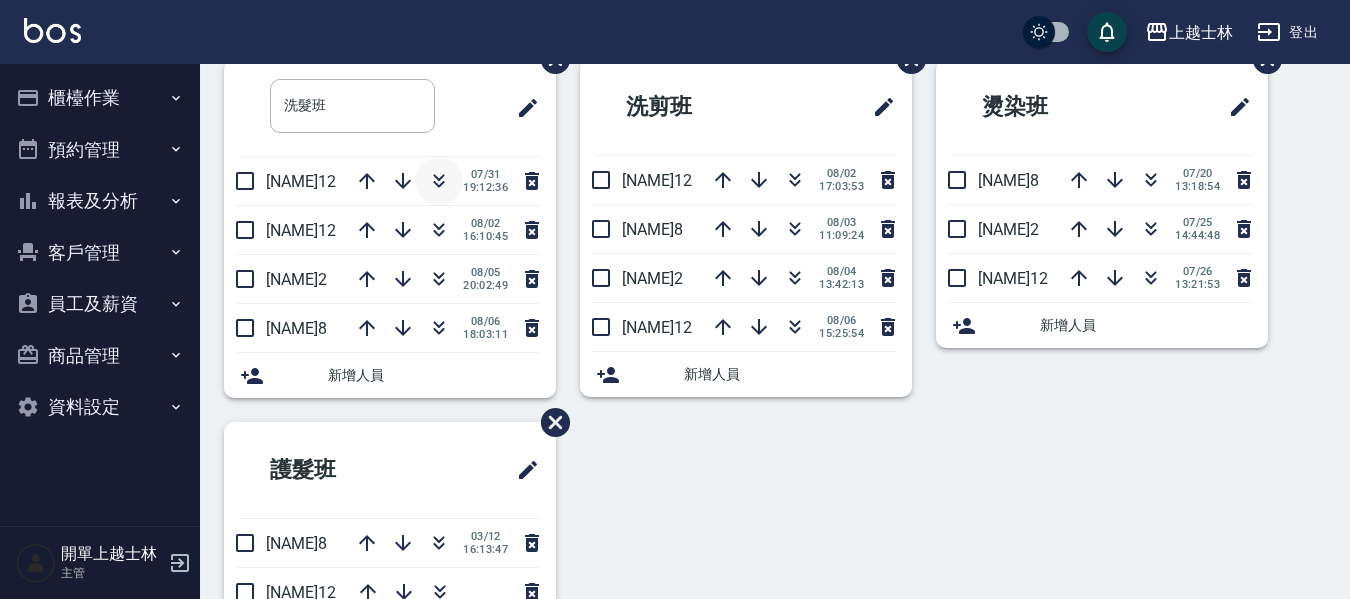 click 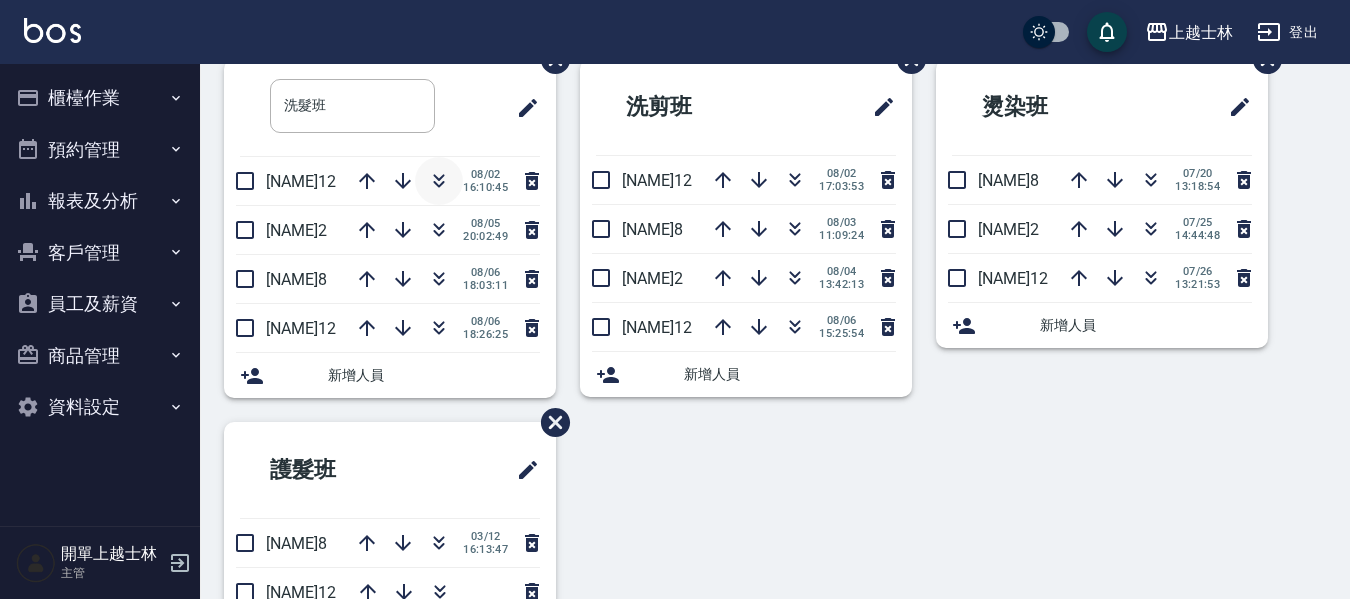 click 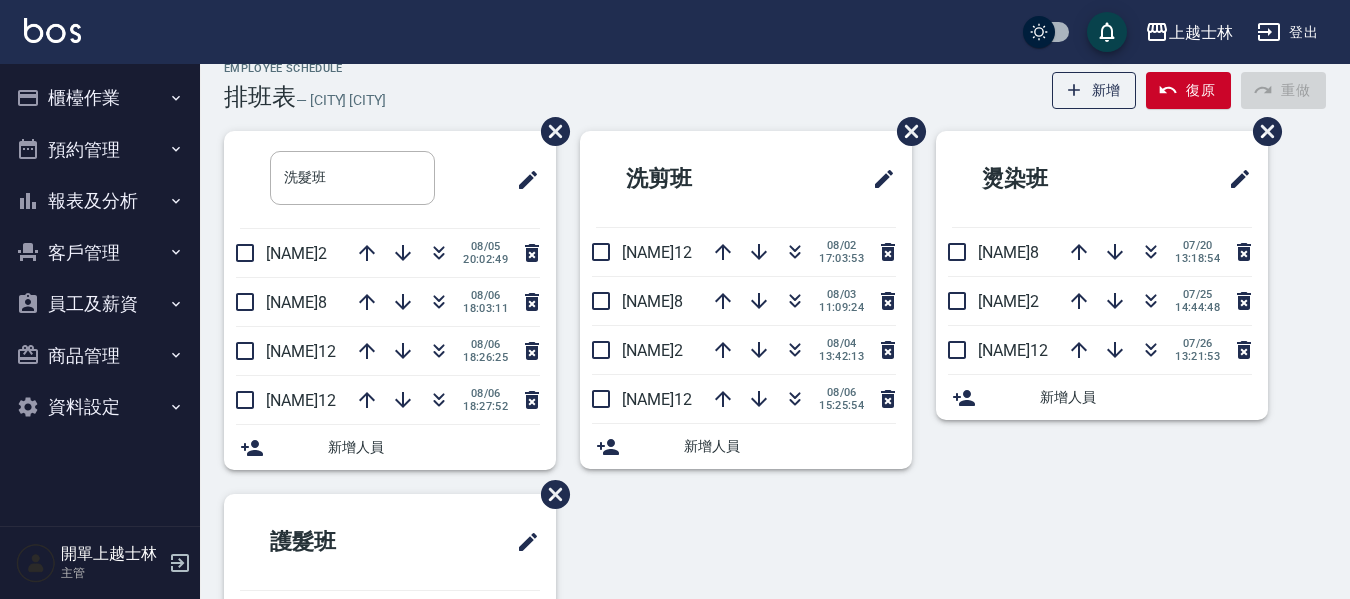scroll, scrollTop: 0, scrollLeft: 0, axis: both 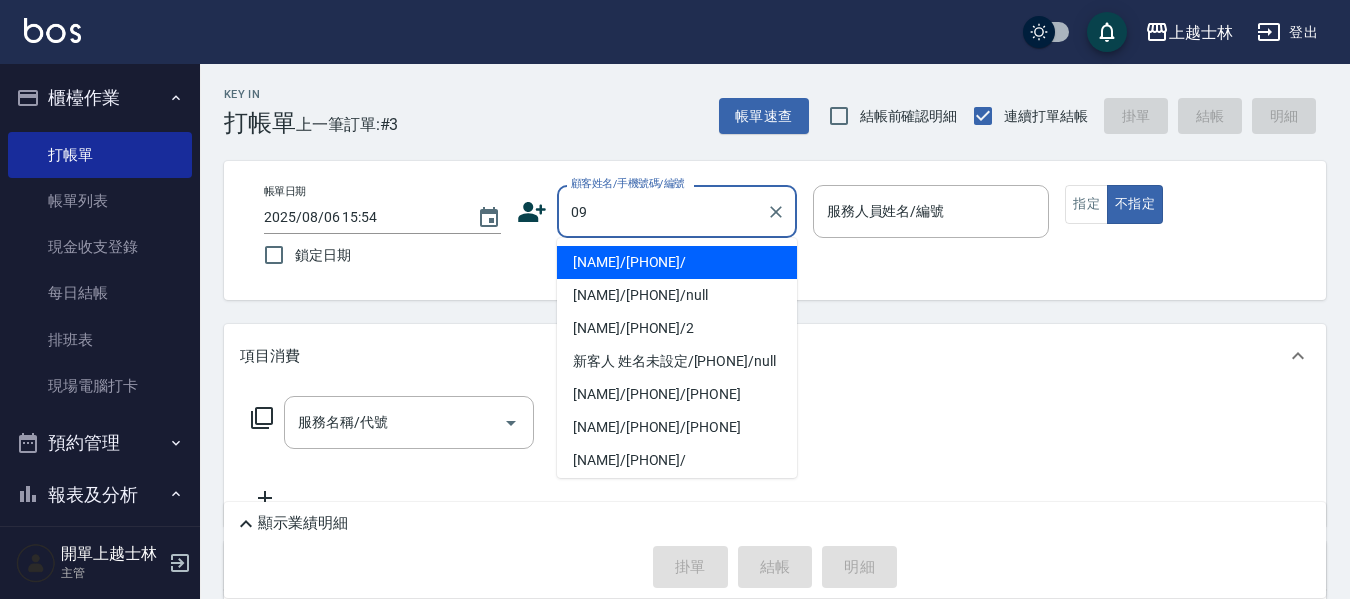 type on "[NAME]/[PHONE]/" 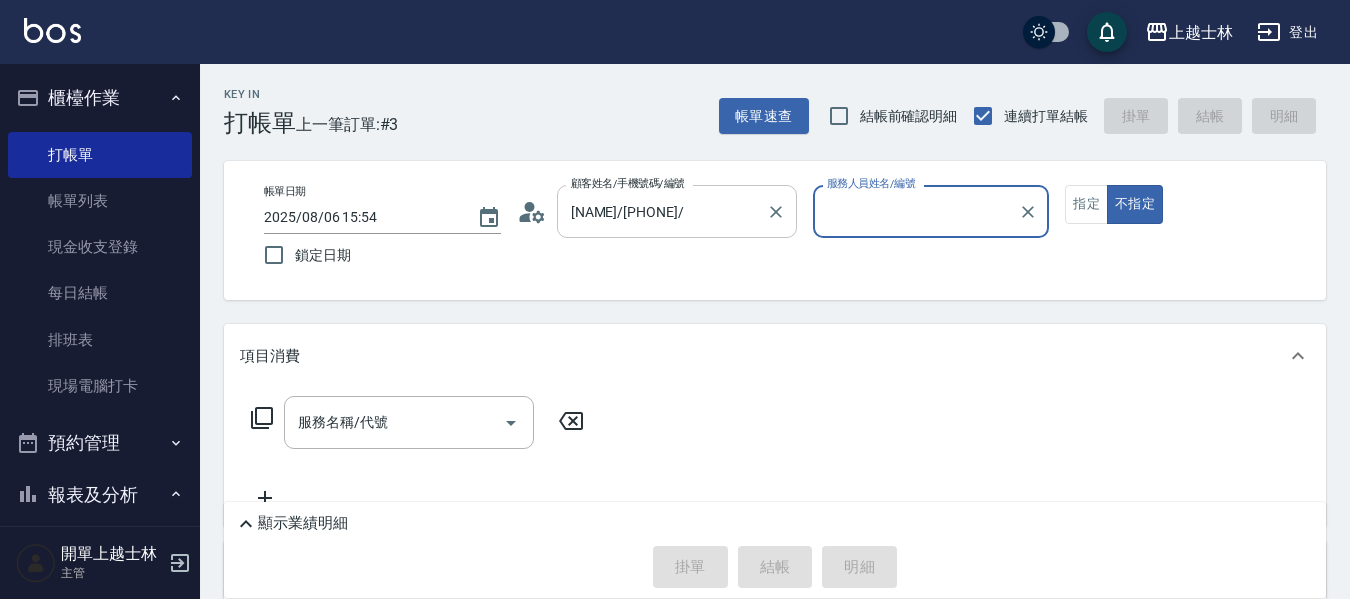 type on "哲哲-12" 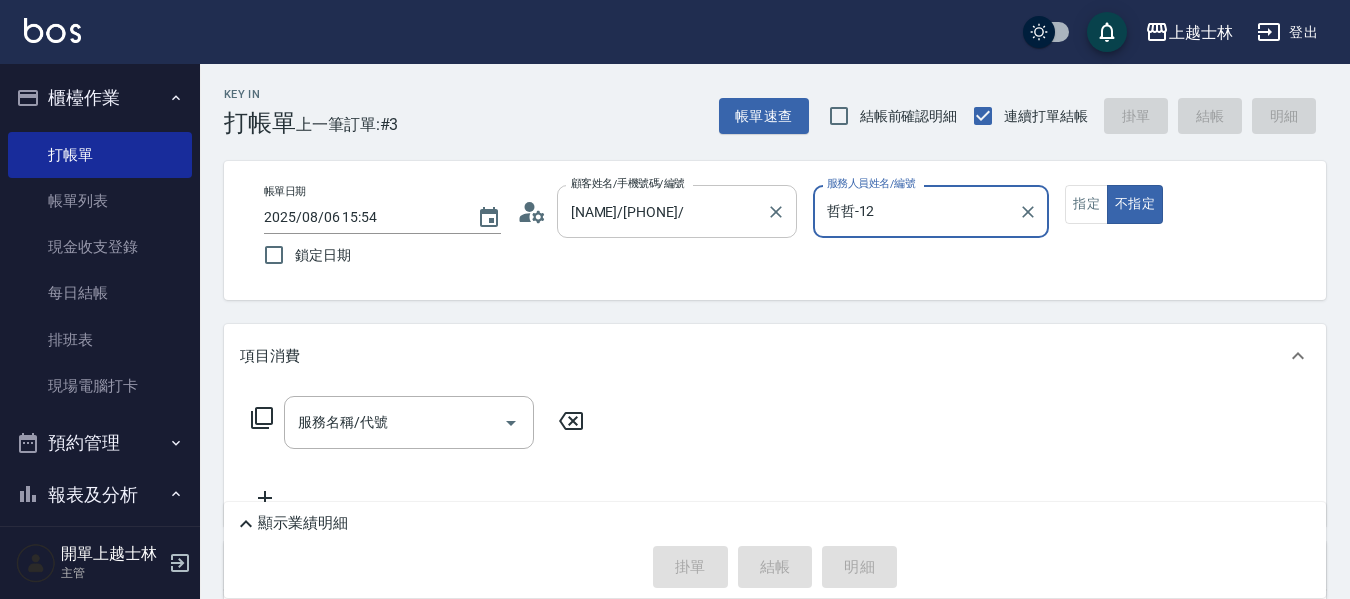 click on "不指定" at bounding box center (1135, 204) 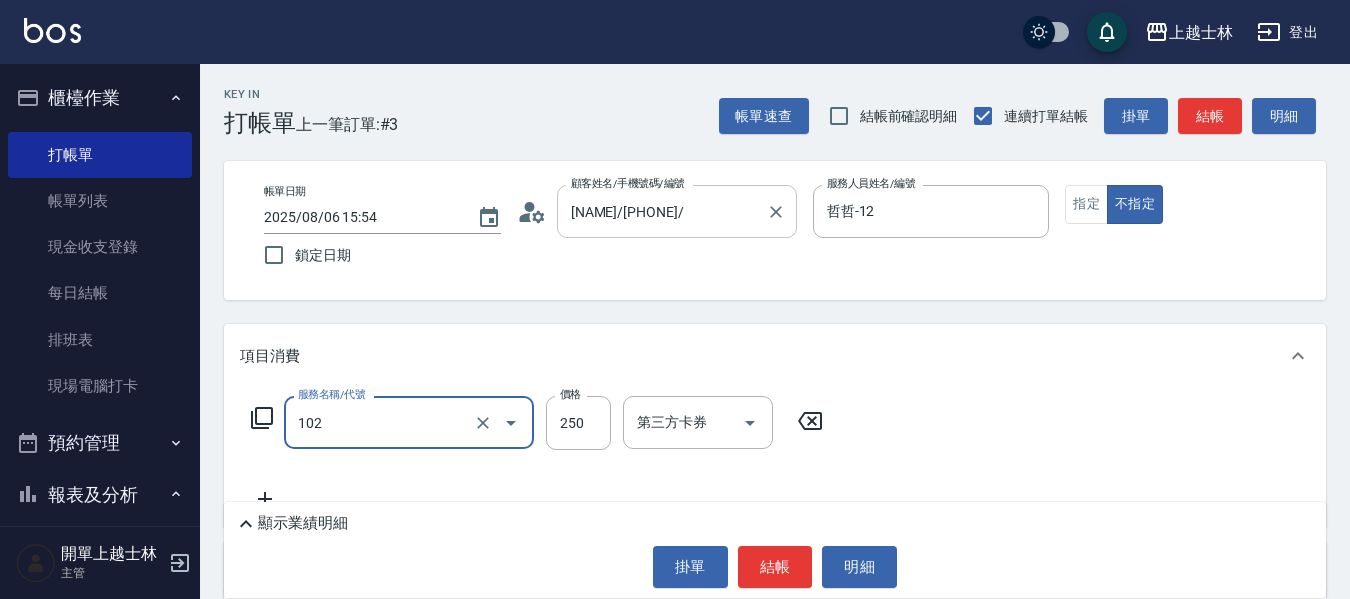 type on "精油洗髮(102)" 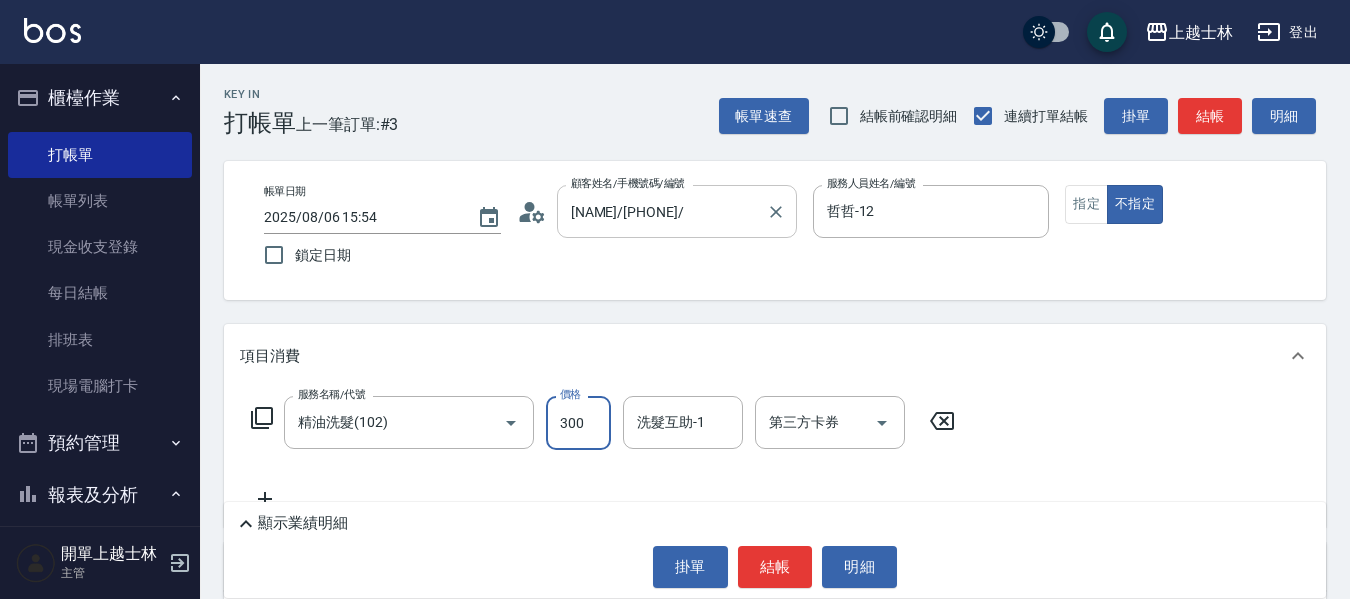 type on "300" 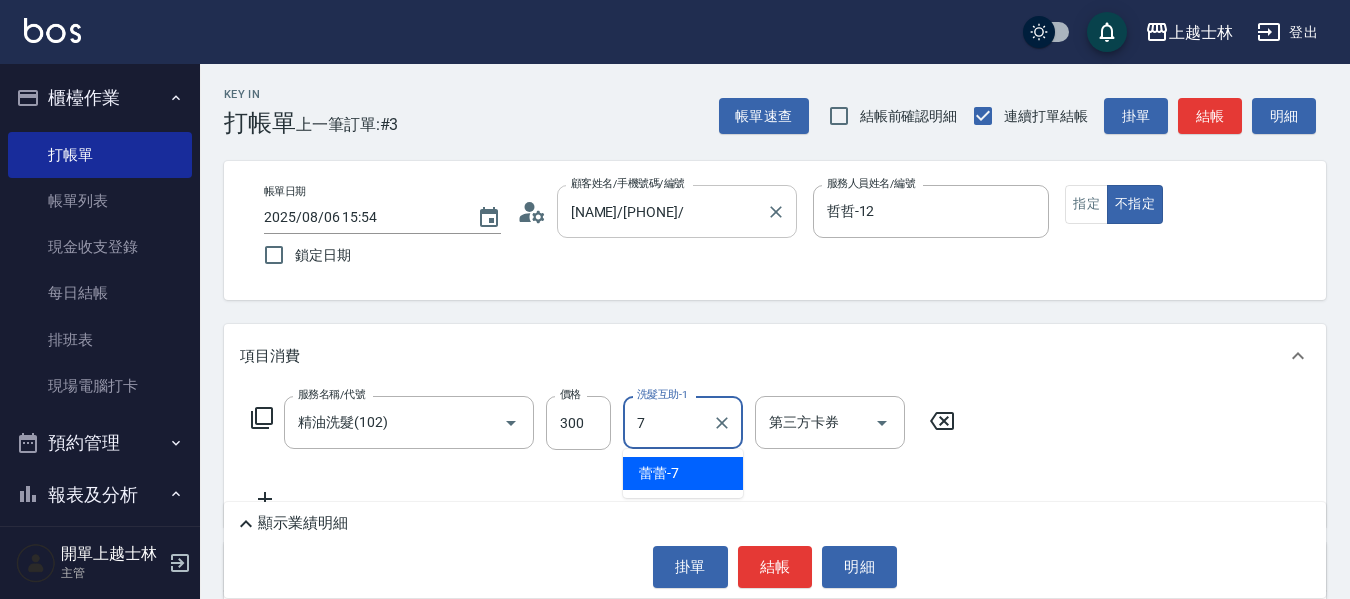 type on "蕾蕾-7" 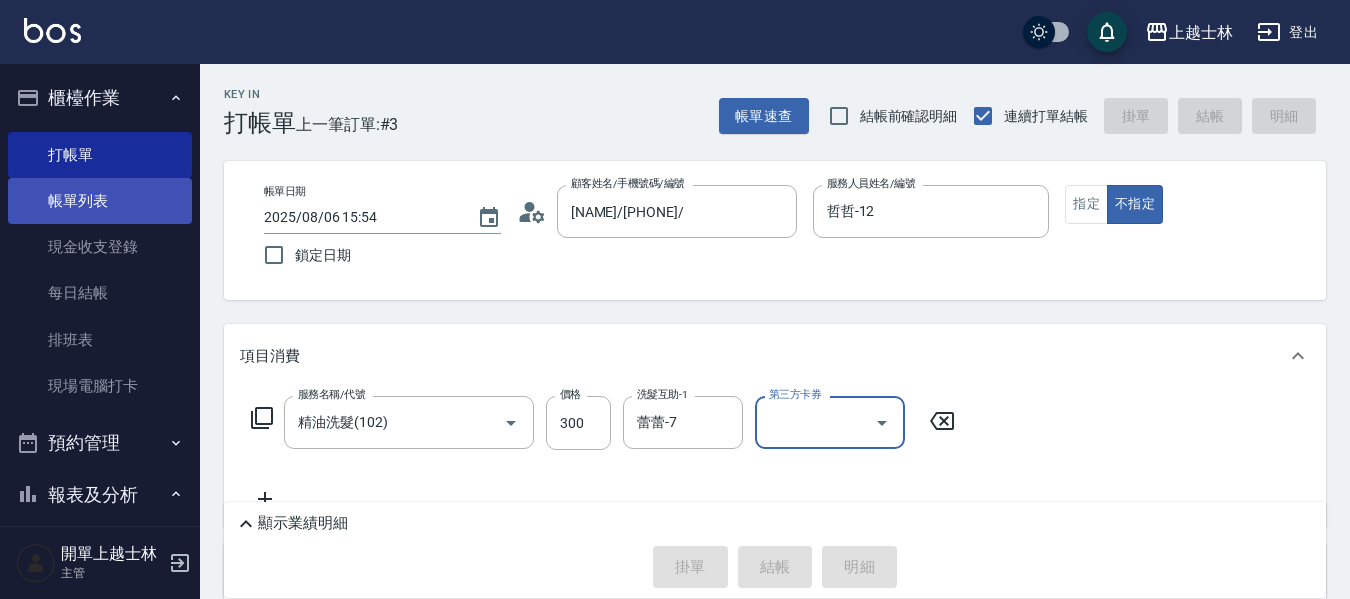 type on "2025/08/06 18:29" 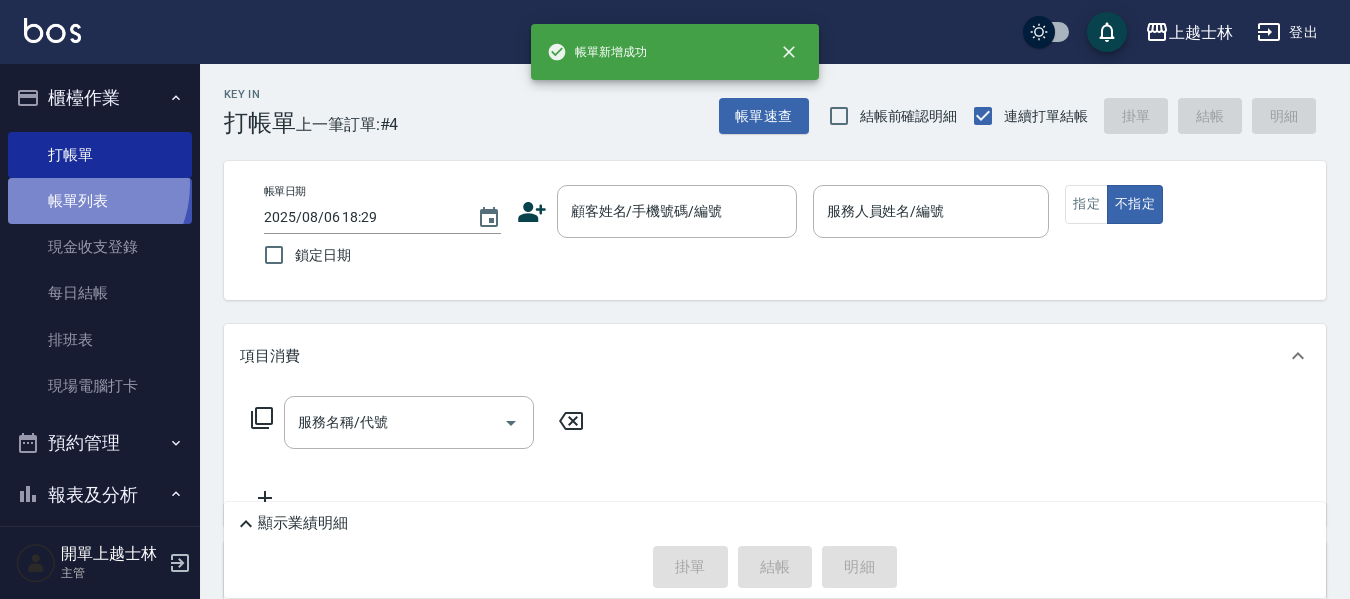 click on "帳單列表" at bounding box center (100, 201) 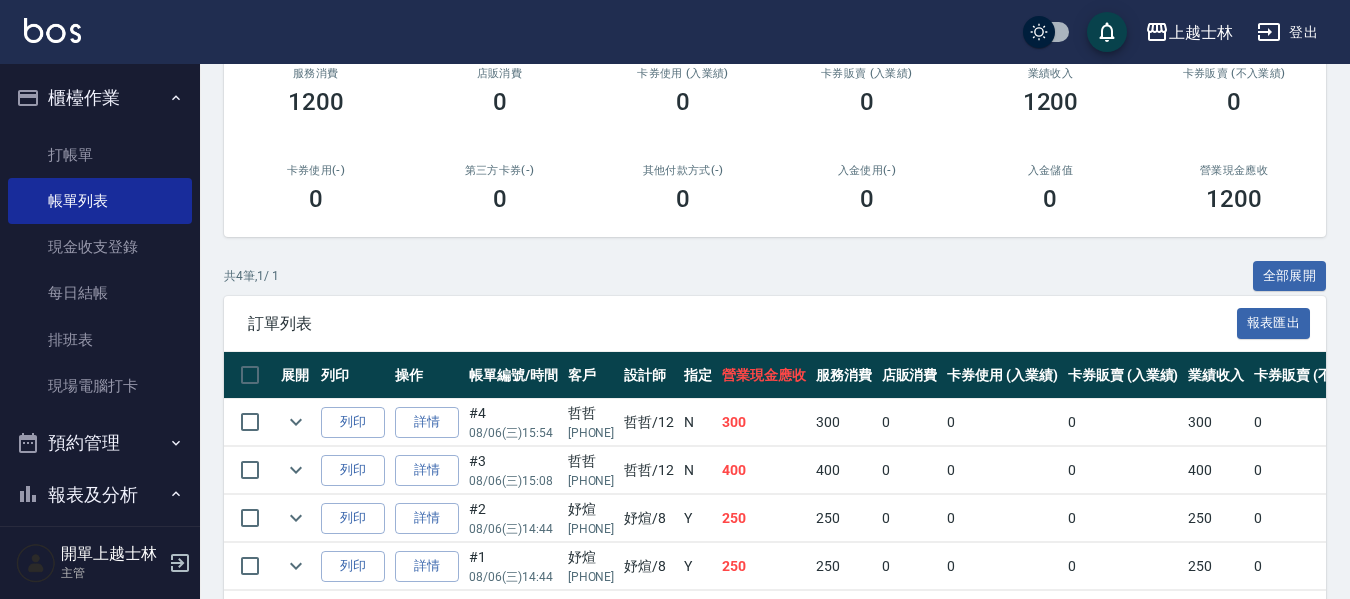 scroll, scrollTop: 300, scrollLeft: 0, axis: vertical 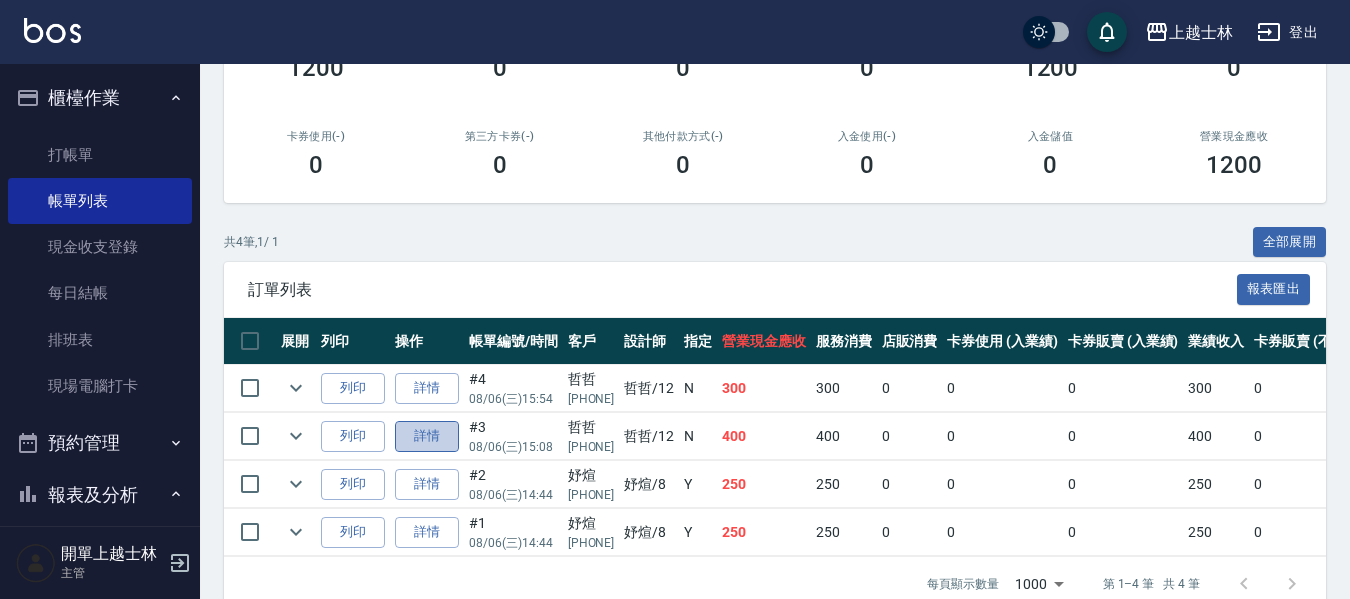 click on "詳情" at bounding box center [427, 436] 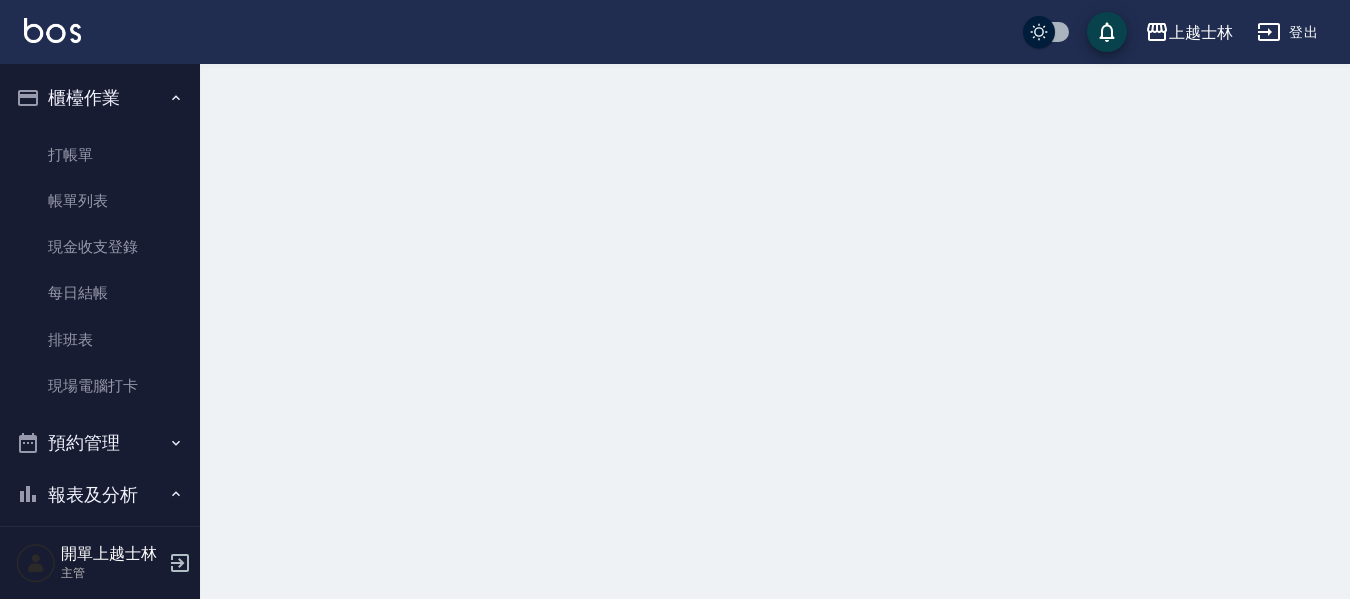 scroll, scrollTop: 0, scrollLeft: 0, axis: both 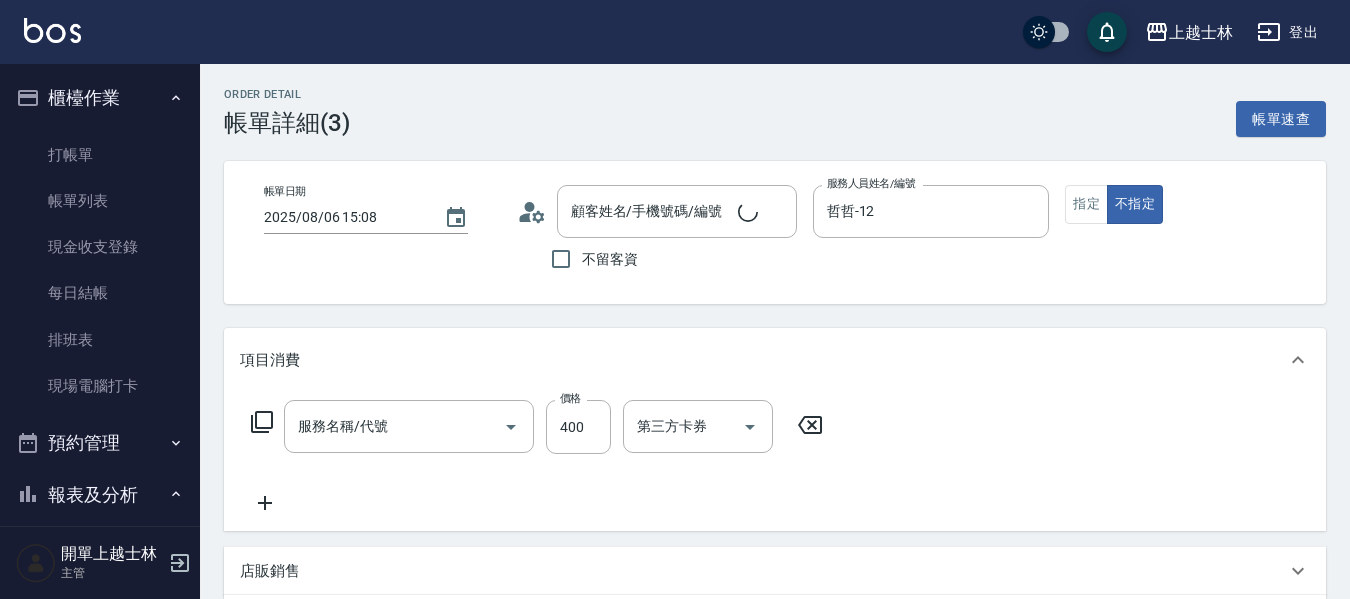 type on "2025/08/06 15:08" 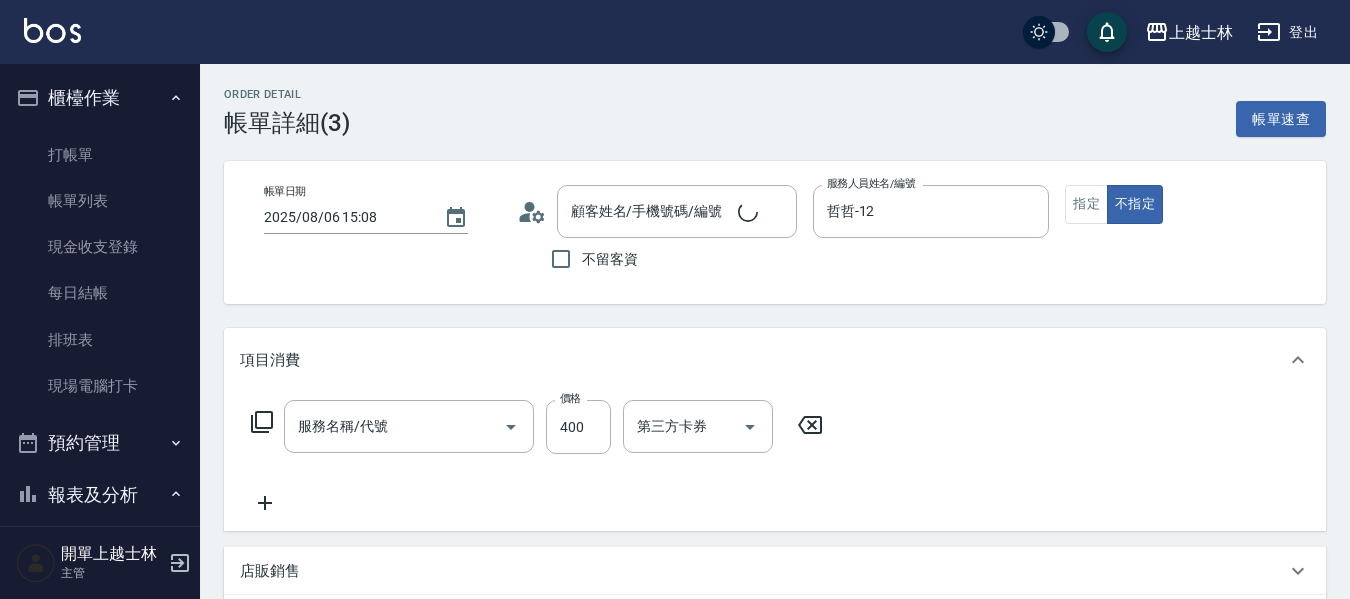 type on "哲哲-12" 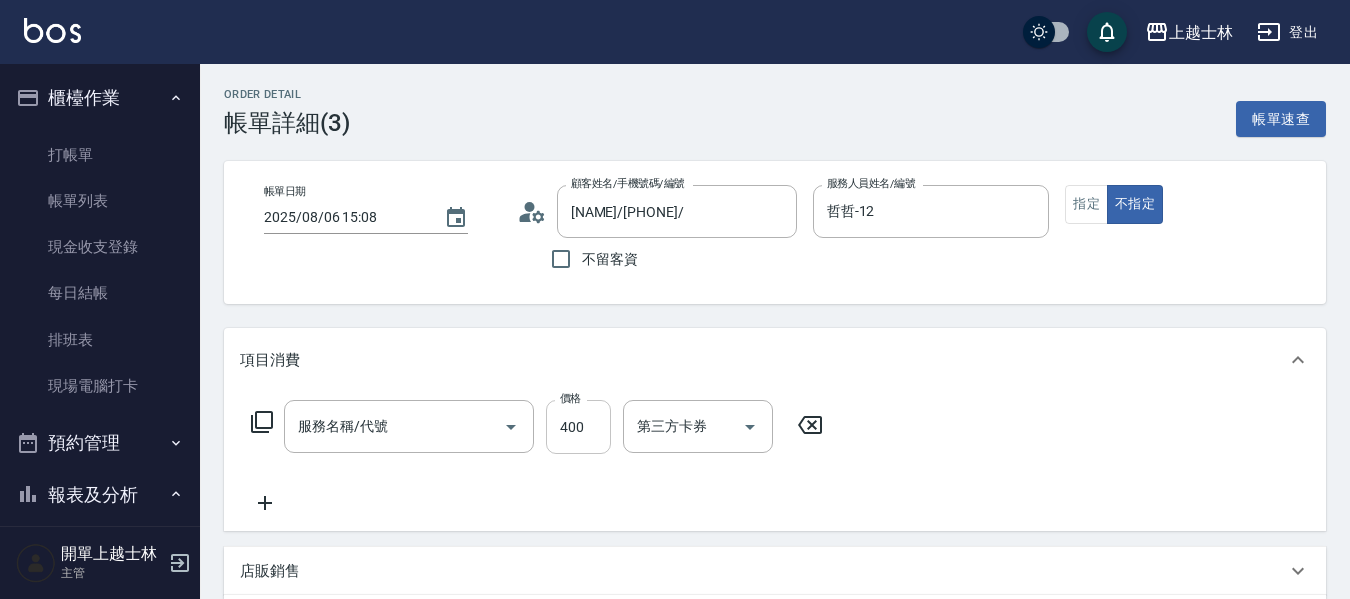 type on "哲哲/0952602586/" 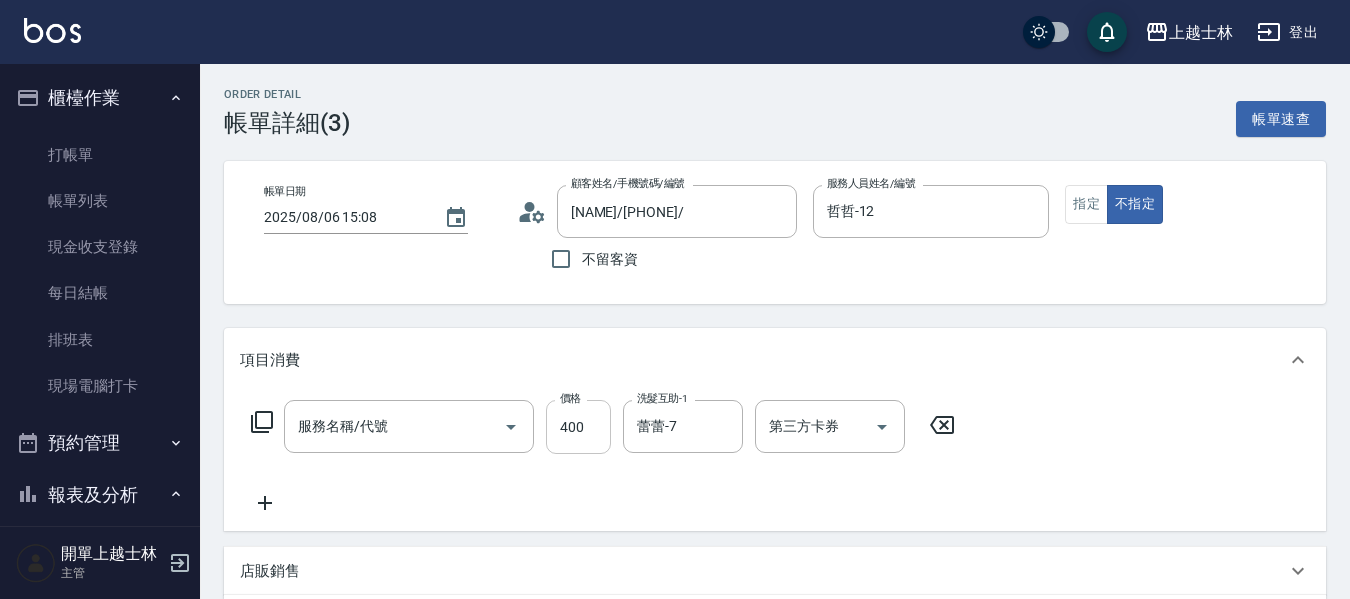 type on "B級洗+剪(203)" 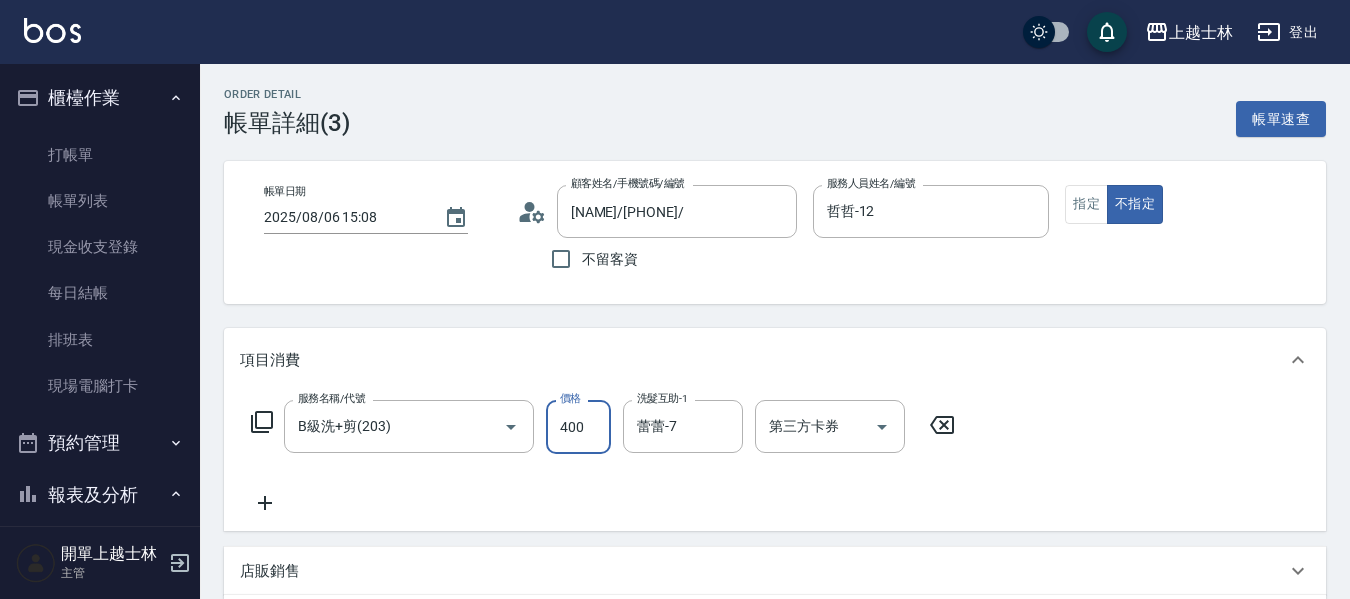 click on "400" at bounding box center [578, 427] 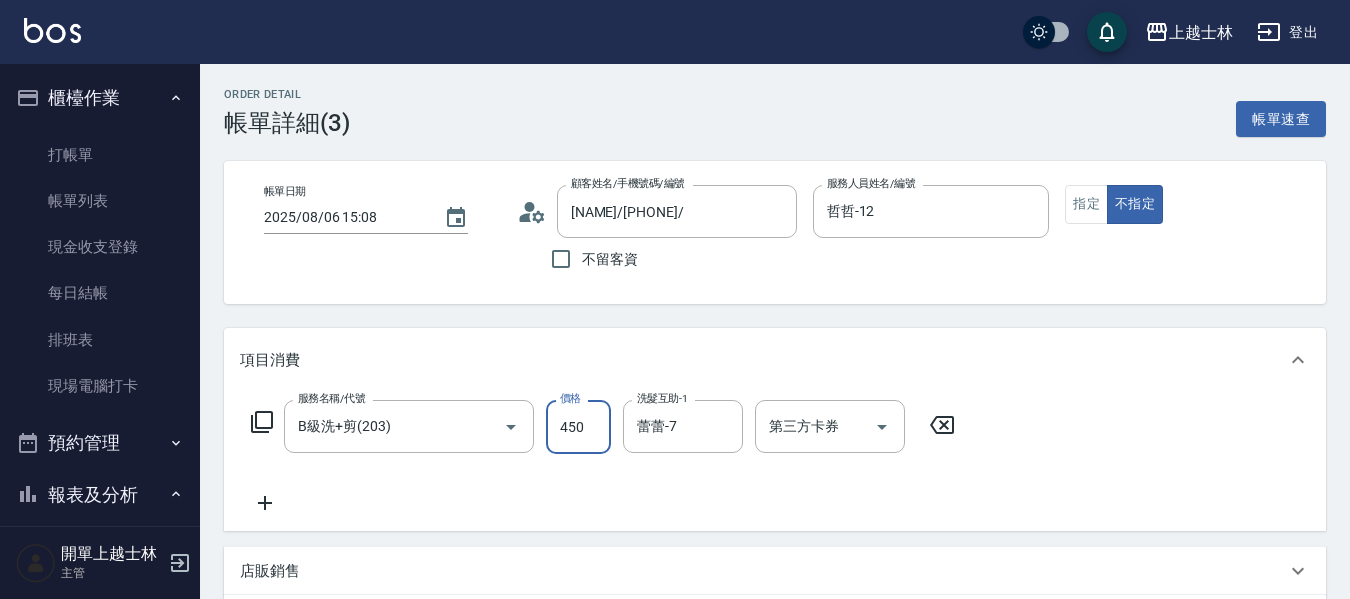 type on "450" 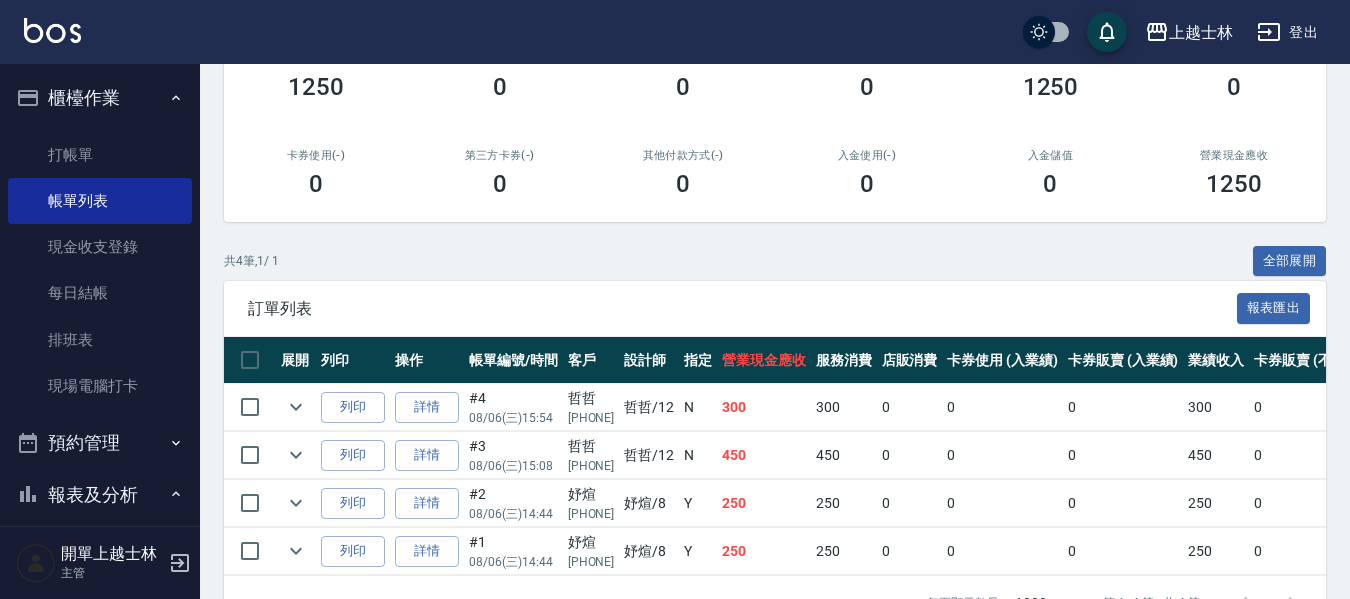 scroll, scrollTop: 300, scrollLeft: 0, axis: vertical 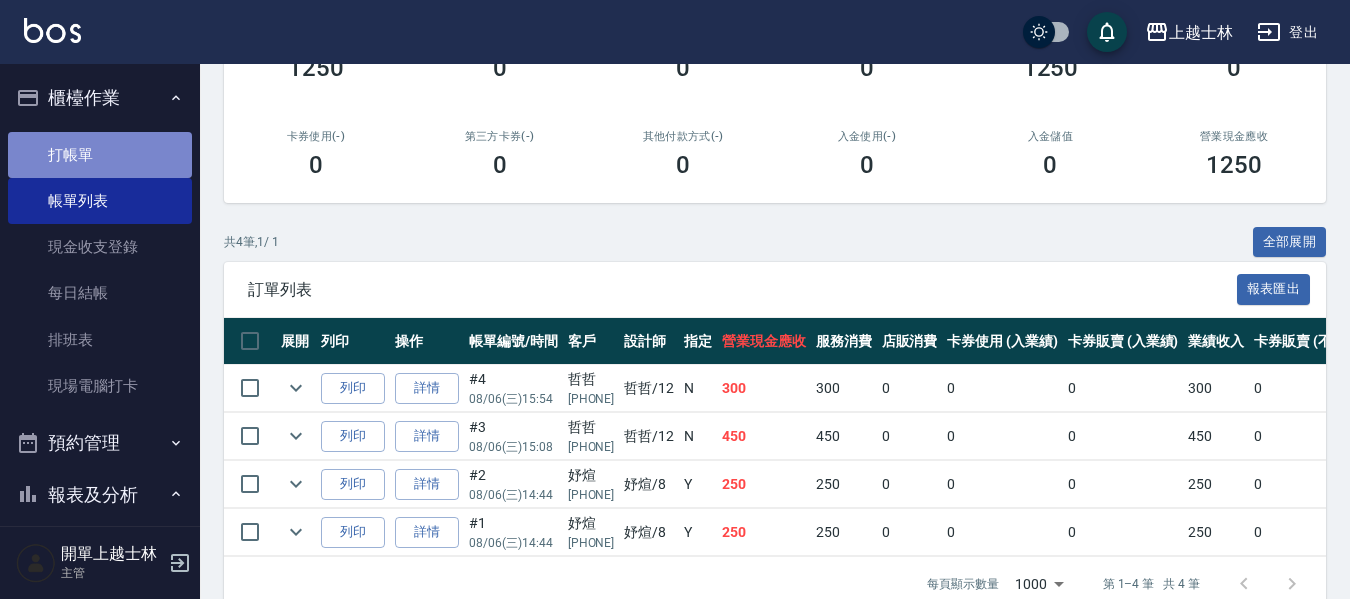 click on "打帳單" at bounding box center [100, 155] 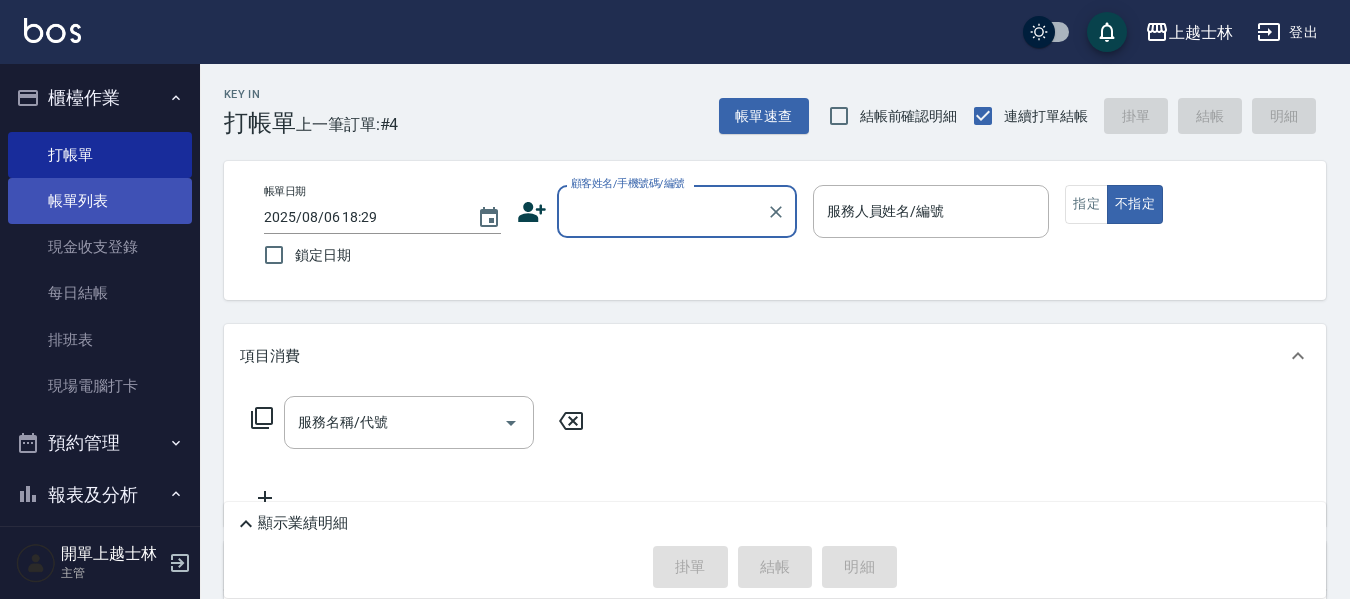 scroll, scrollTop: 100, scrollLeft: 0, axis: vertical 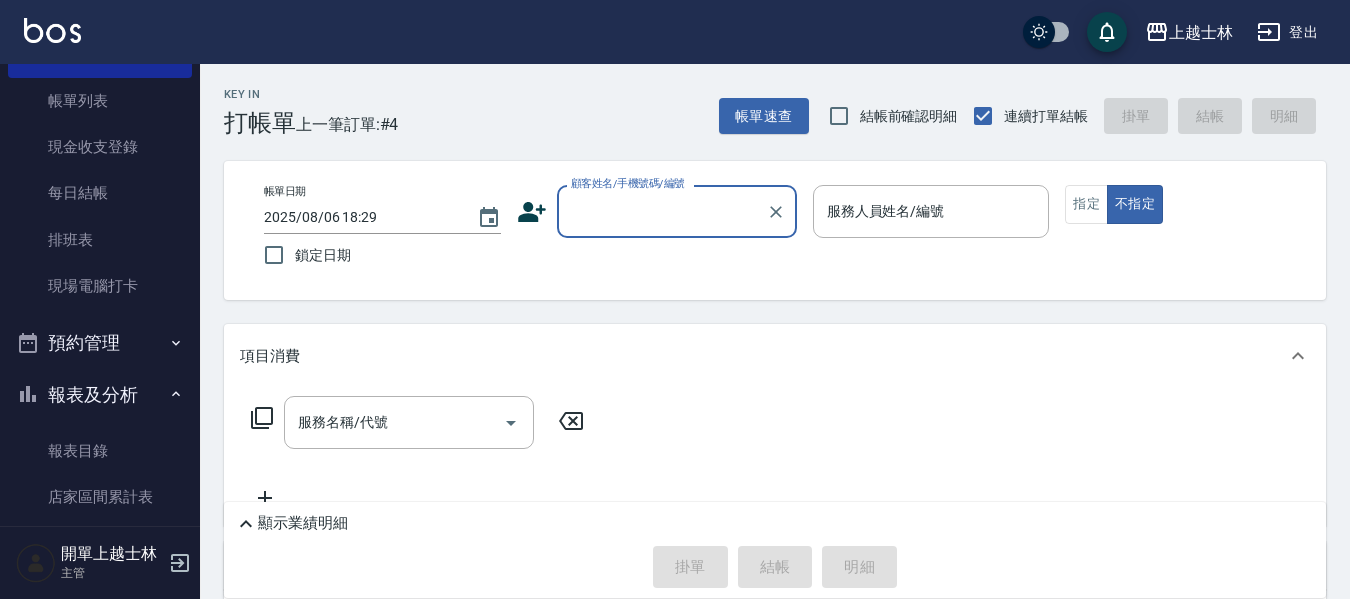 click on "顧客姓名/手機號碼/編號" at bounding box center (662, 211) 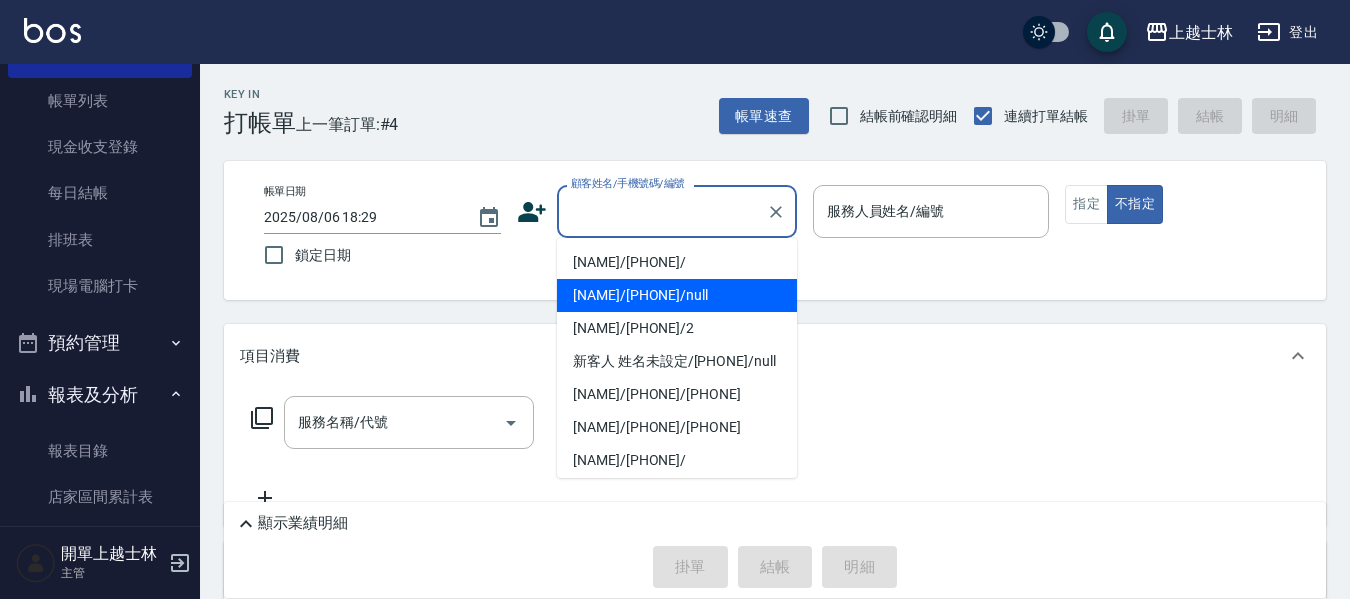 drag, startPoint x: 642, startPoint y: 311, endPoint x: 647, endPoint y: 326, distance: 15.811388 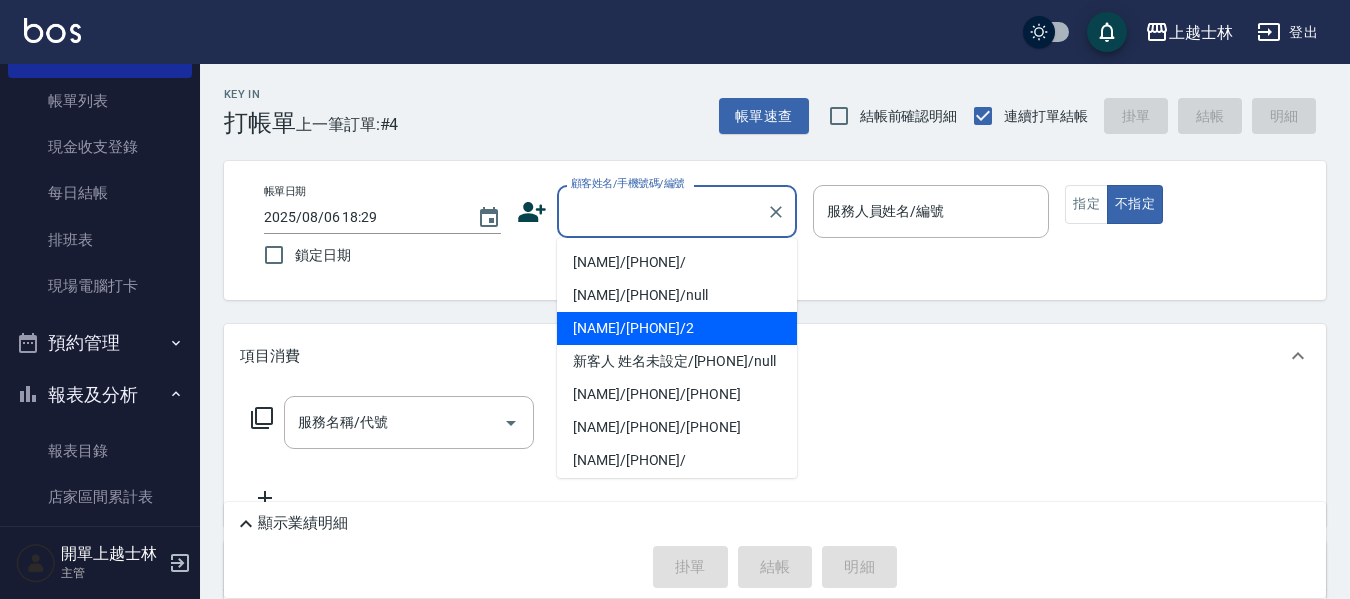 click on "舒媛/0910530313/2" at bounding box center [677, 328] 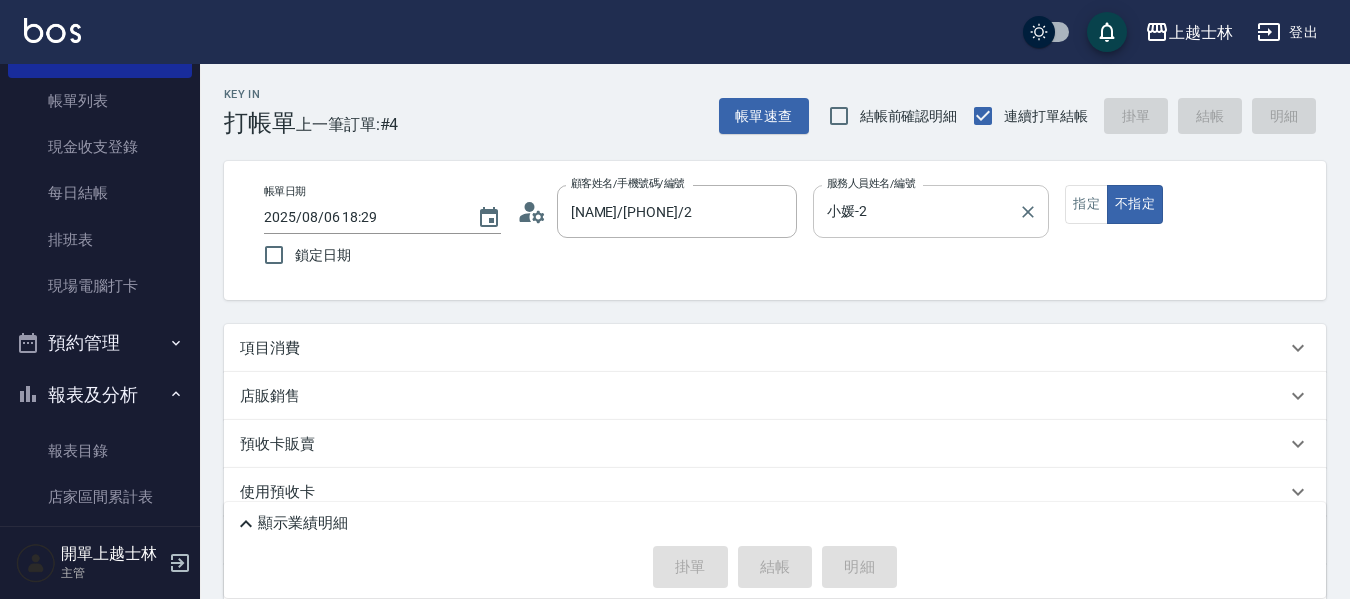 type on "小媛-2" 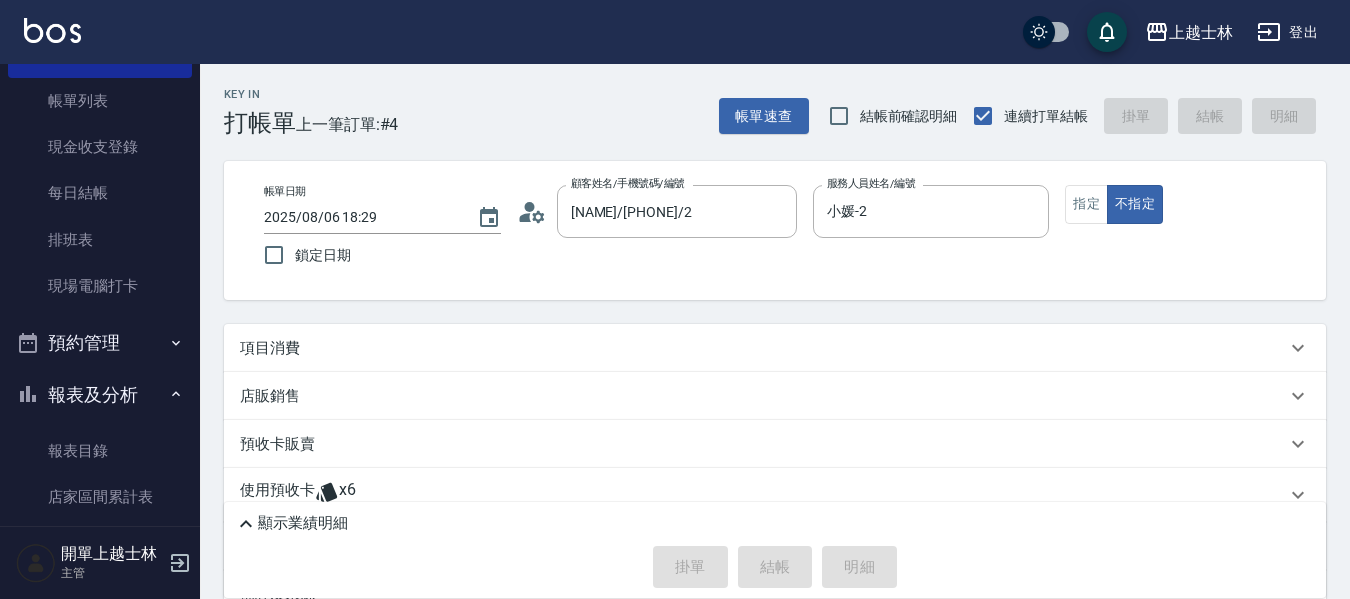 click on "項目消費" at bounding box center (270, 348) 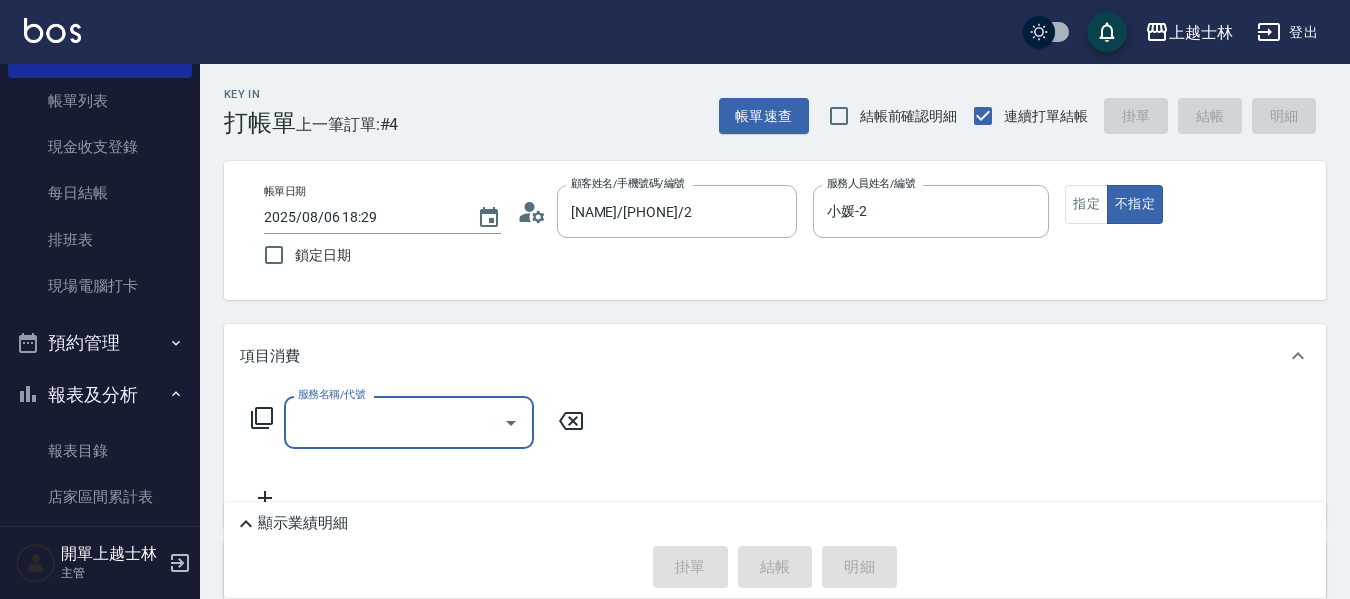 scroll, scrollTop: 0, scrollLeft: 0, axis: both 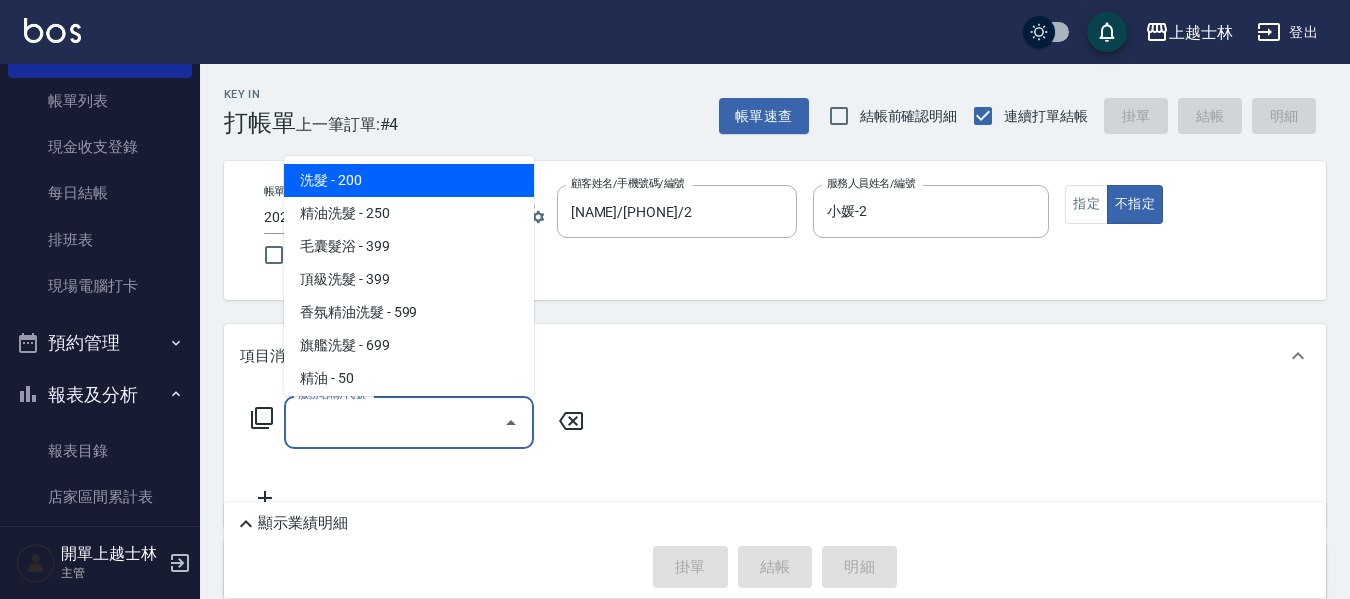 click on "服務名稱/代號" at bounding box center (394, 422) 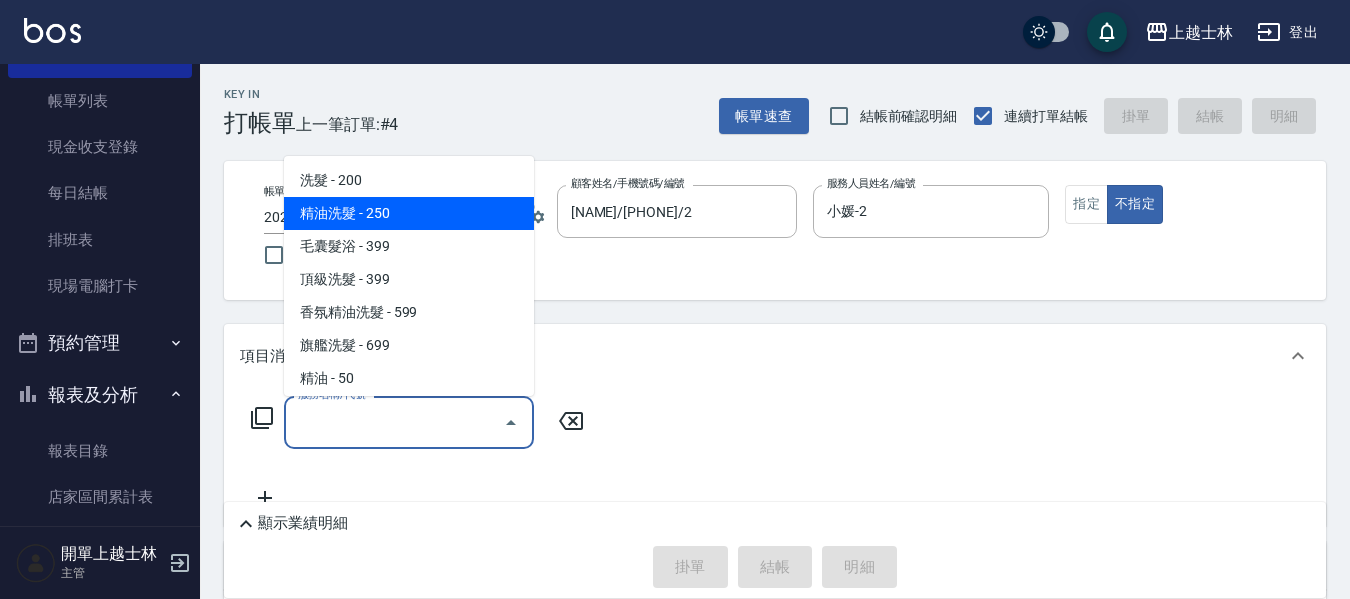 click on "精油洗髮 - 250" at bounding box center [409, 213] 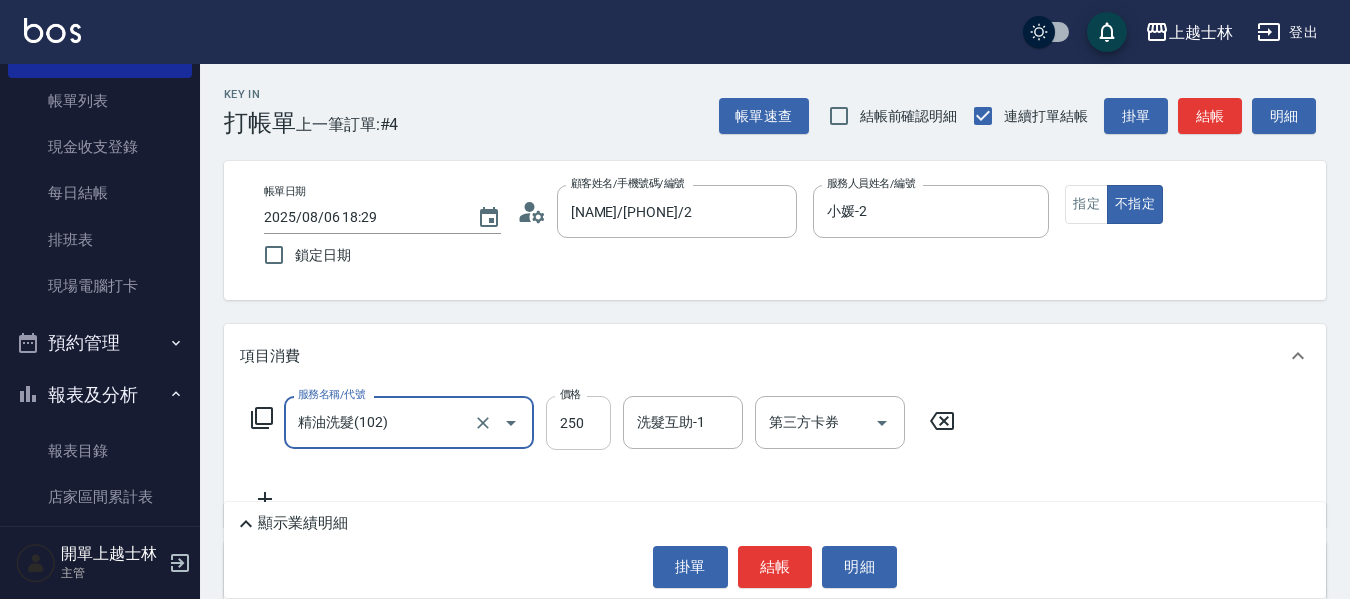 click on "250" at bounding box center [578, 423] 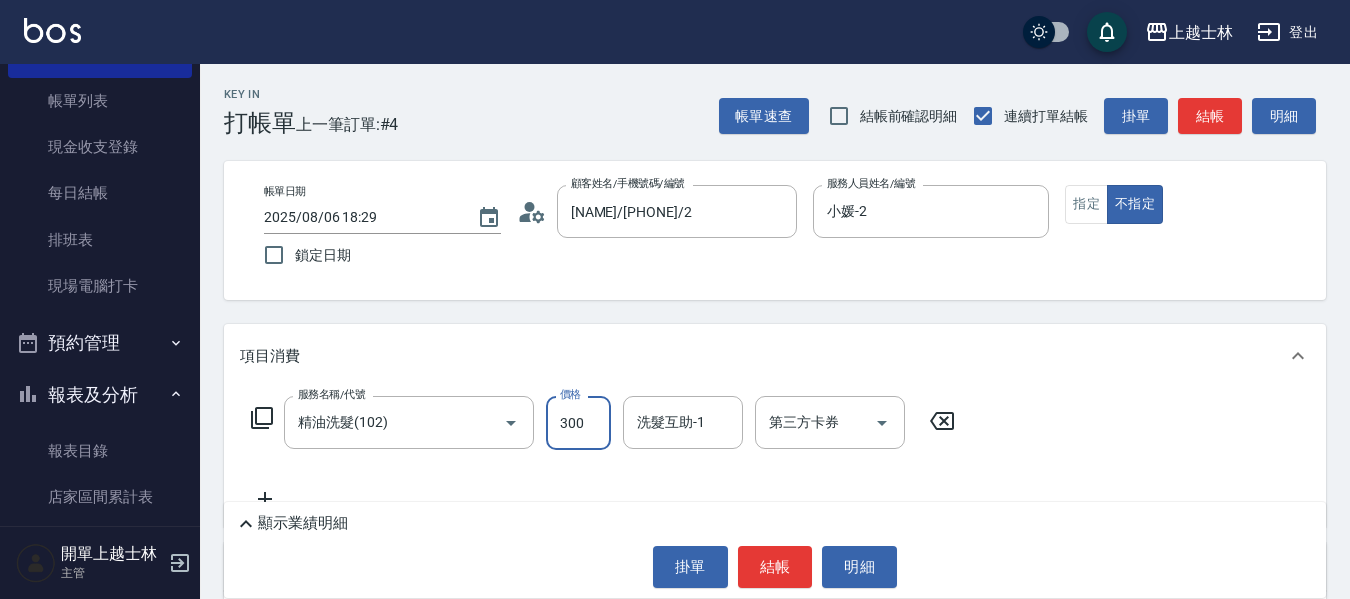 type on "300" 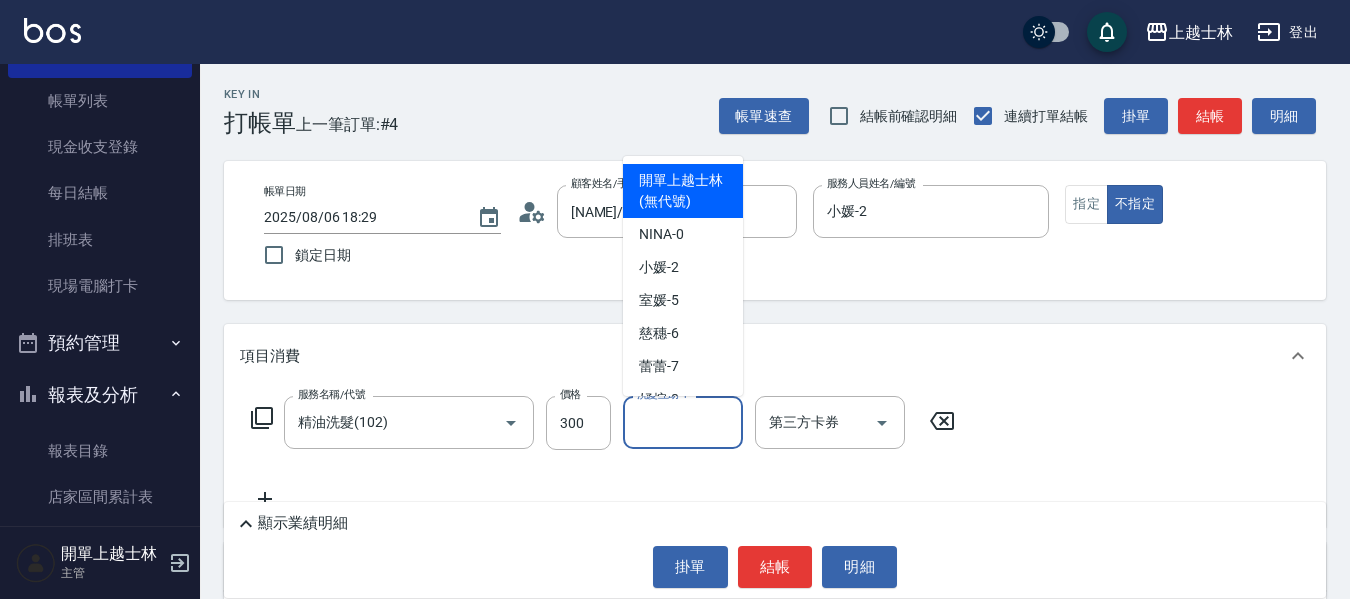 click on "洗髮互助-1" at bounding box center (683, 422) 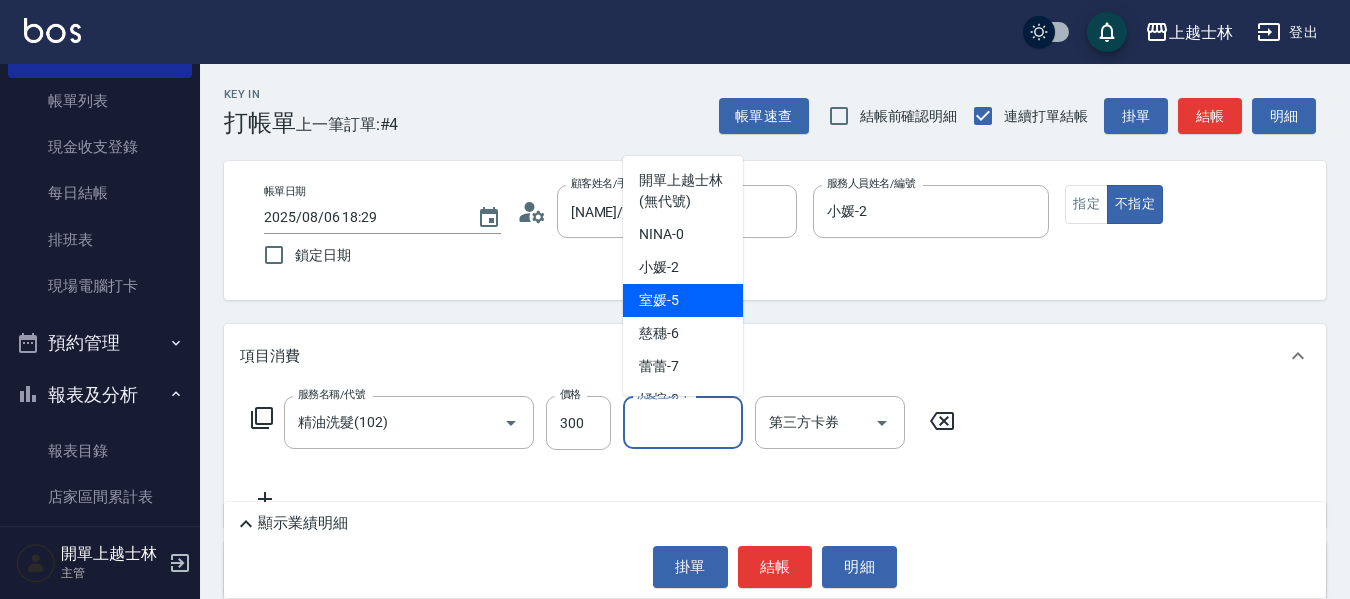 scroll, scrollTop: 200, scrollLeft: 0, axis: vertical 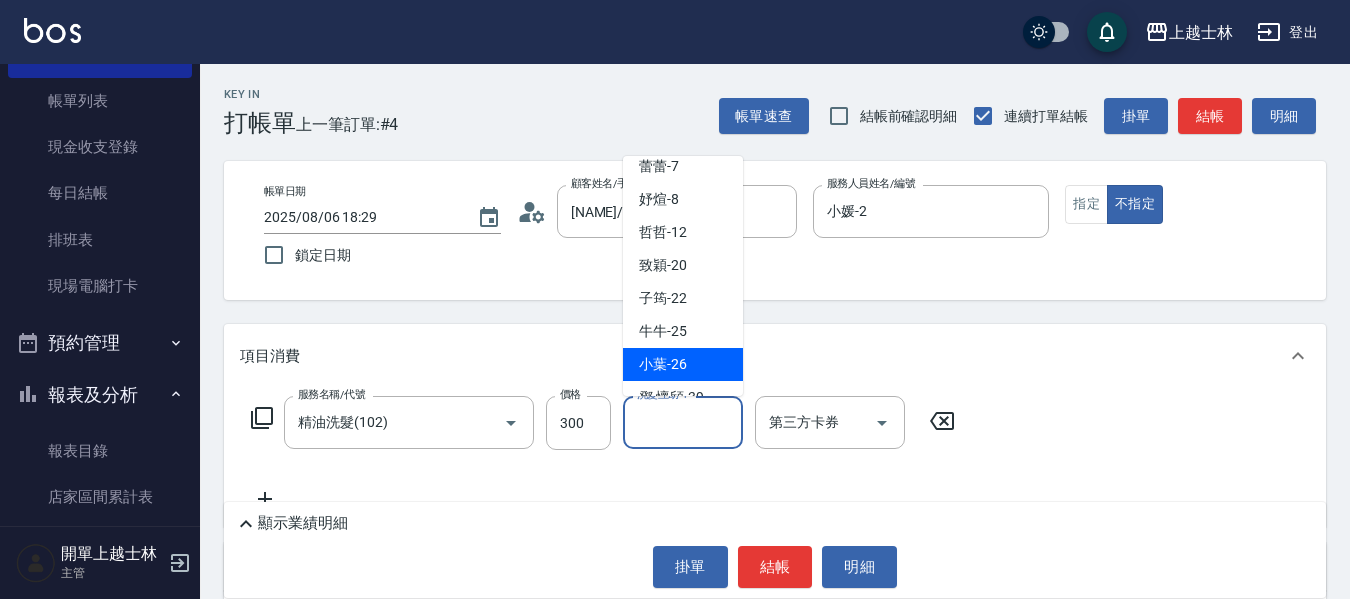 click on "小葉 -26" at bounding box center (663, 364) 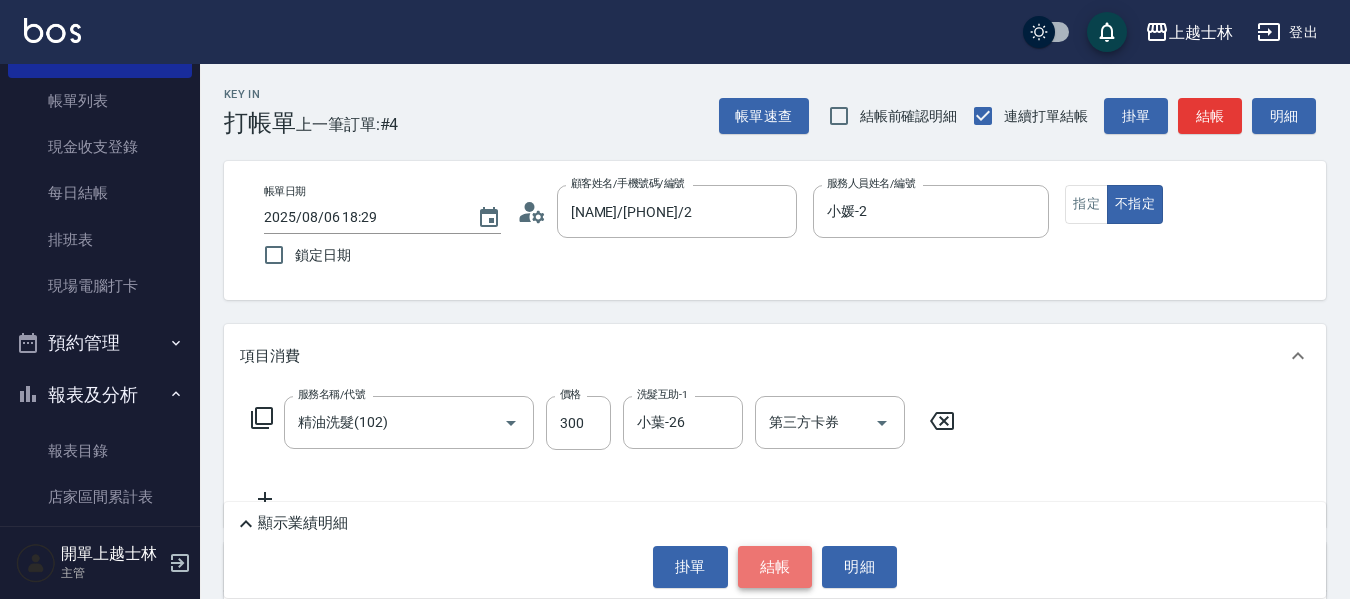 click on "結帳" at bounding box center [775, 567] 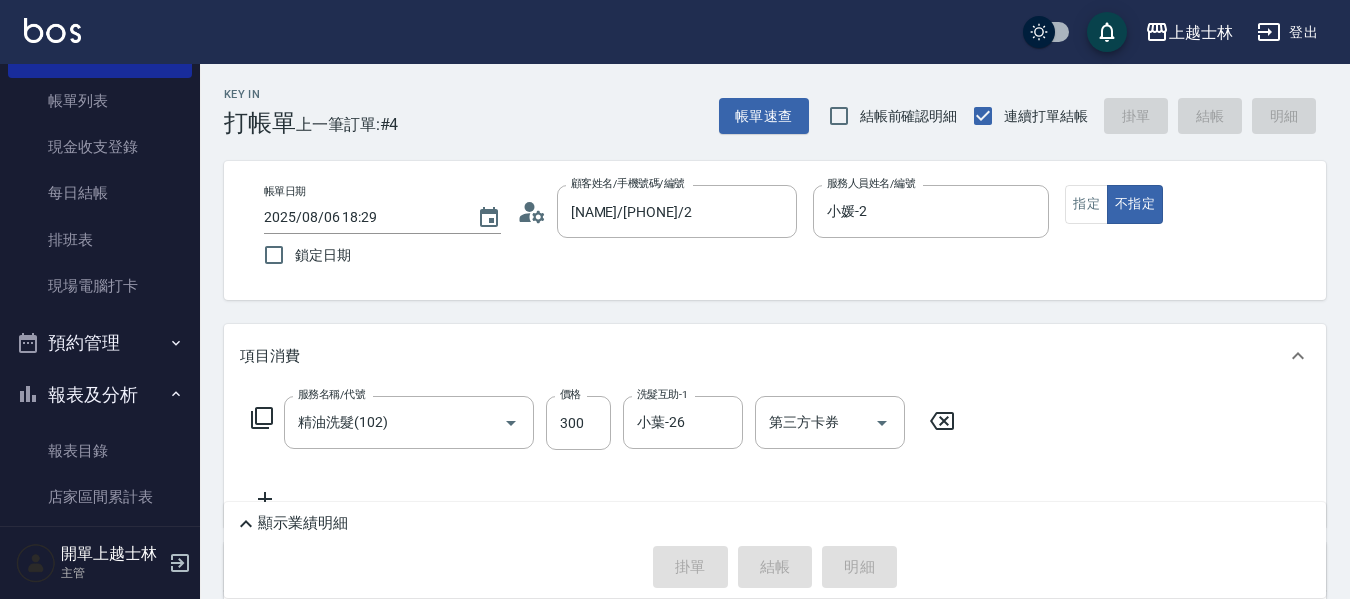 type on "2025/08/06 19:01" 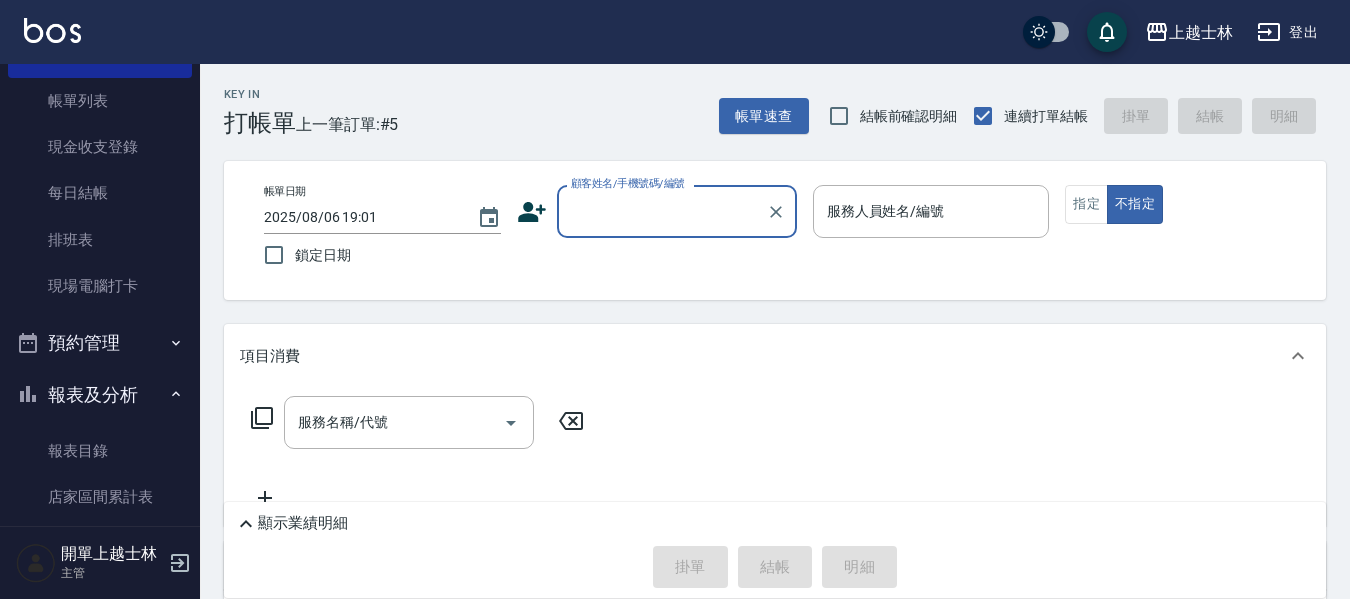 scroll, scrollTop: 193, scrollLeft: 0, axis: vertical 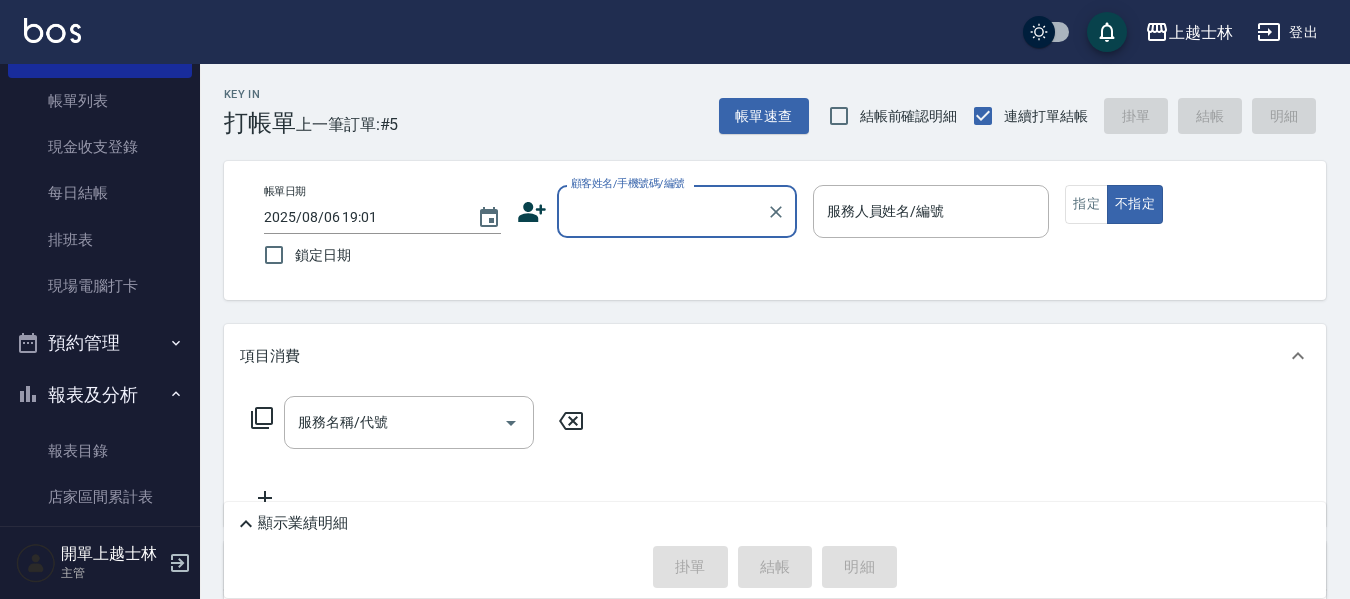 click on "顧客姓名/手機號碼/編號" at bounding box center [662, 211] 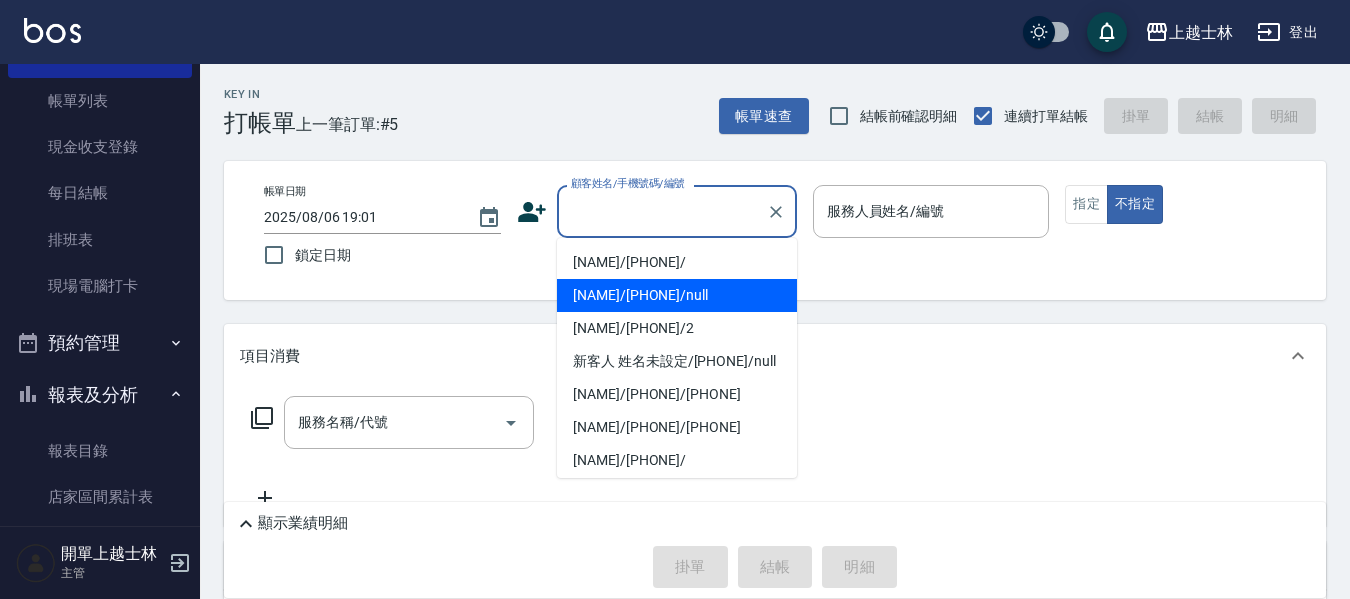 click on "妤煊/0985405114/null" at bounding box center (677, 295) 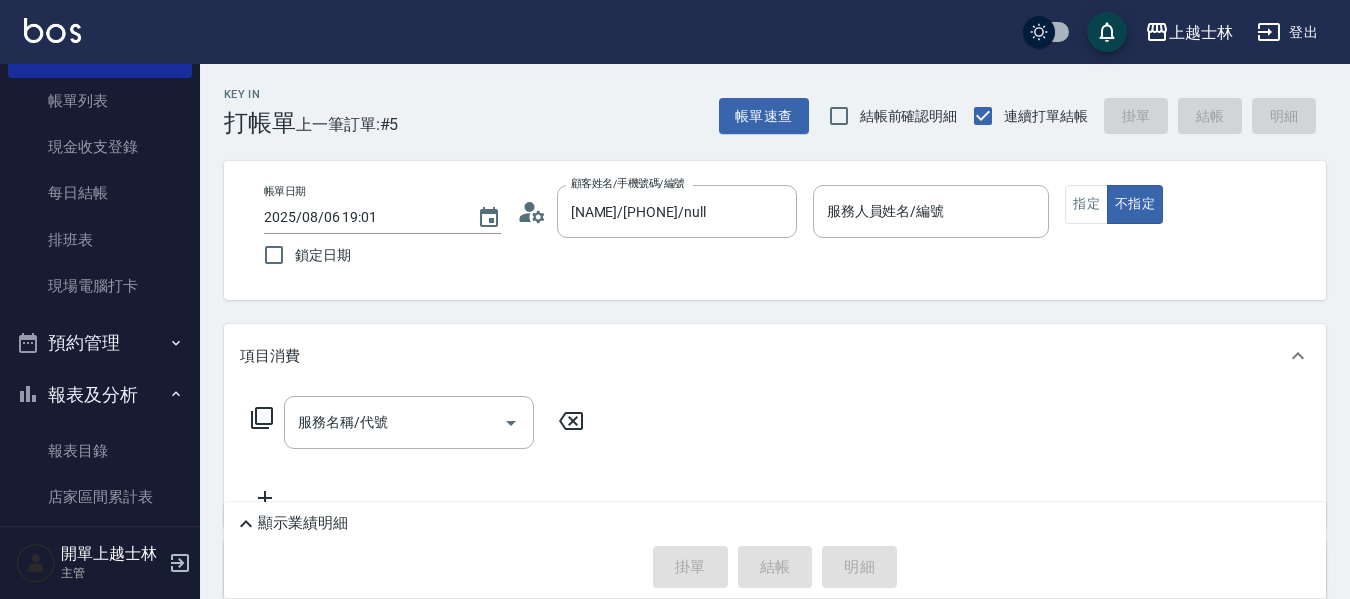 drag, startPoint x: 886, startPoint y: 265, endPoint x: 884, endPoint y: 289, distance: 24.083189 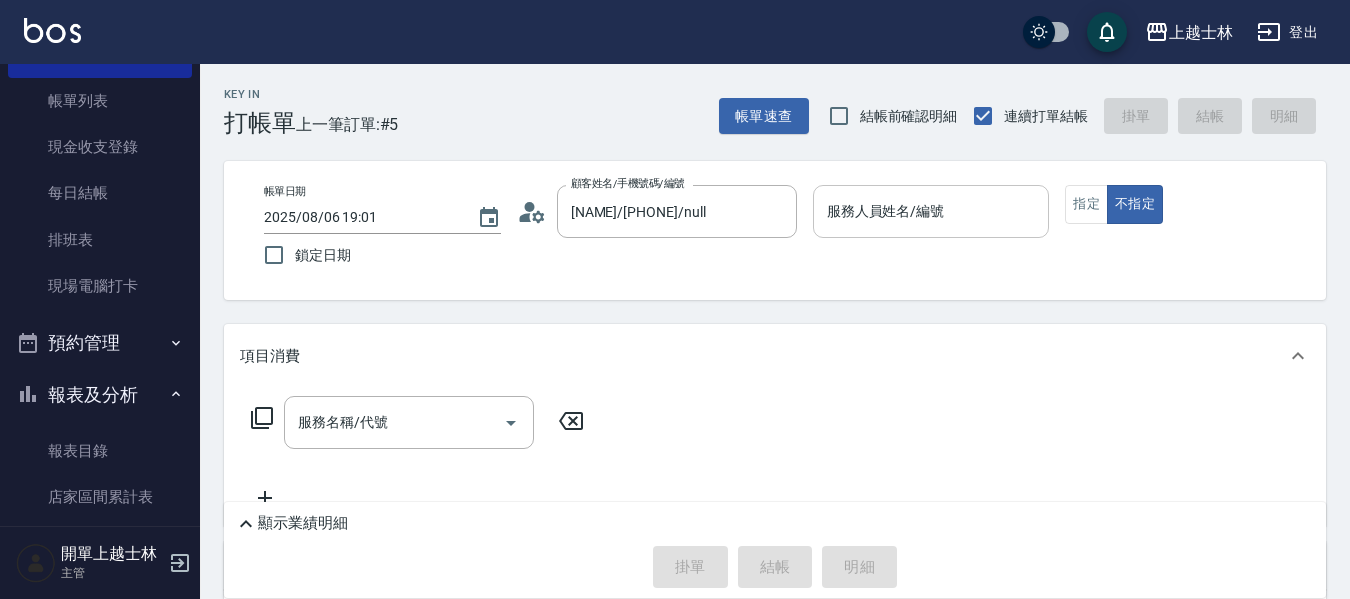 click on "服務人員姓名/編號" at bounding box center (931, 211) 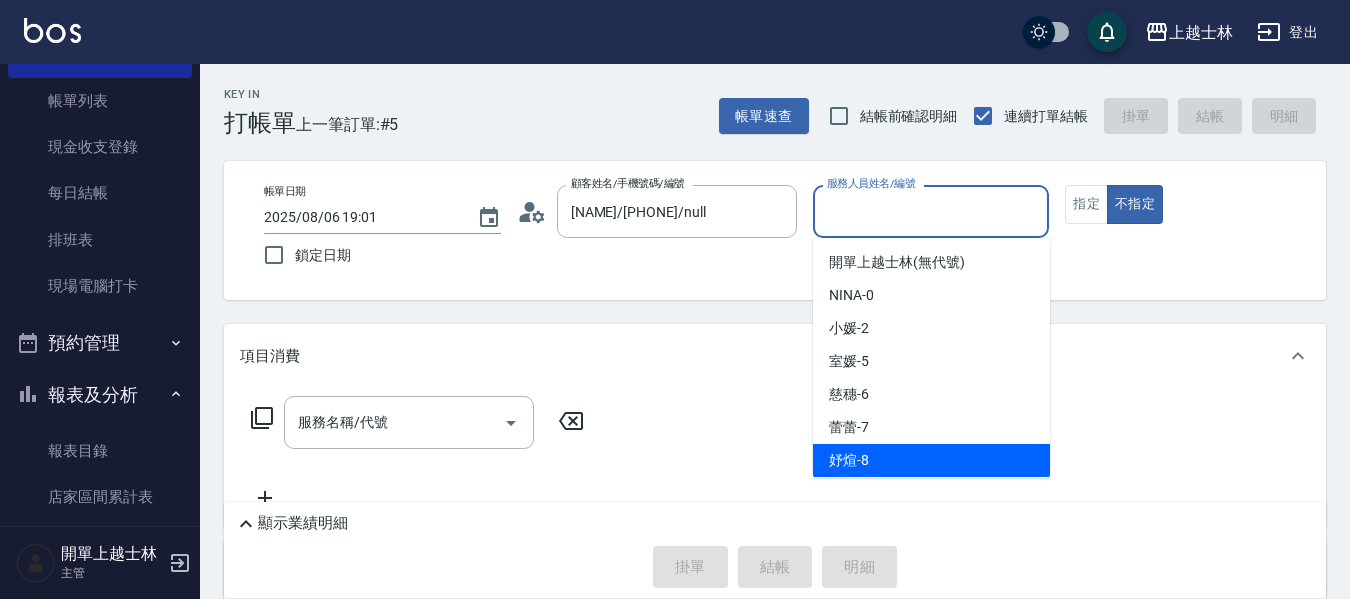 click on "妤煊 -8" at bounding box center (931, 460) 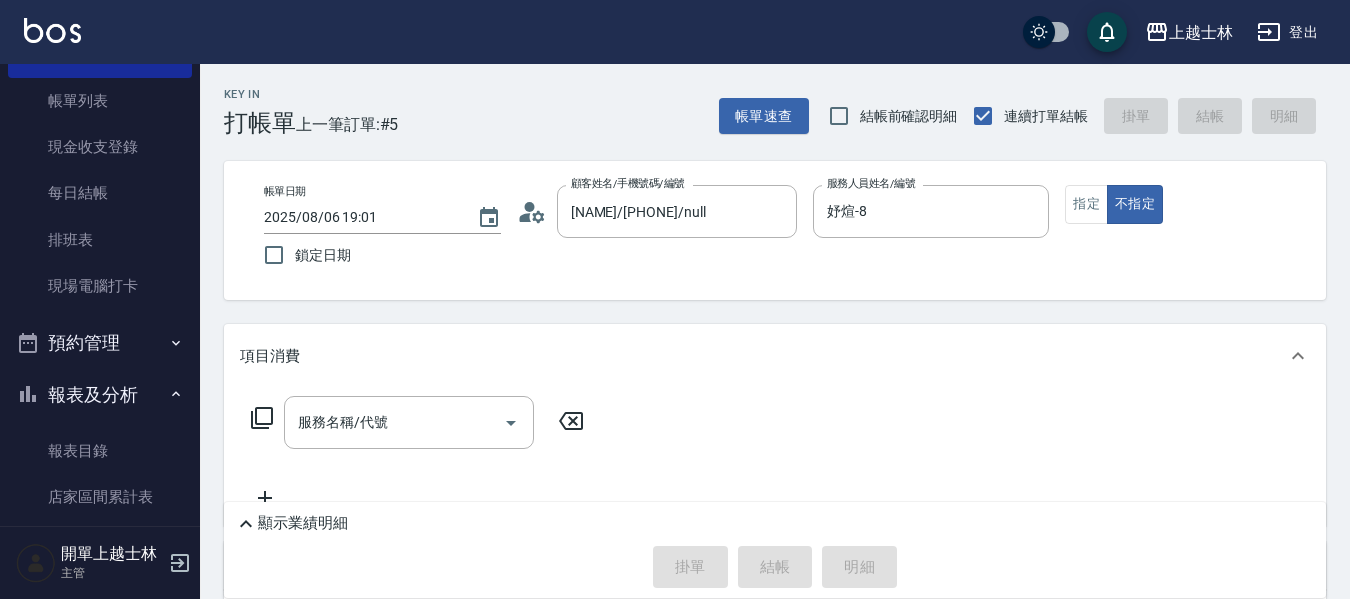 click on "服務名稱/代號 服務名稱/代號" at bounding box center (418, 422) 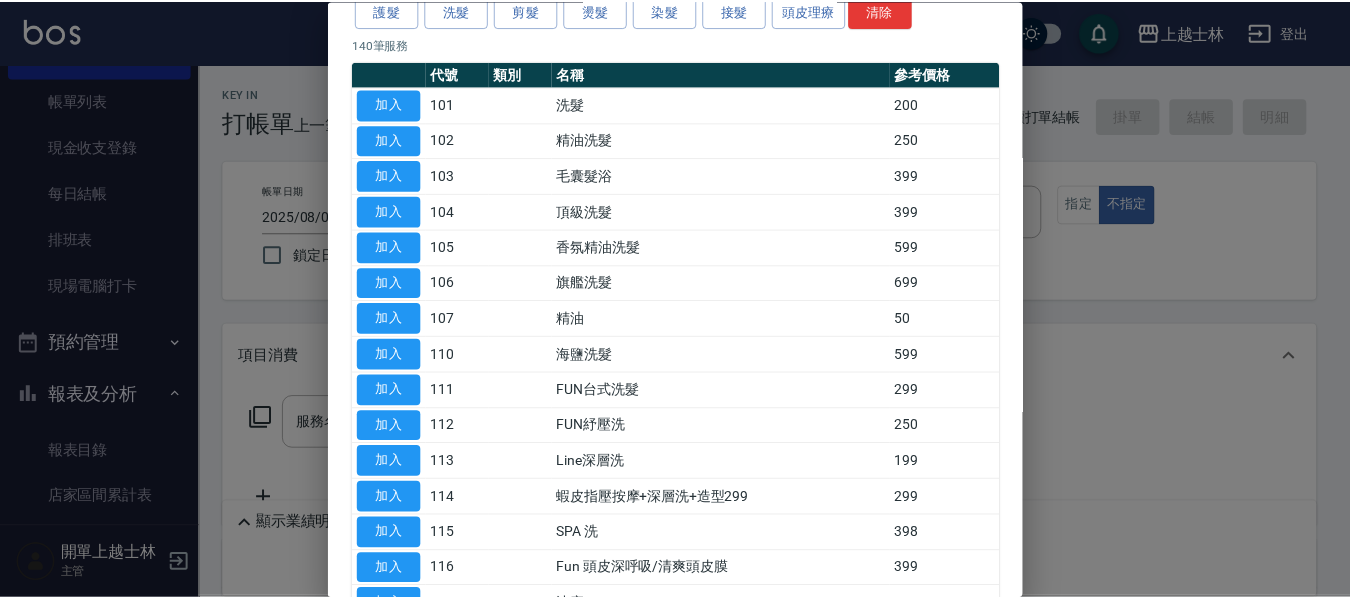 scroll, scrollTop: 500, scrollLeft: 0, axis: vertical 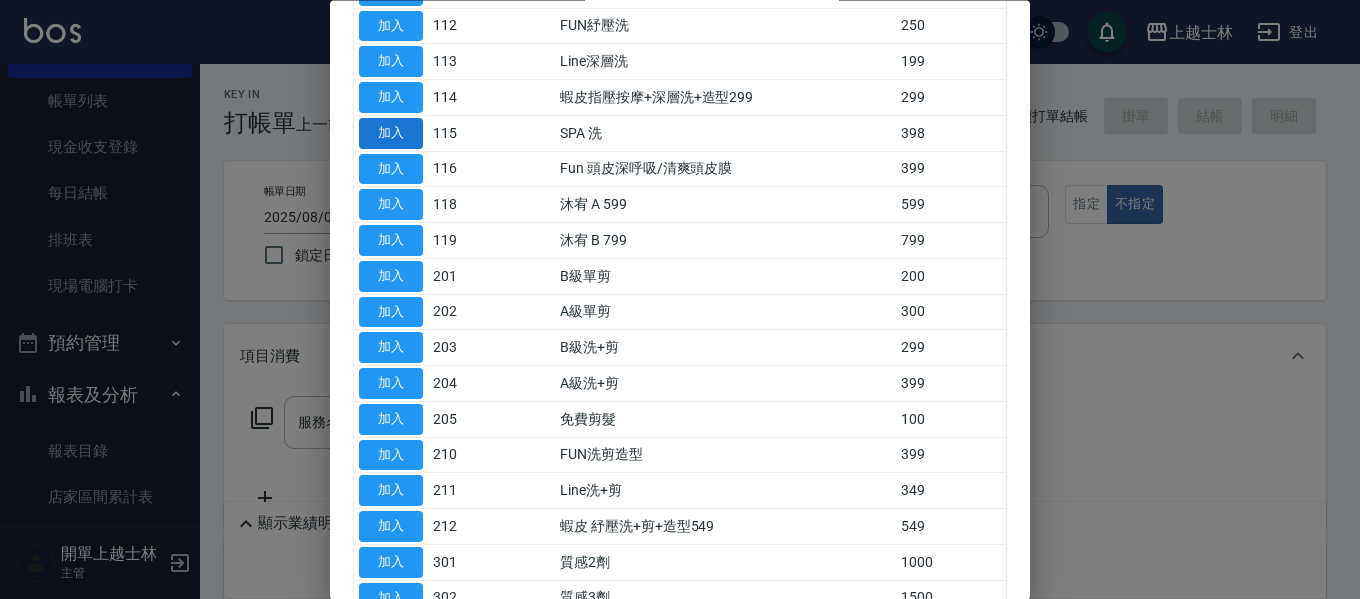 click on "加入" at bounding box center (391, 133) 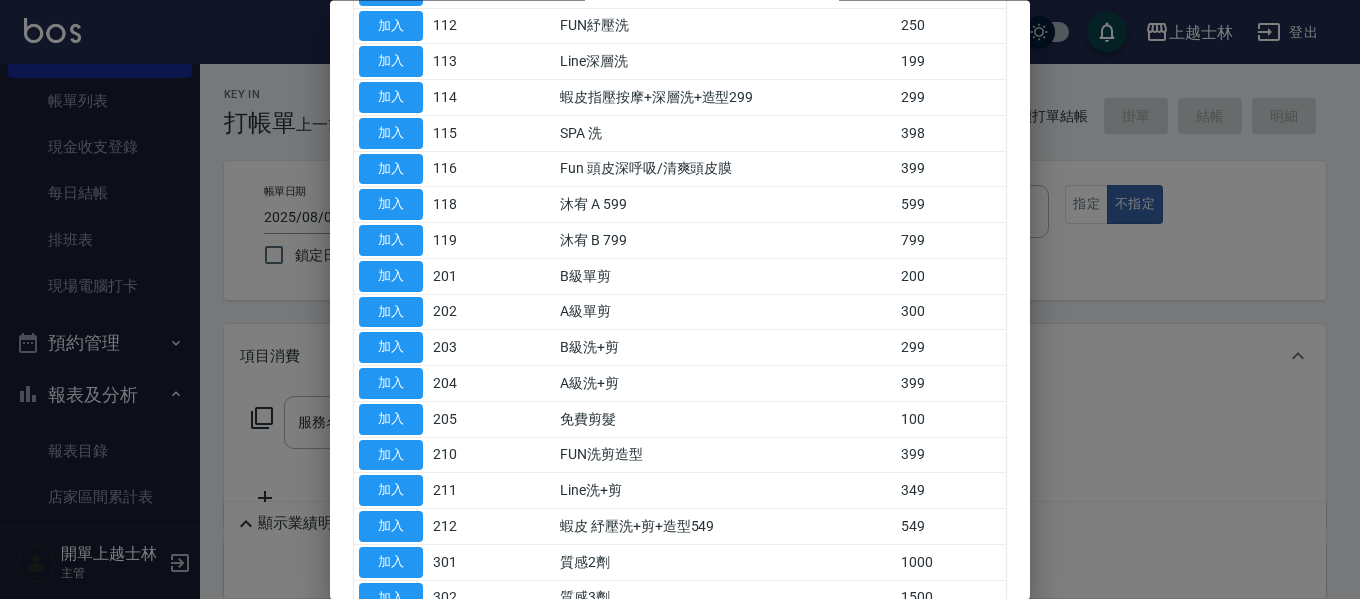 type on "SPA 洗(115)" 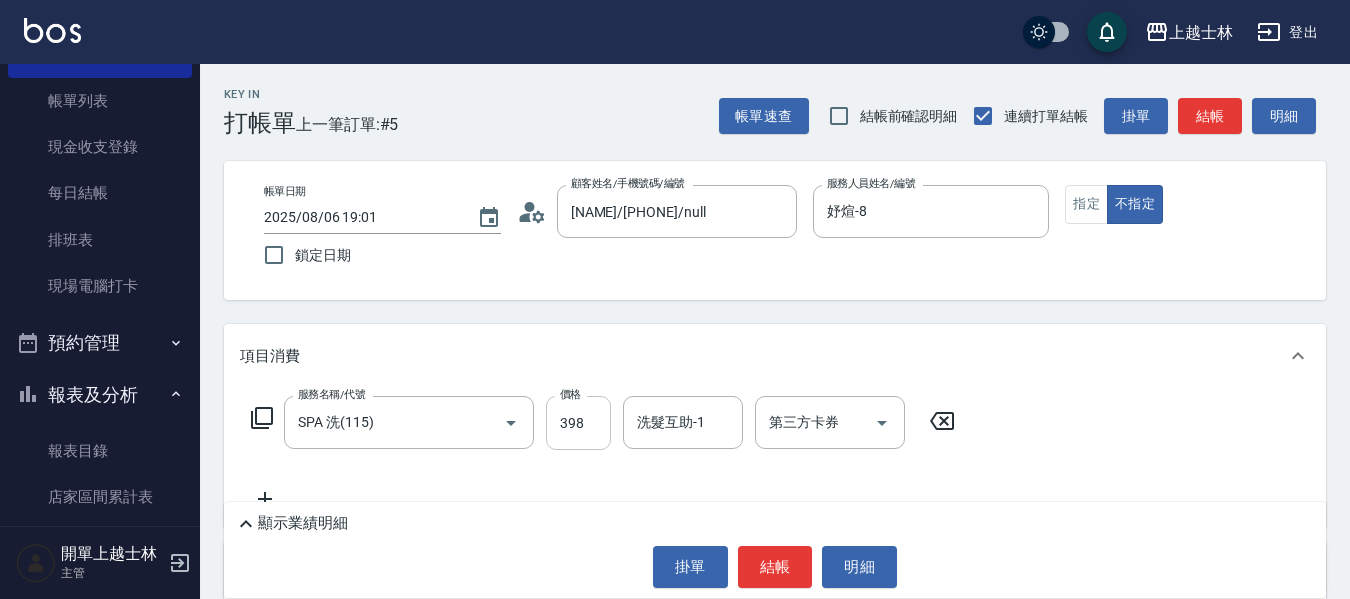 click on "398" at bounding box center (578, 423) 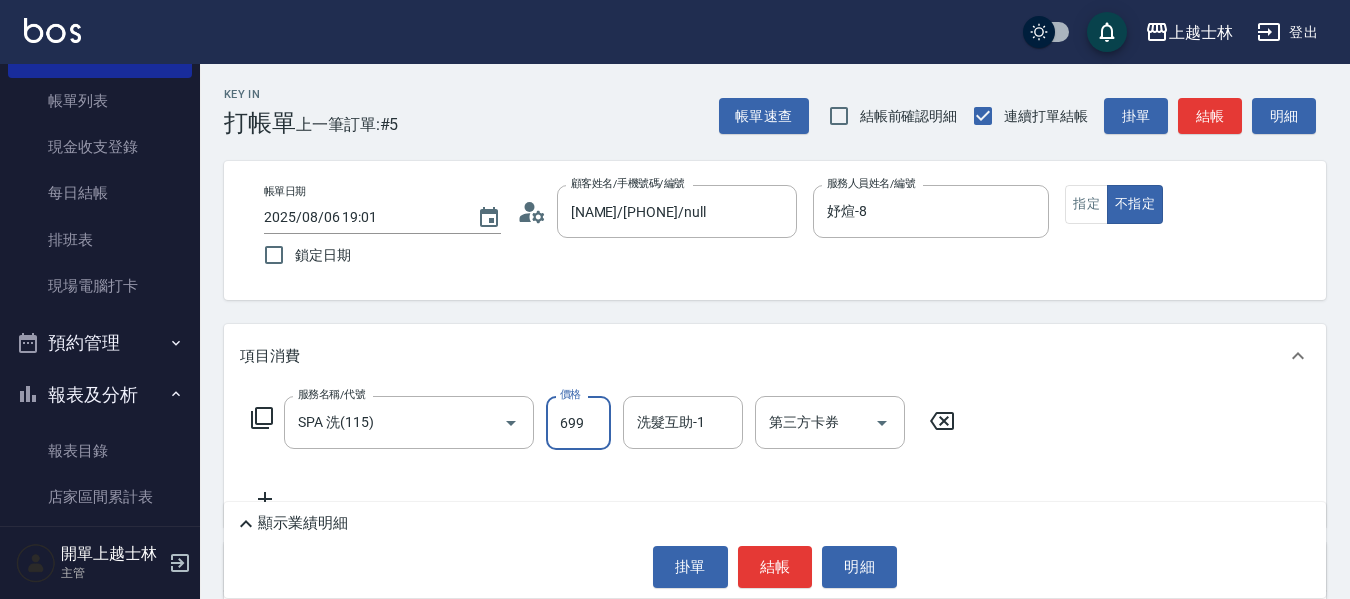 type on "699" 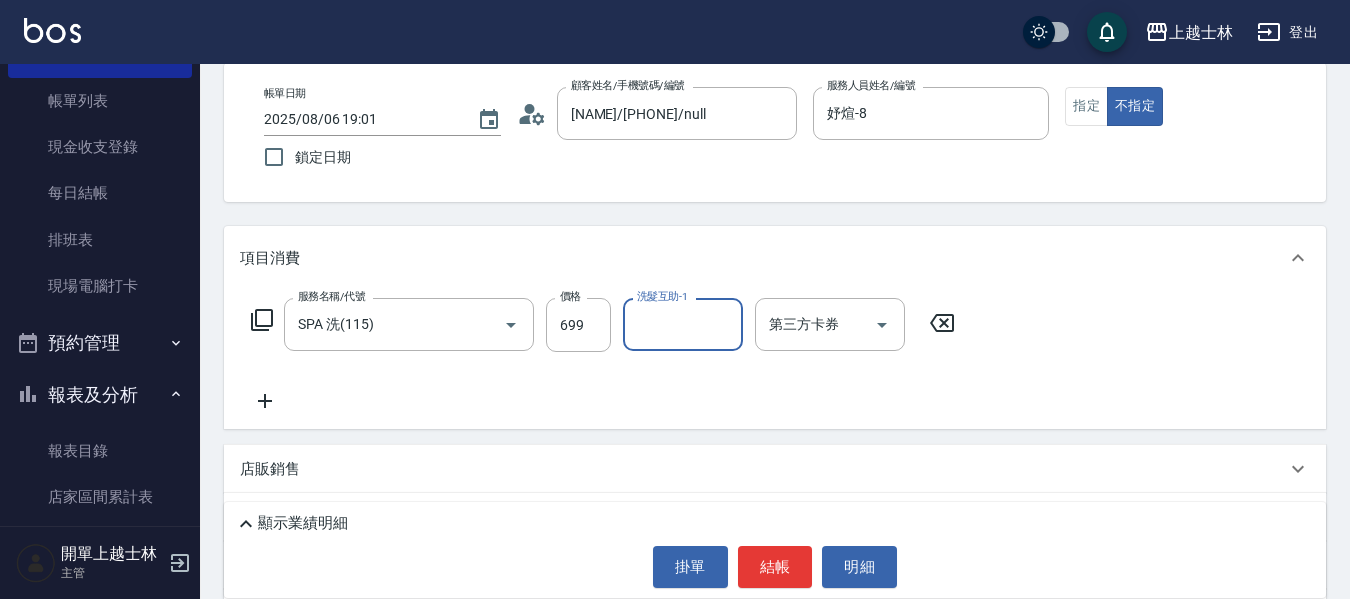 scroll, scrollTop: 94, scrollLeft: 0, axis: vertical 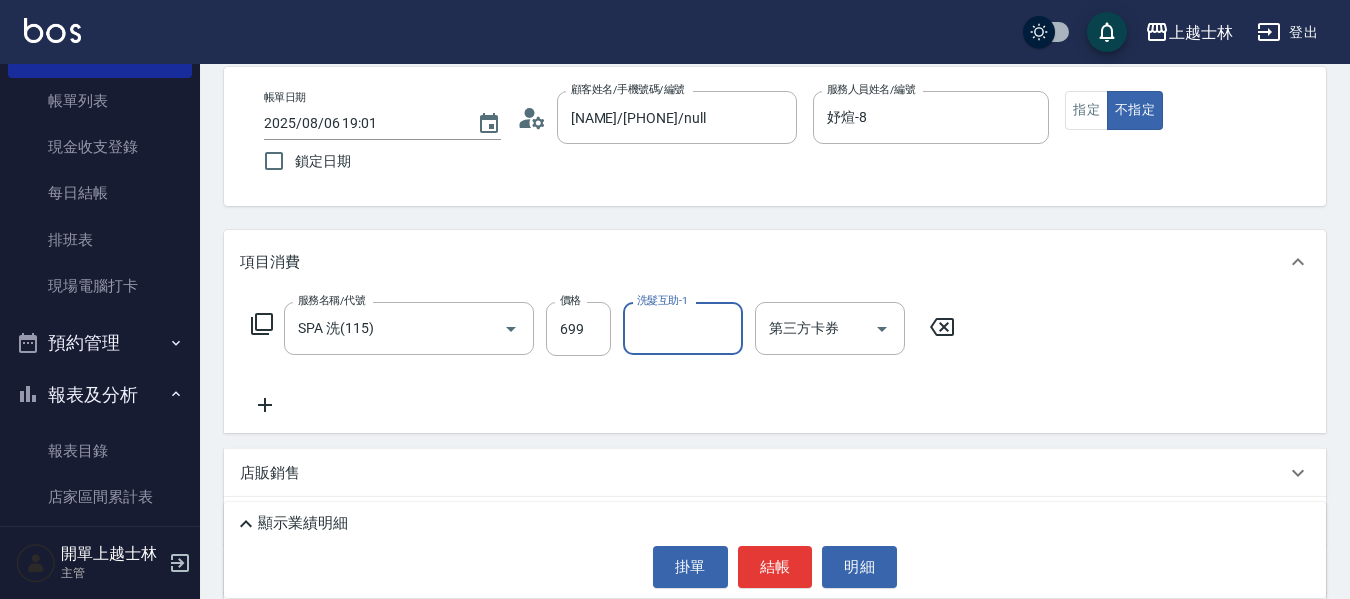 click on "帳單日期 2025/08/06 19:01 鎖定日期 顧客姓名/手機號碼/編號 妤煊/0985405114/null 顧客姓名/手機號碼/編號 服務人員姓名/編號 妤煊-8 服務人員姓名/編號 指定 不指定" at bounding box center [775, 136] 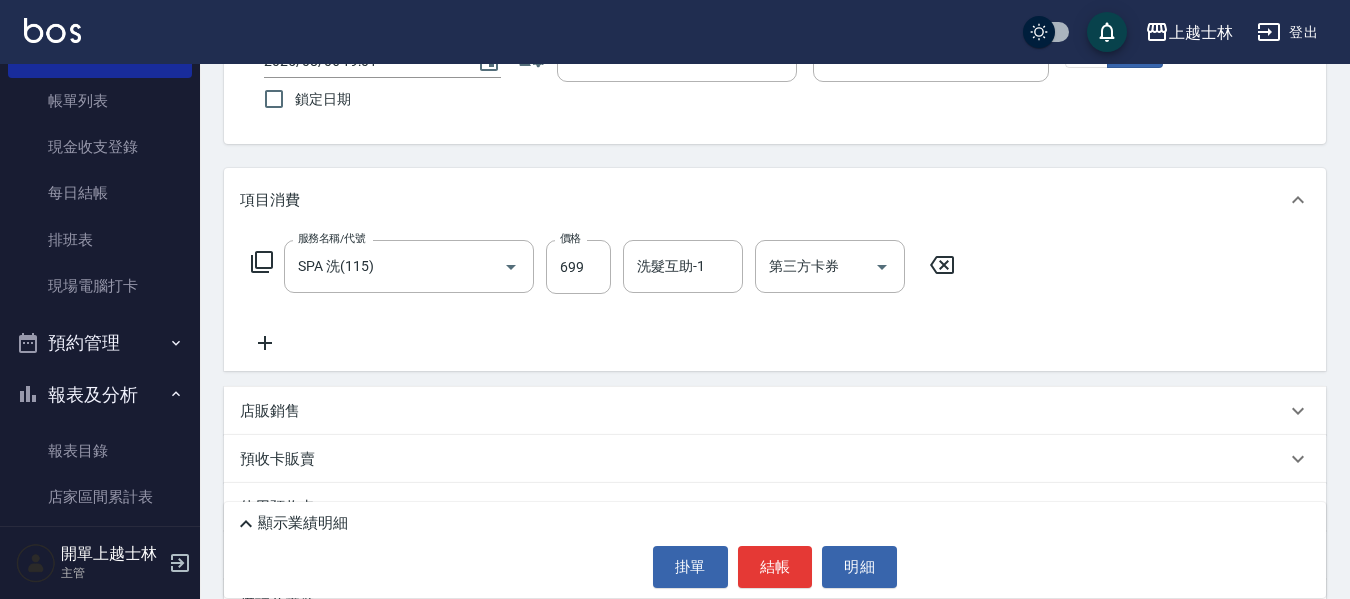 scroll, scrollTop: 294, scrollLeft: 0, axis: vertical 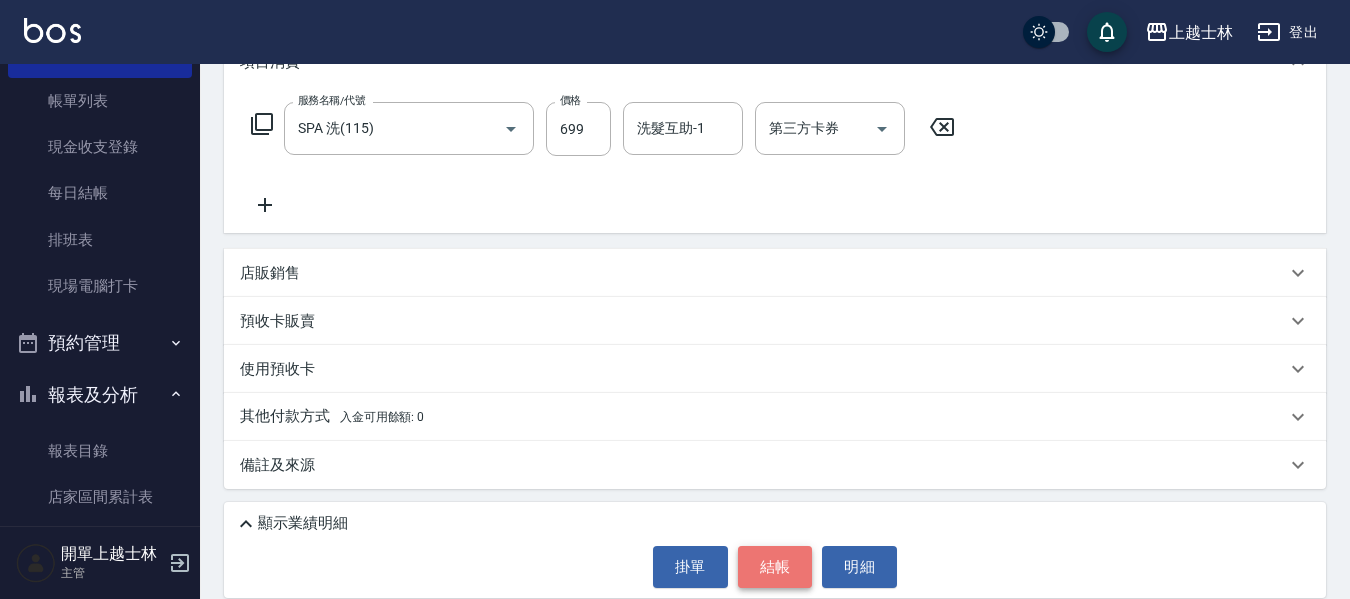 click on "結帳" at bounding box center (775, 567) 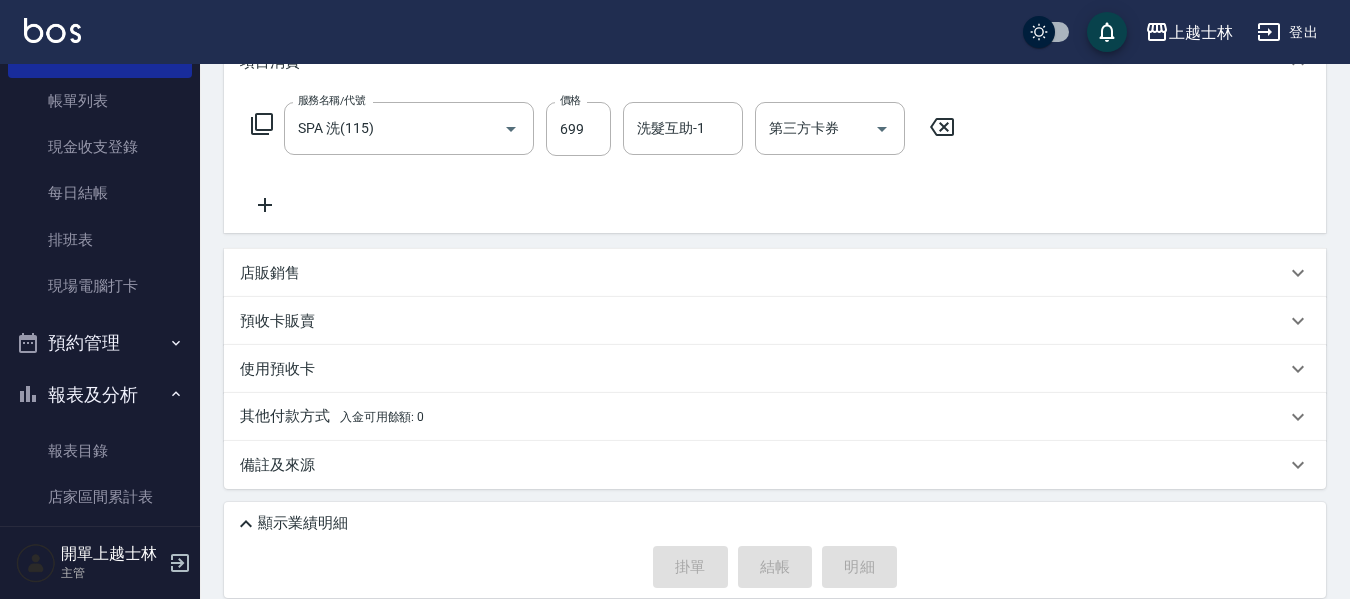 type on "2025/08/06 19:35" 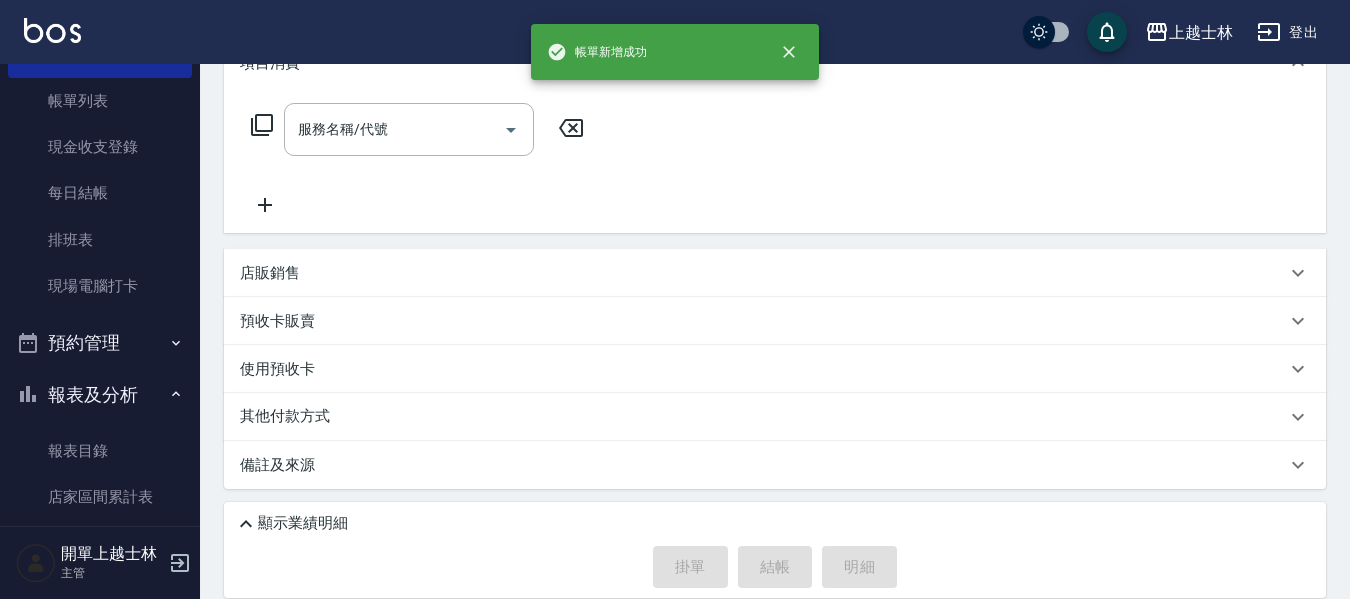 scroll, scrollTop: 0, scrollLeft: 0, axis: both 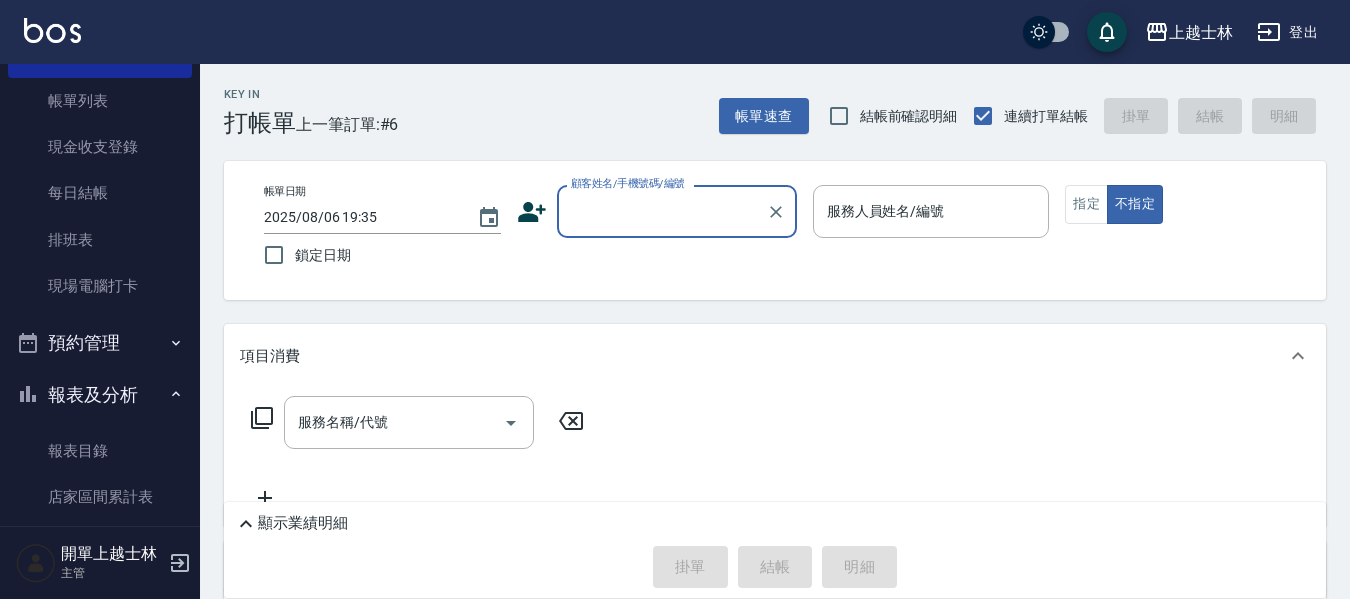 click on "顧客姓名/手機號碼/編號" at bounding box center [662, 211] 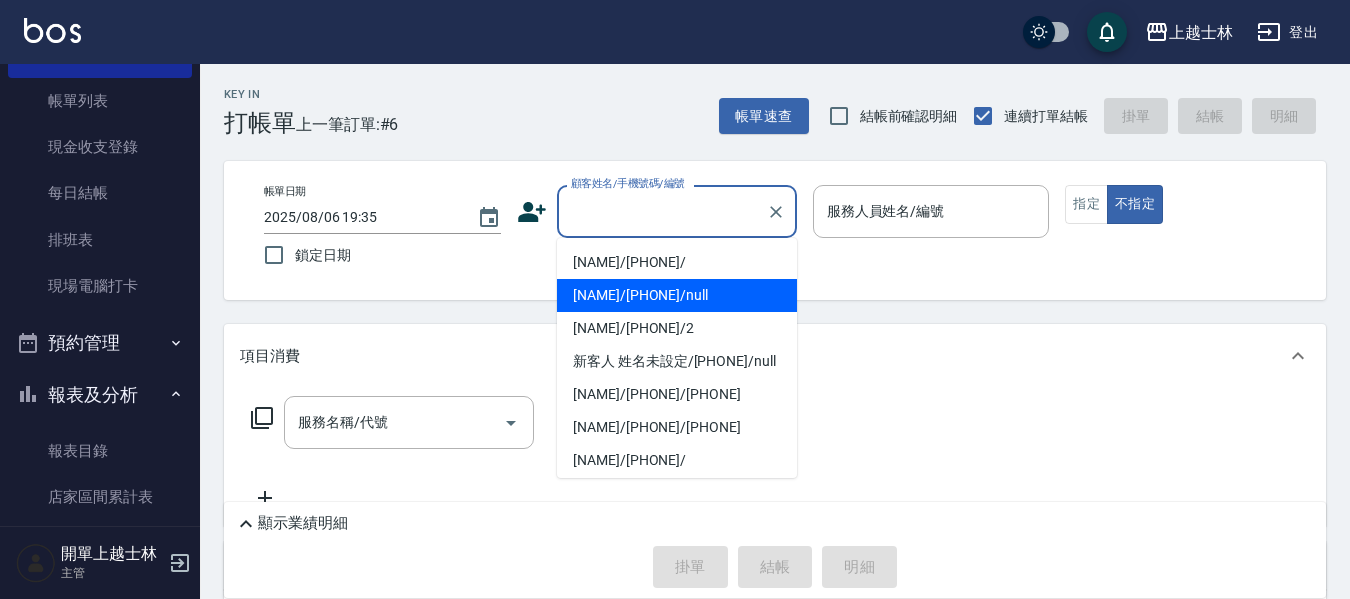 click on "妤煊/0985405114/null" at bounding box center (677, 295) 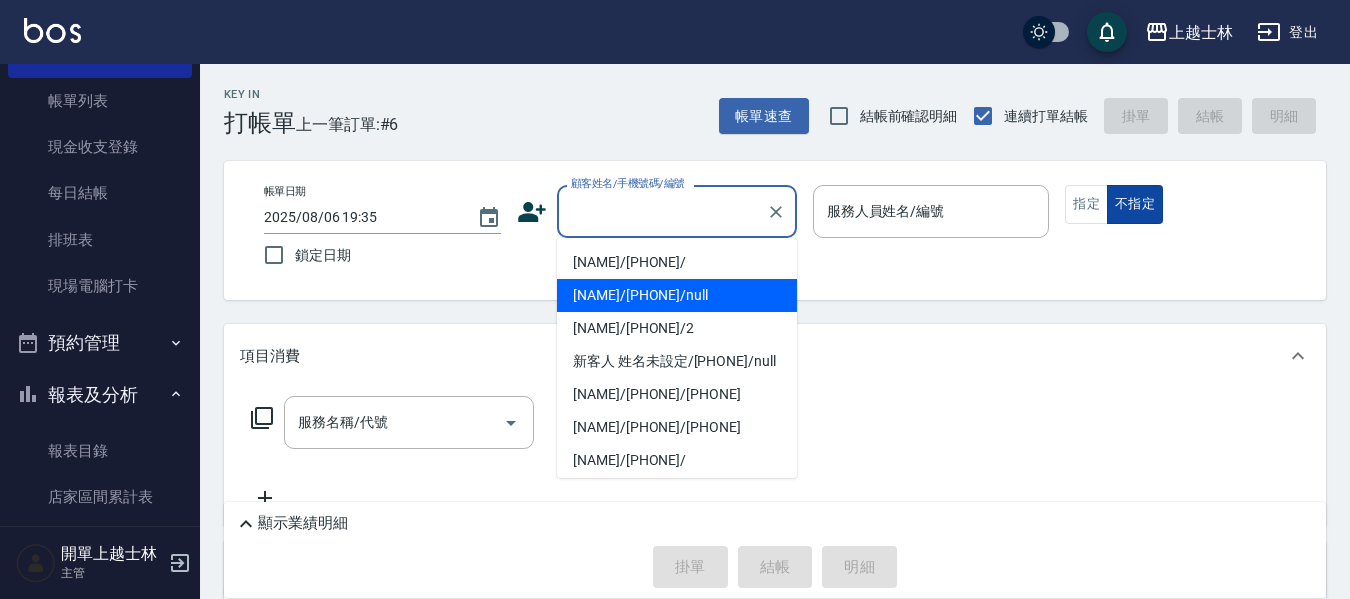 type on "妤煊/0985405114/null" 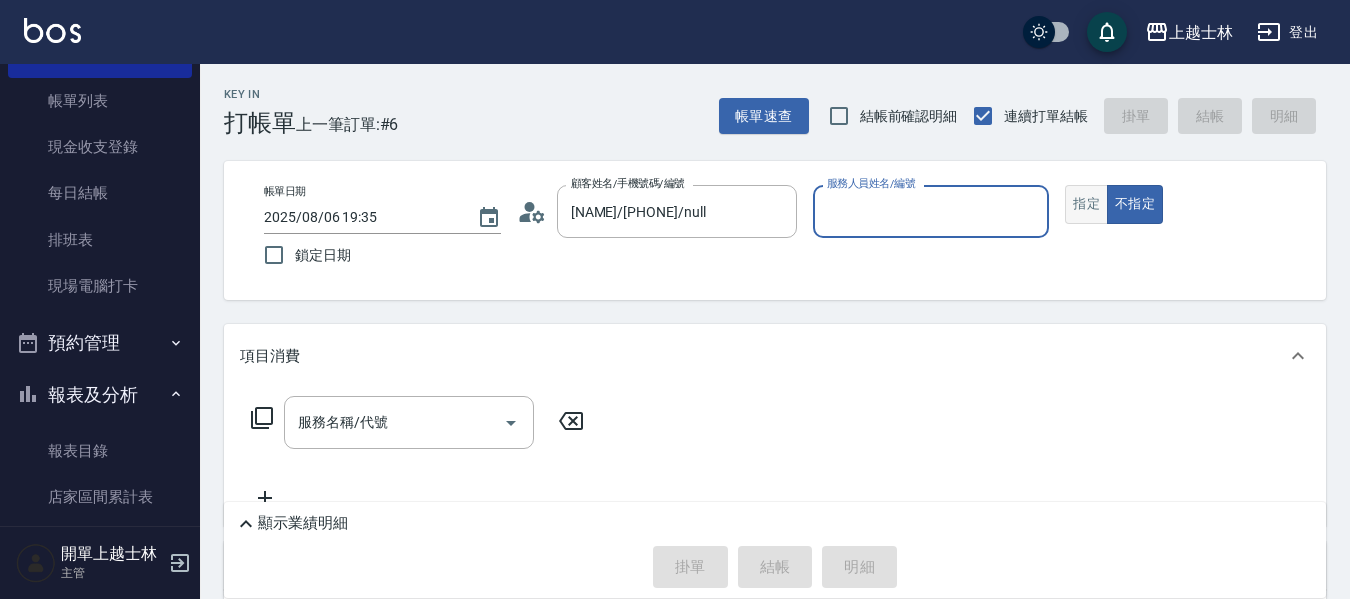click on "指定" at bounding box center [1086, 204] 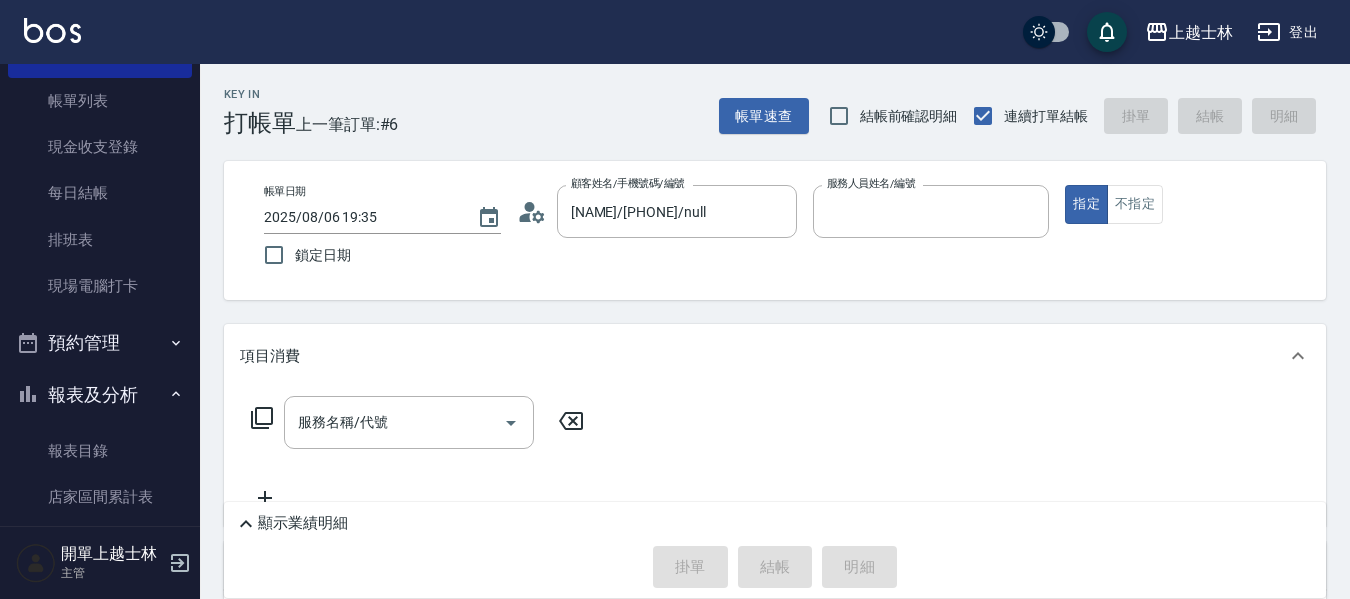 type on "妤煊-8" 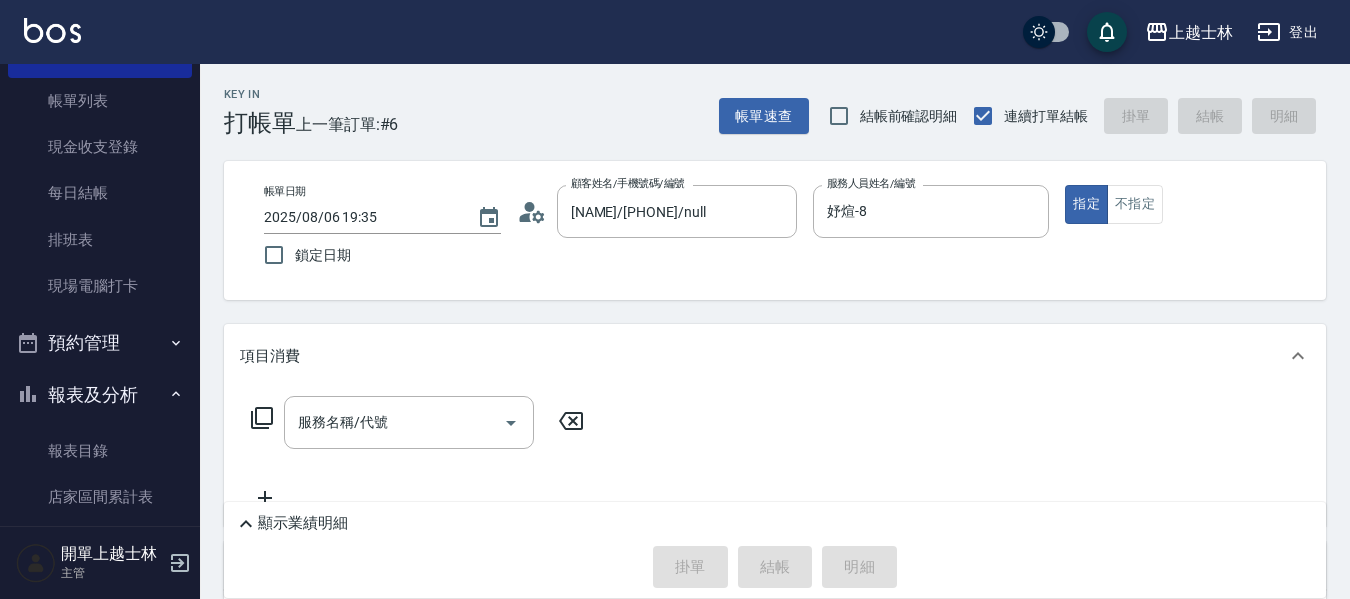 click 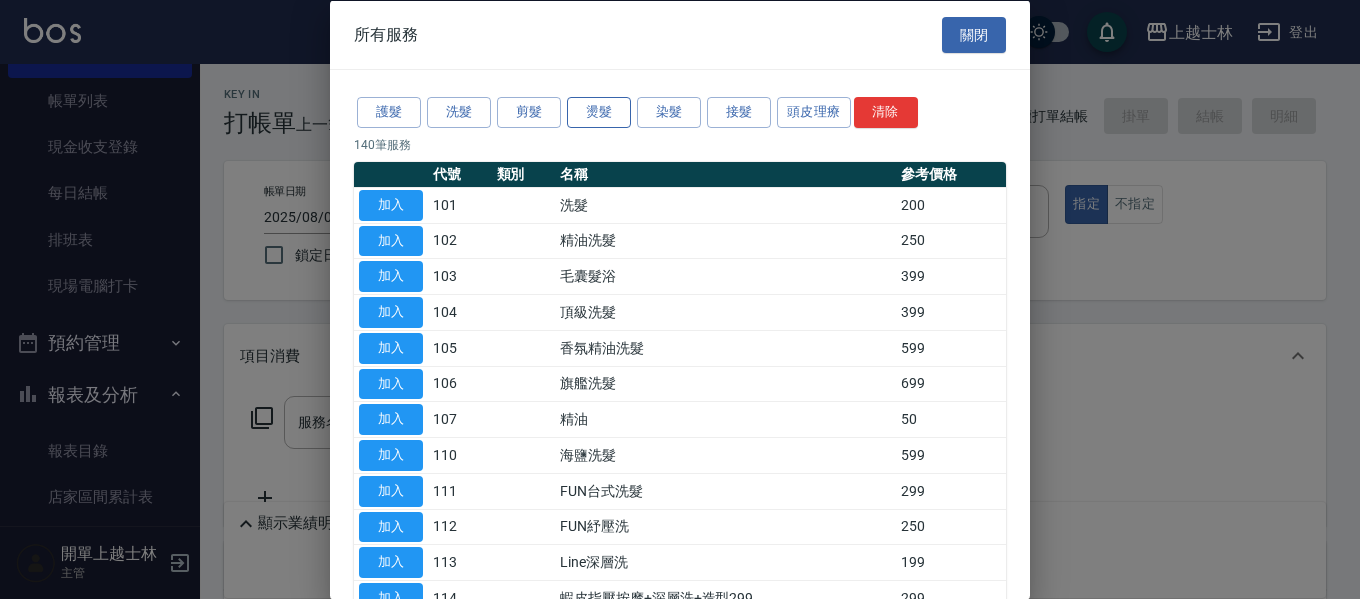 click on "燙髮" at bounding box center [599, 112] 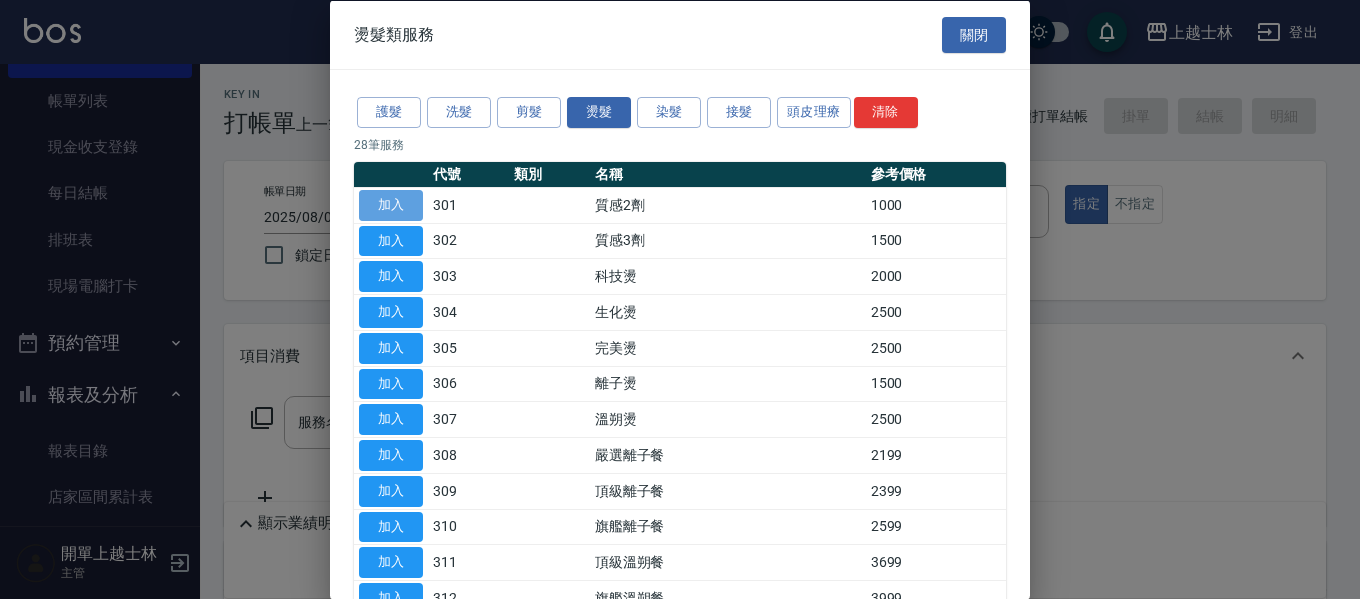 click on "加入" at bounding box center [391, 204] 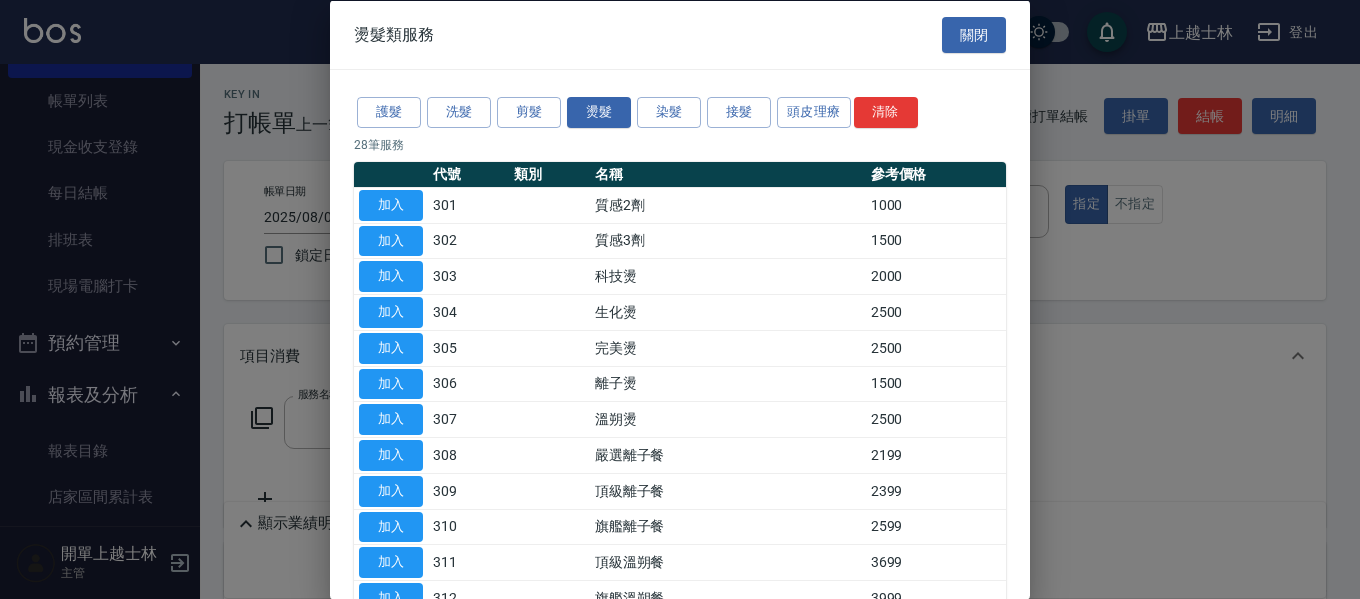type on "質感2劑(301)" 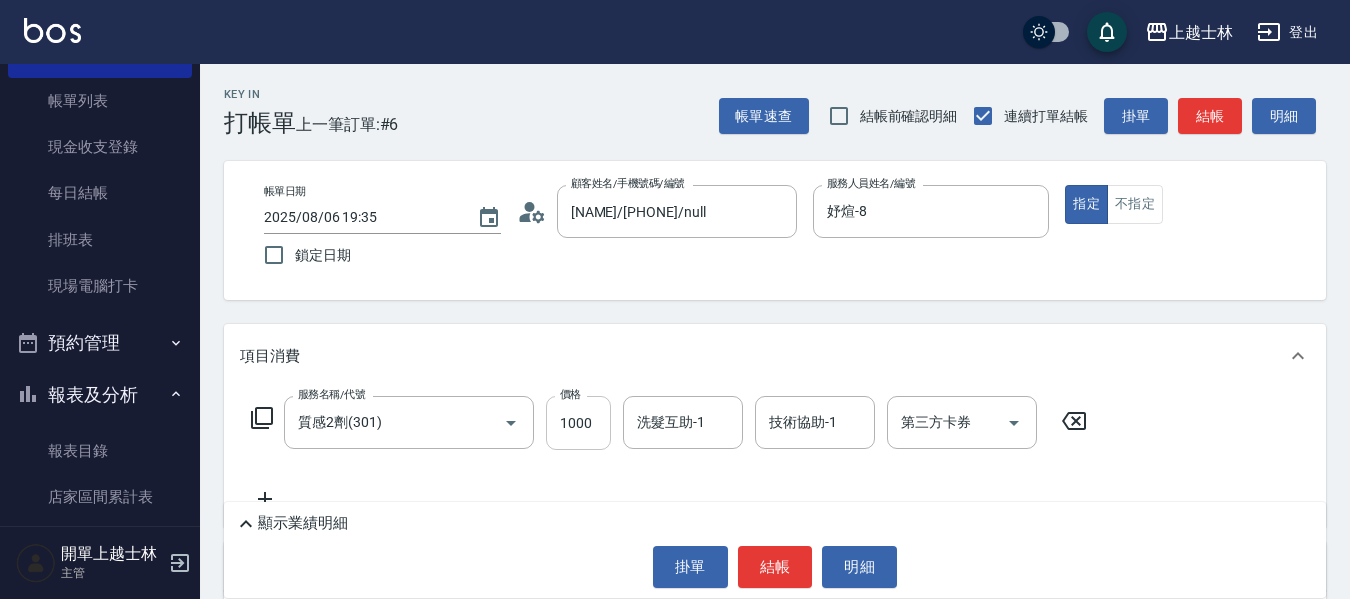 click on "1000" at bounding box center (578, 423) 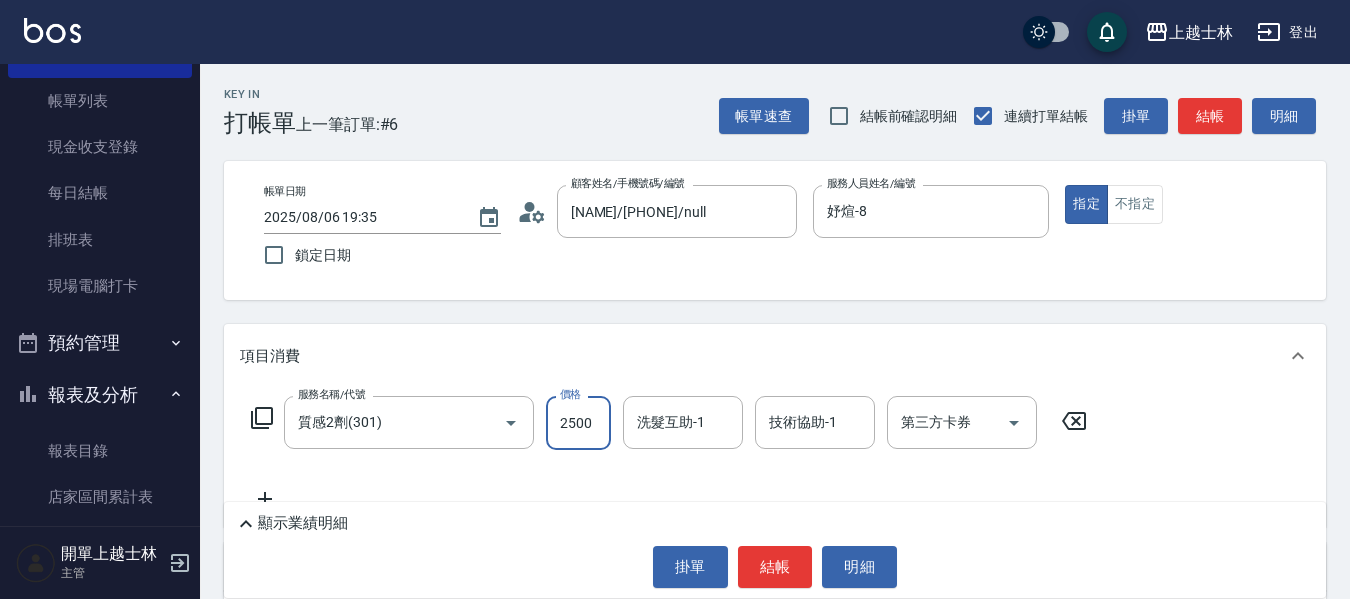 type on "2500" 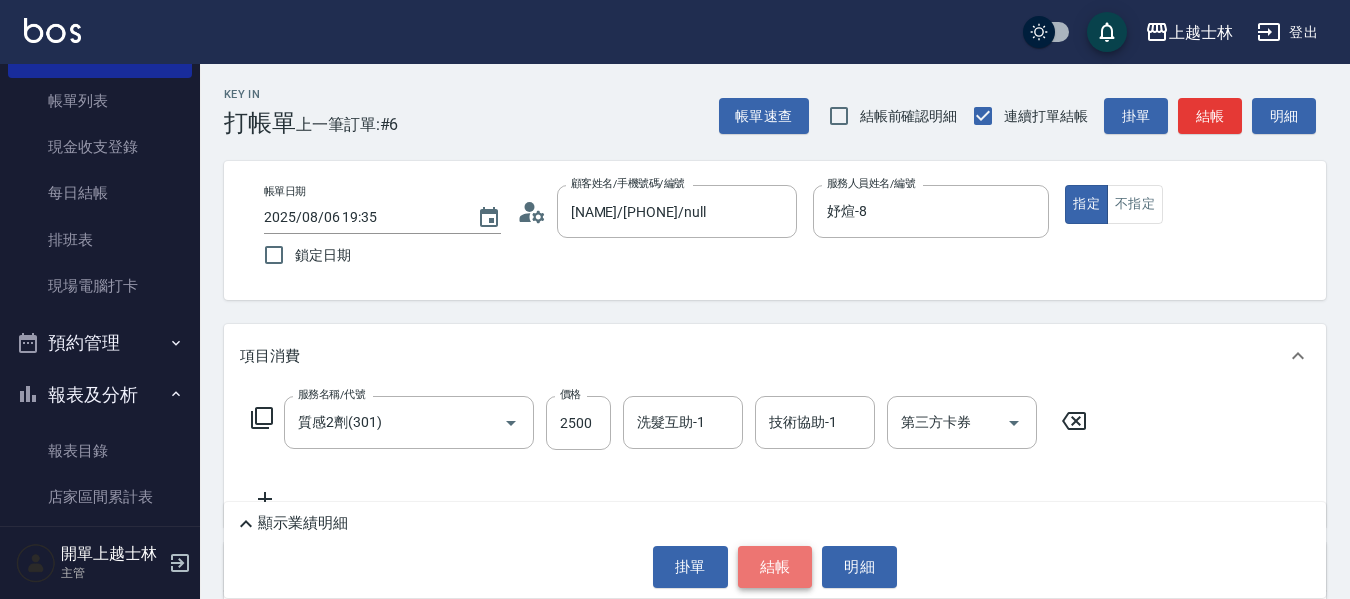 click on "結帳" at bounding box center (775, 567) 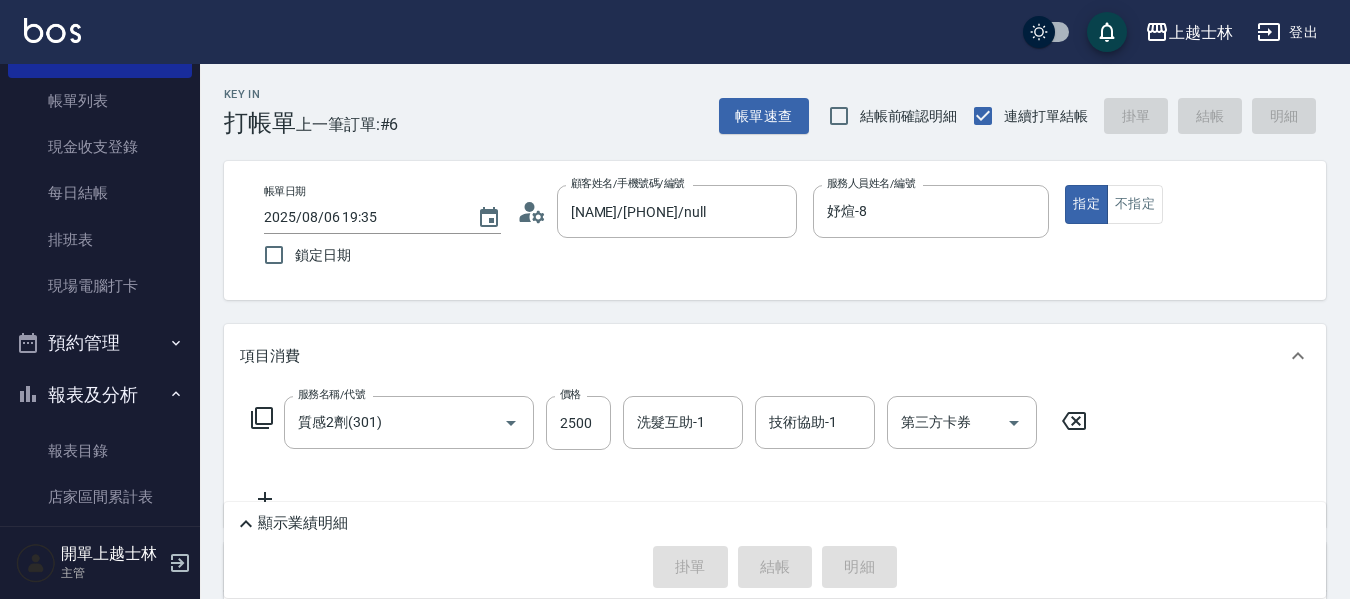 type on "2025/08/06 19:36" 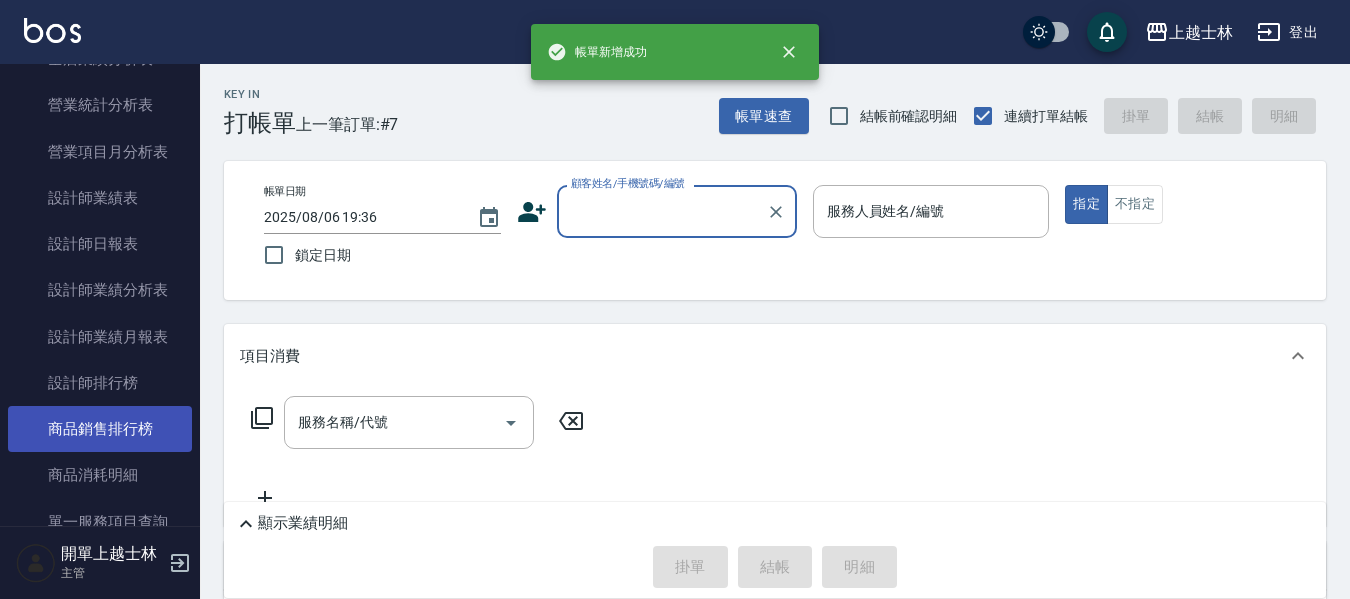 scroll, scrollTop: 900, scrollLeft: 0, axis: vertical 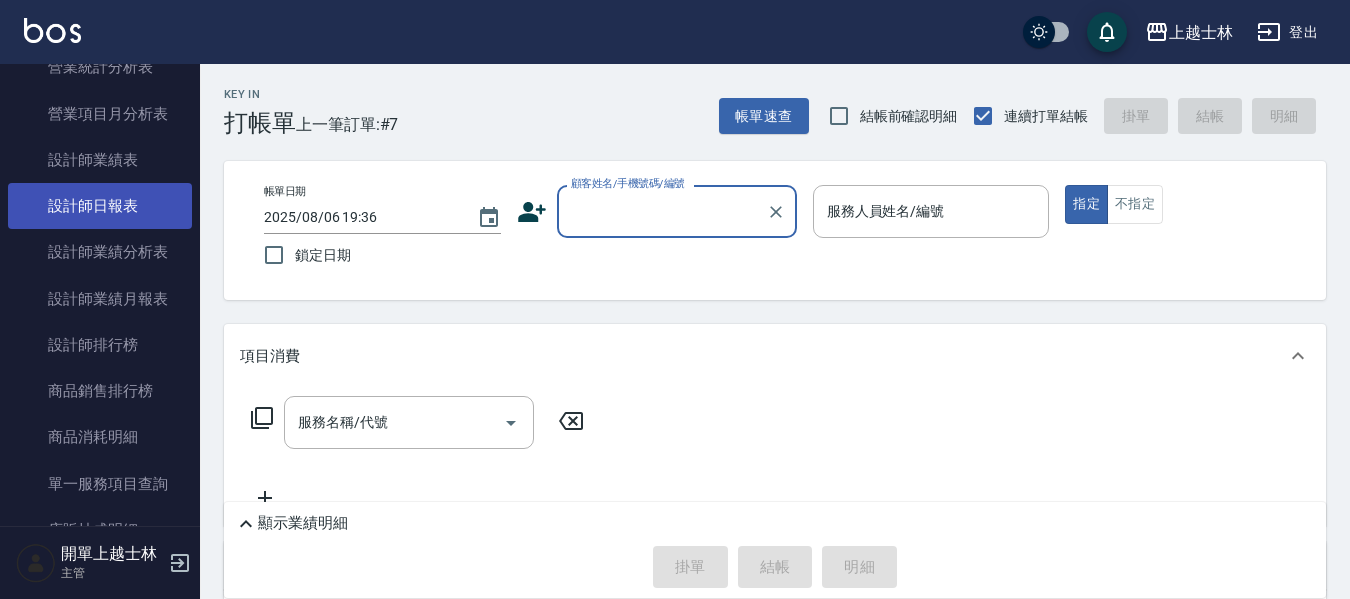 click on "設計師日報表" at bounding box center [100, 206] 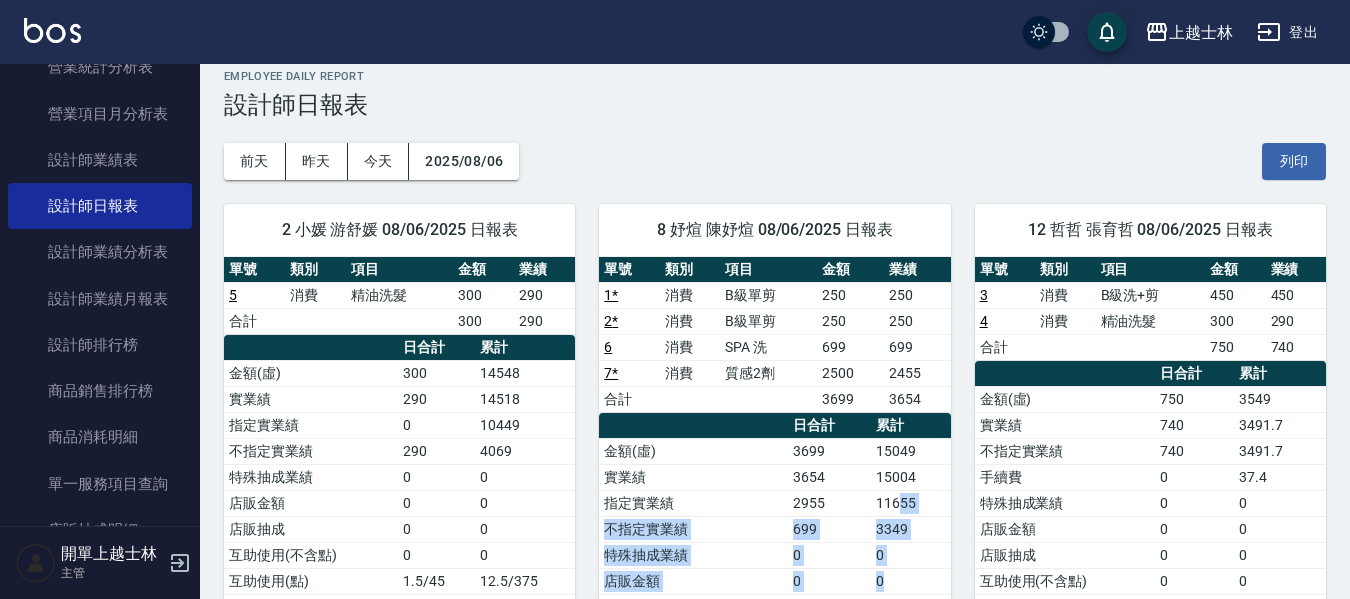 drag, startPoint x: 894, startPoint y: 533, endPoint x: 921, endPoint y: 581, distance: 55.072678 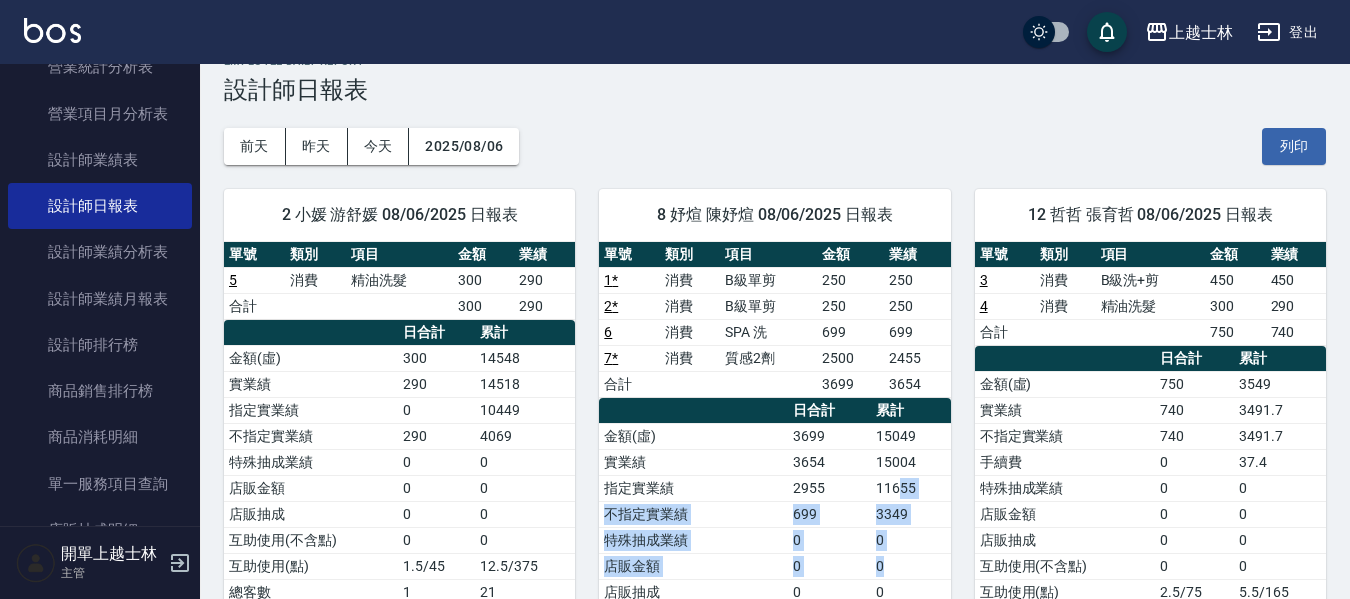 click on "0" at bounding box center (911, 540) 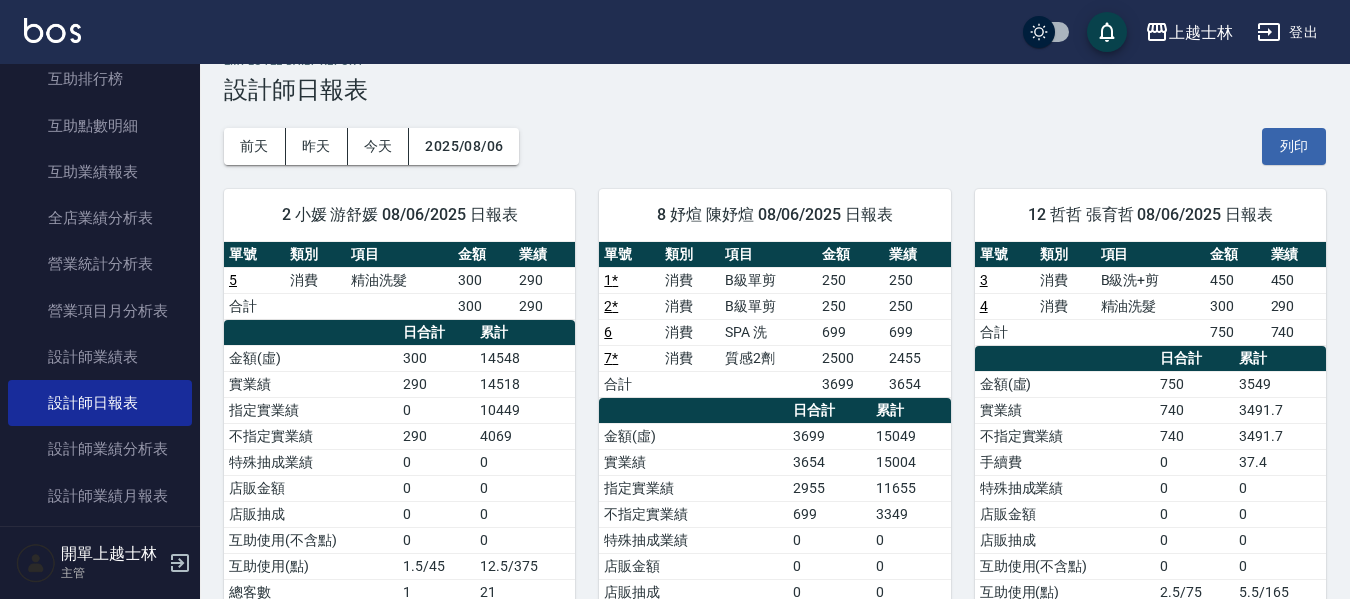 scroll, scrollTop: 700, scrollLeft: 0, axis: vertical 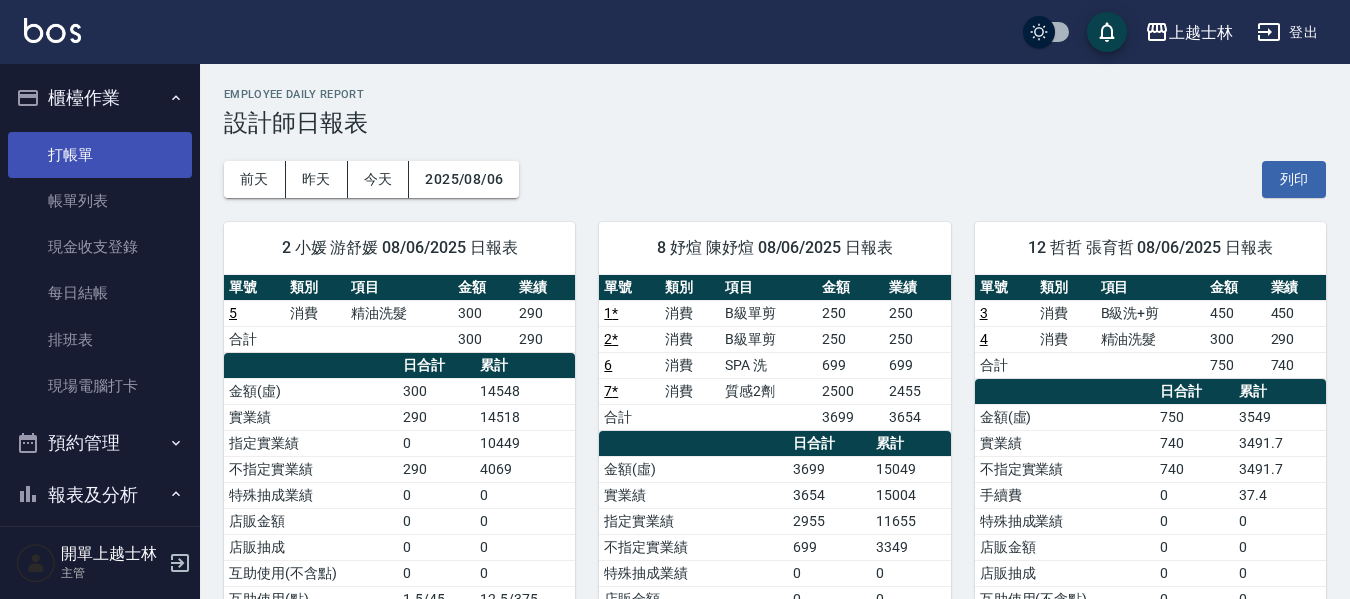 click on "打帳單" at bounding box center (100, 155) 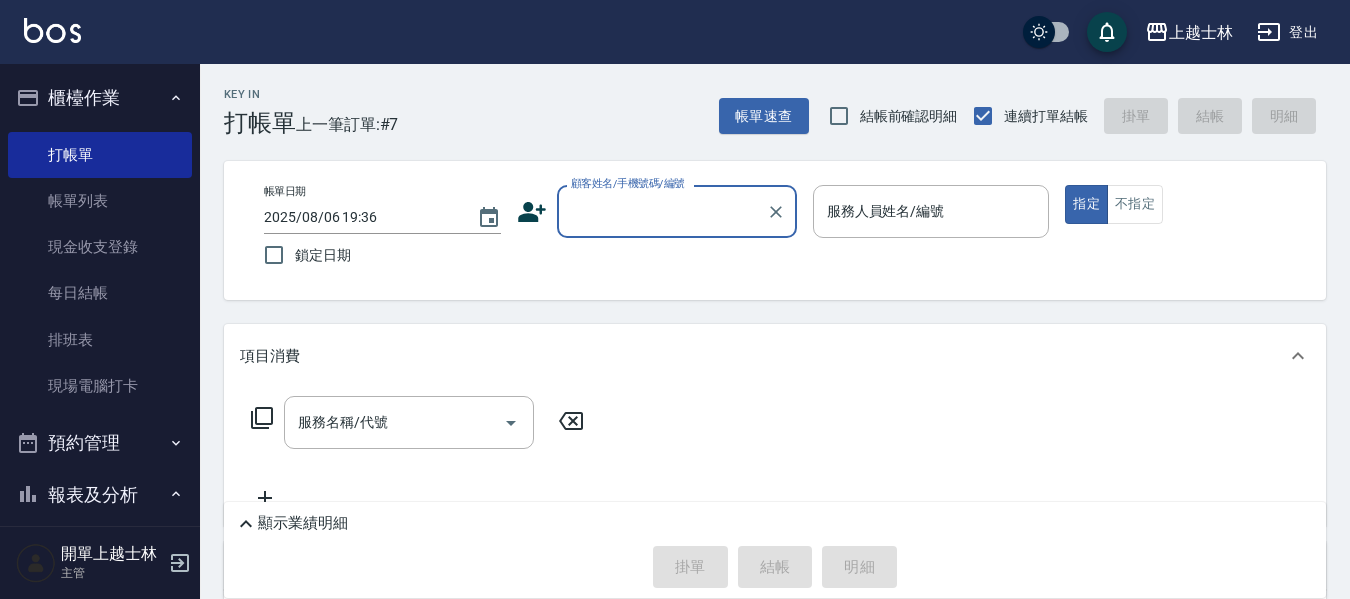 drag, startPoint x: 121, startPoint y: 163, endPoint x: 91, endPoint y: 426, distance: 264.7055 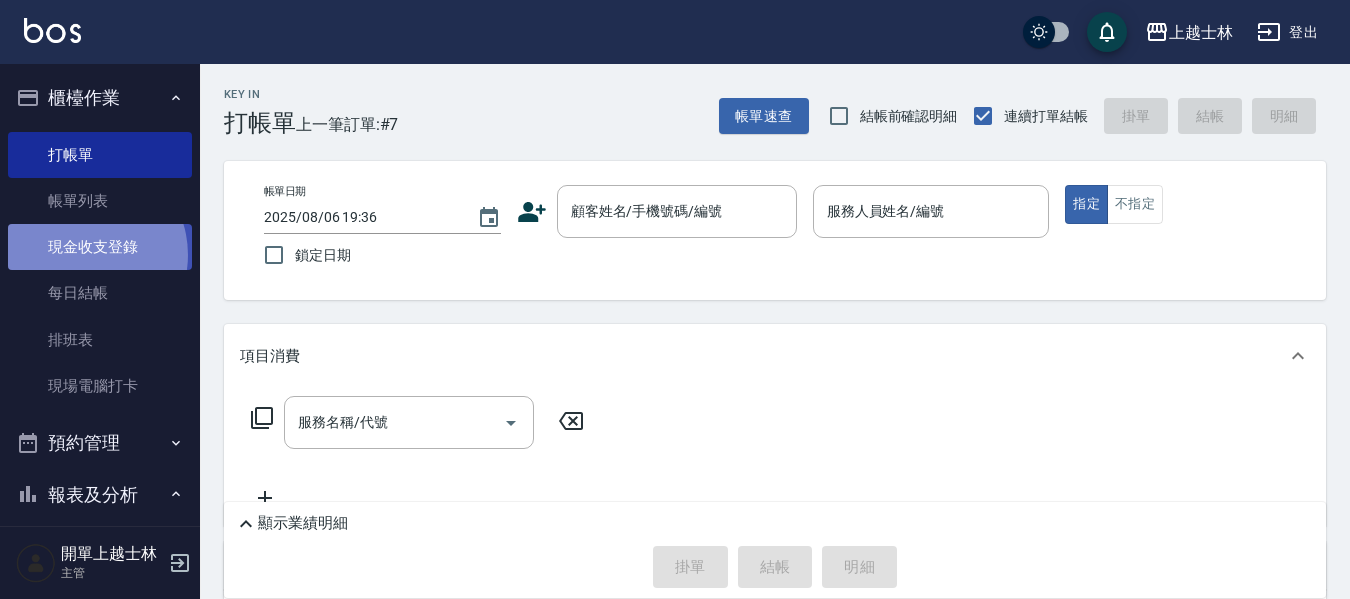 drag, startPoint x: 91, startPoint y: 426, endPoint x: 82, endPoint y: 252, distance: 174.2326 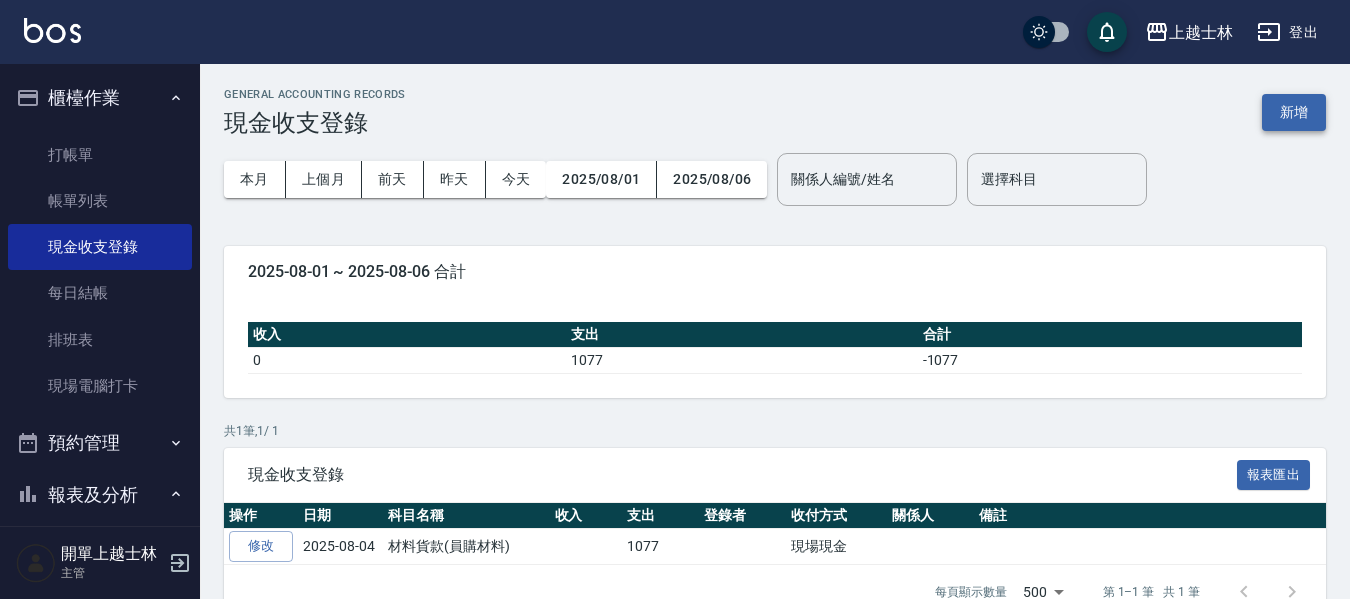 click on "新增" at bounding box center (1294, 112) 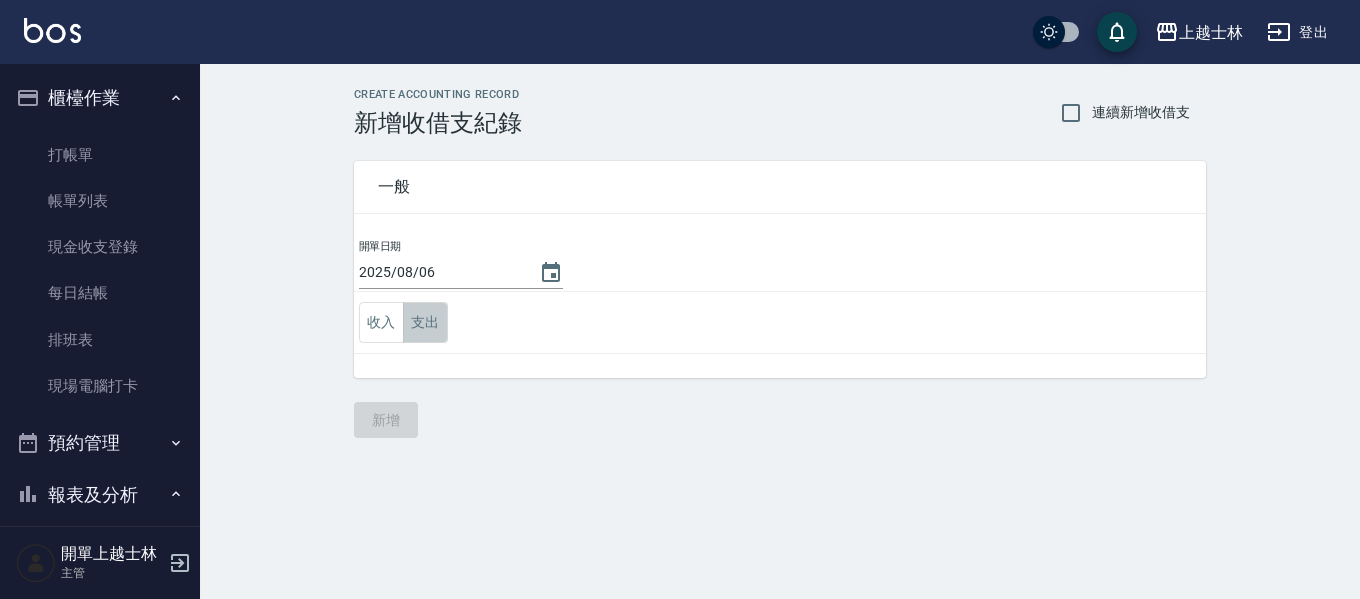 click on "支出" at bounding box center (425, 322) 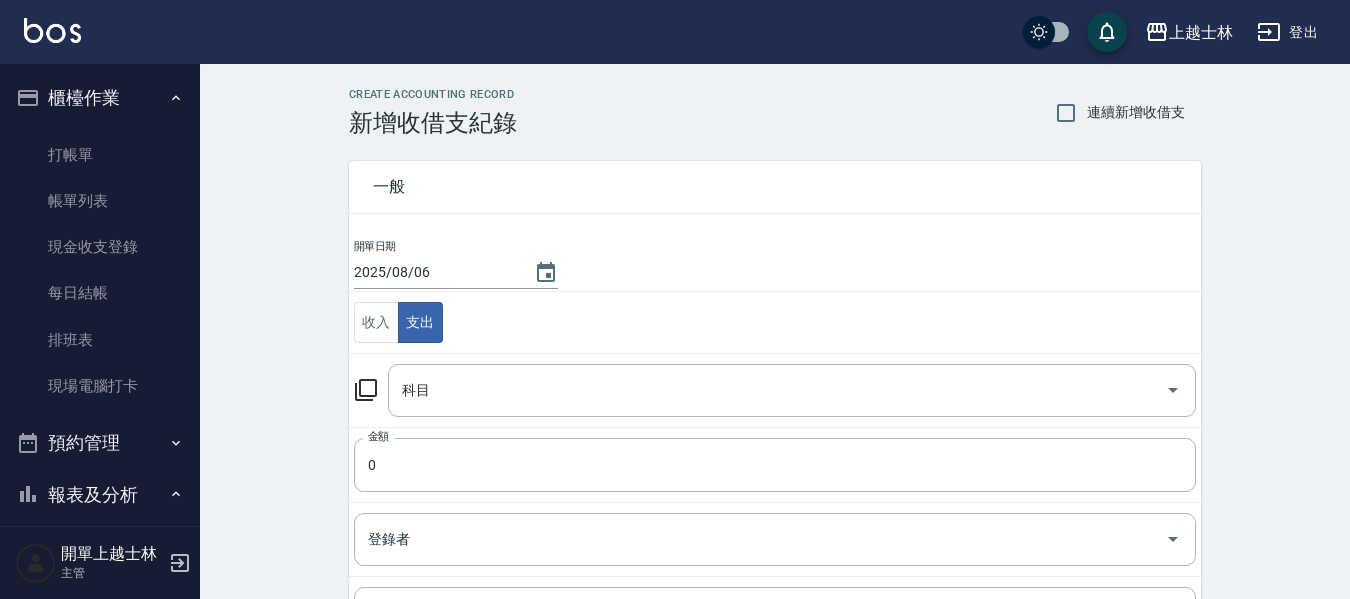 click 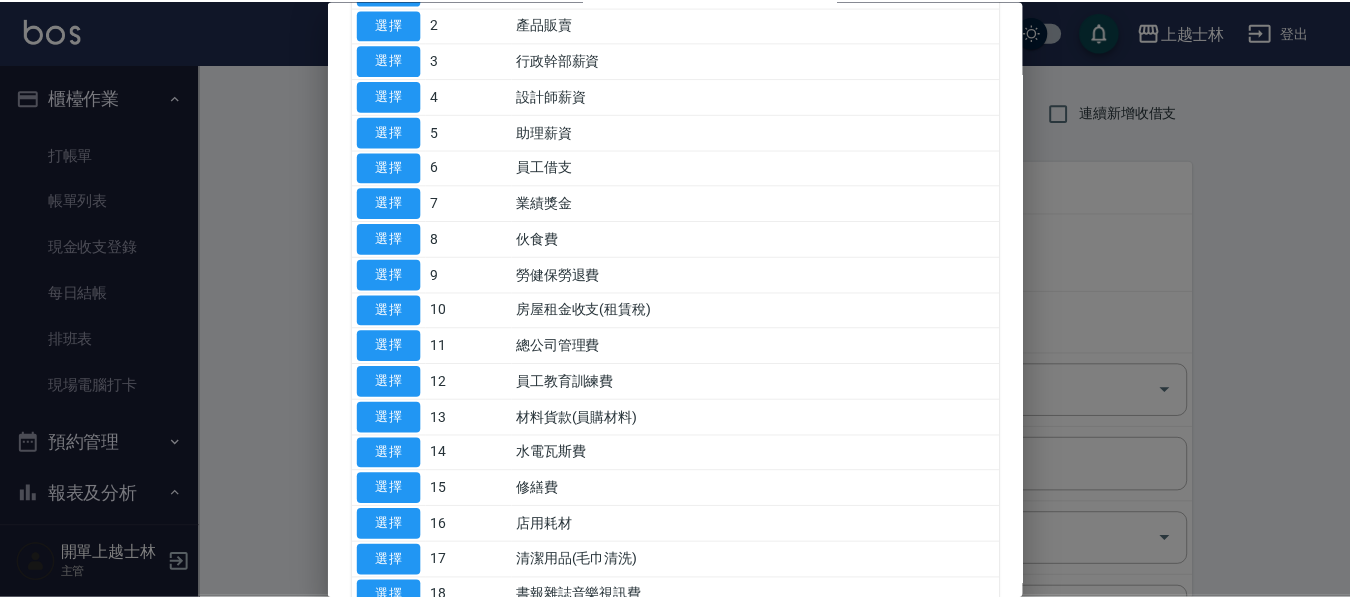 scroll, scrollTop: 300, scrollLeft: 0, axis: vertical 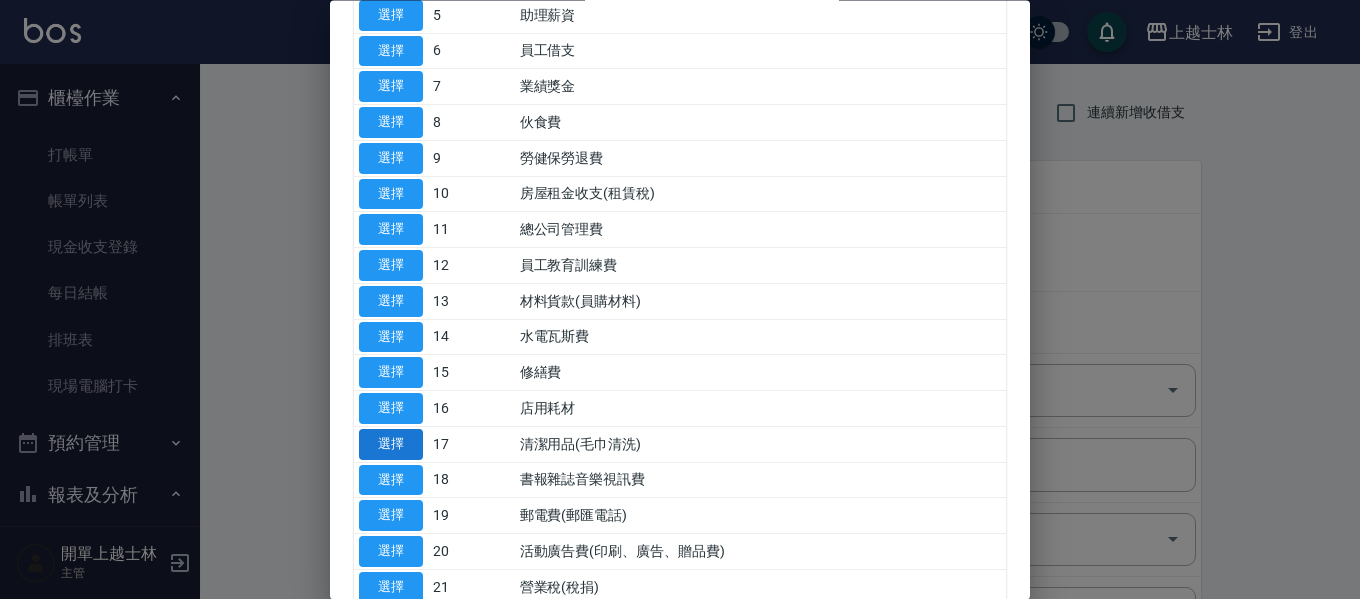 click on "選擇" at bounding box center (391, 444) 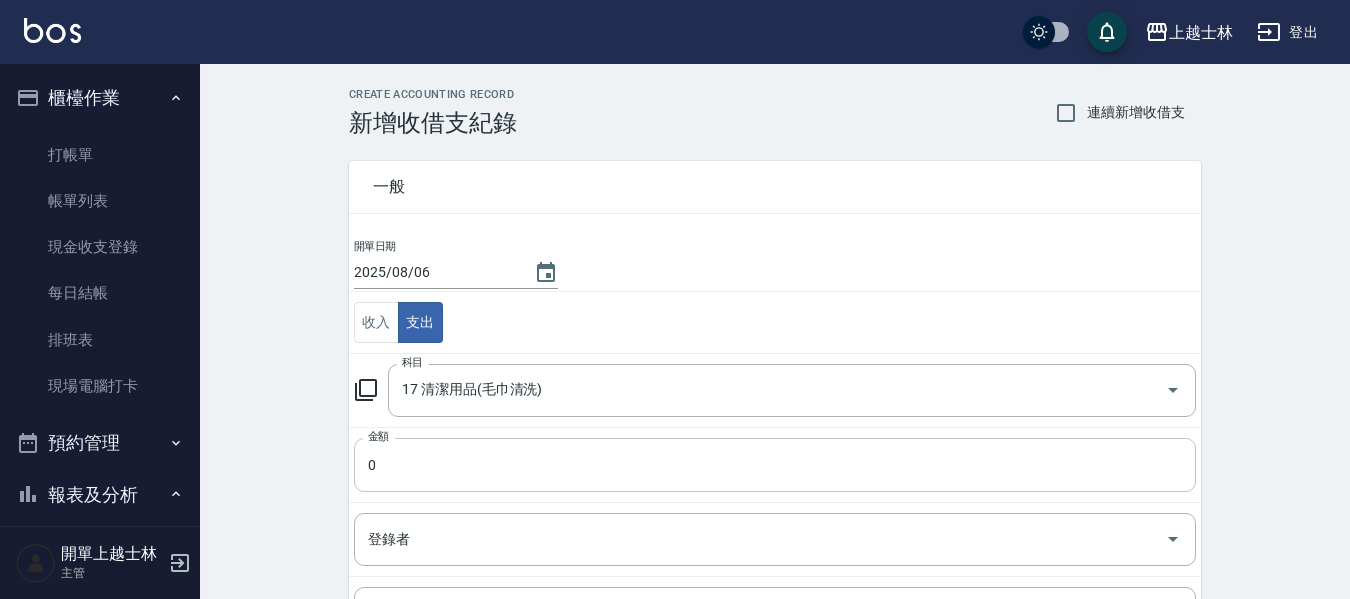click on "0" at bounding box center (775, 465) 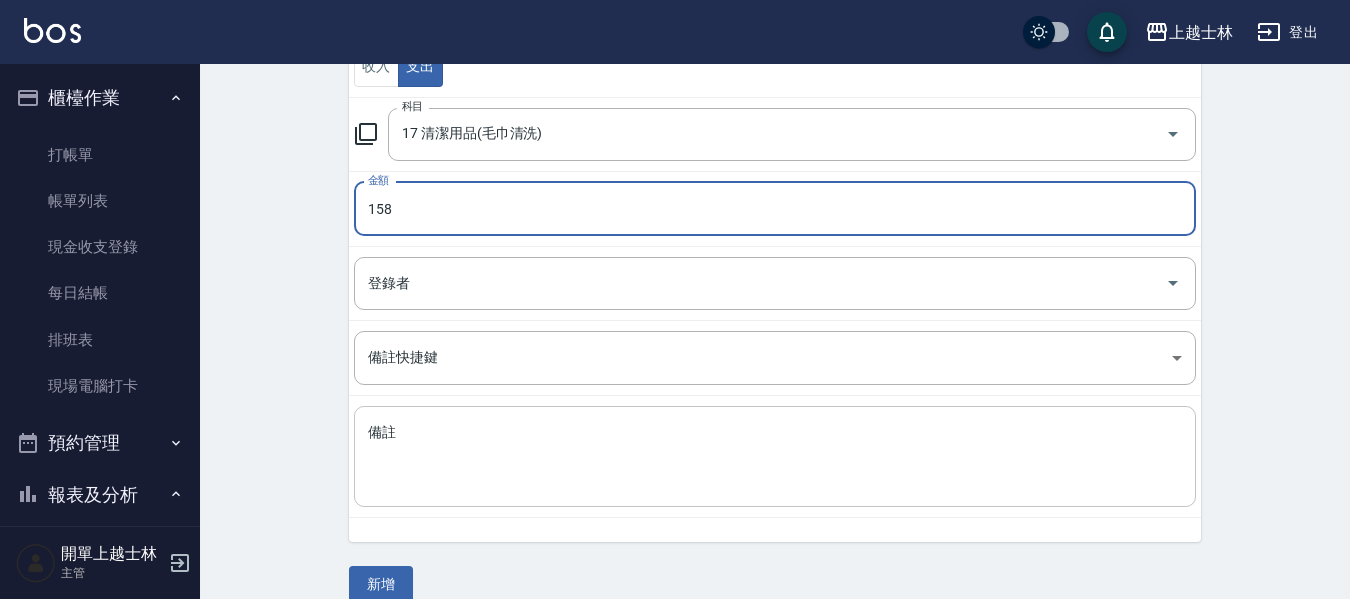 scroll, scrollTop: 284, scrollLeft: 0, axis: vertical 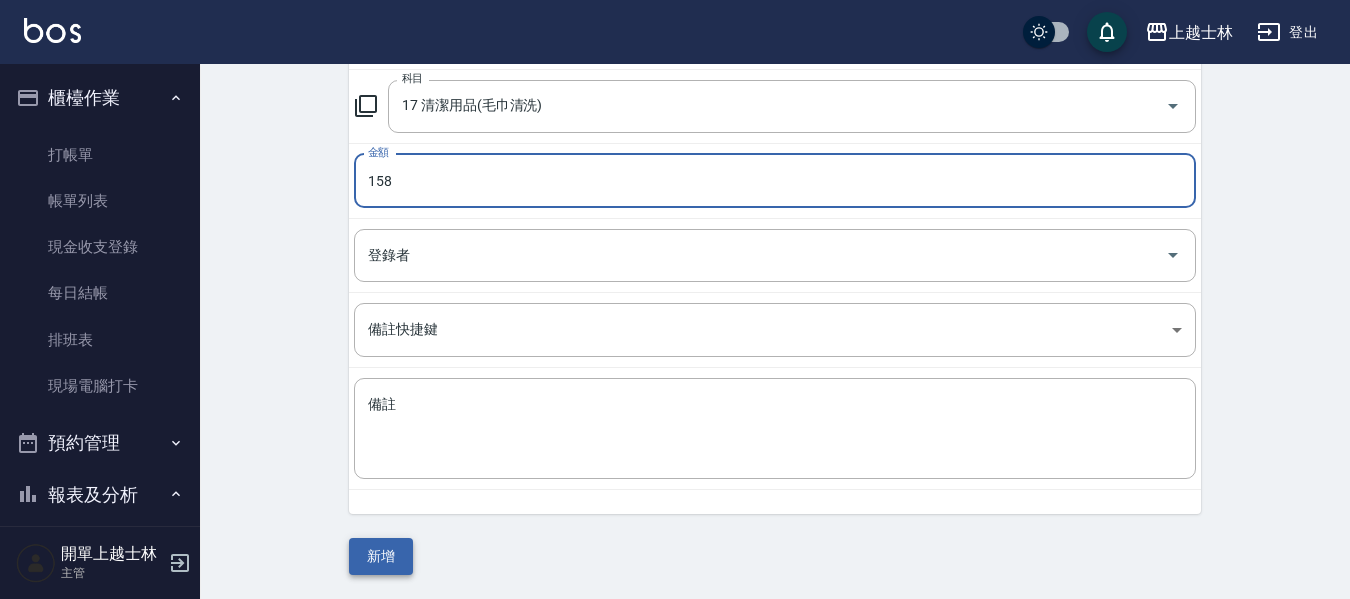 type on "158" 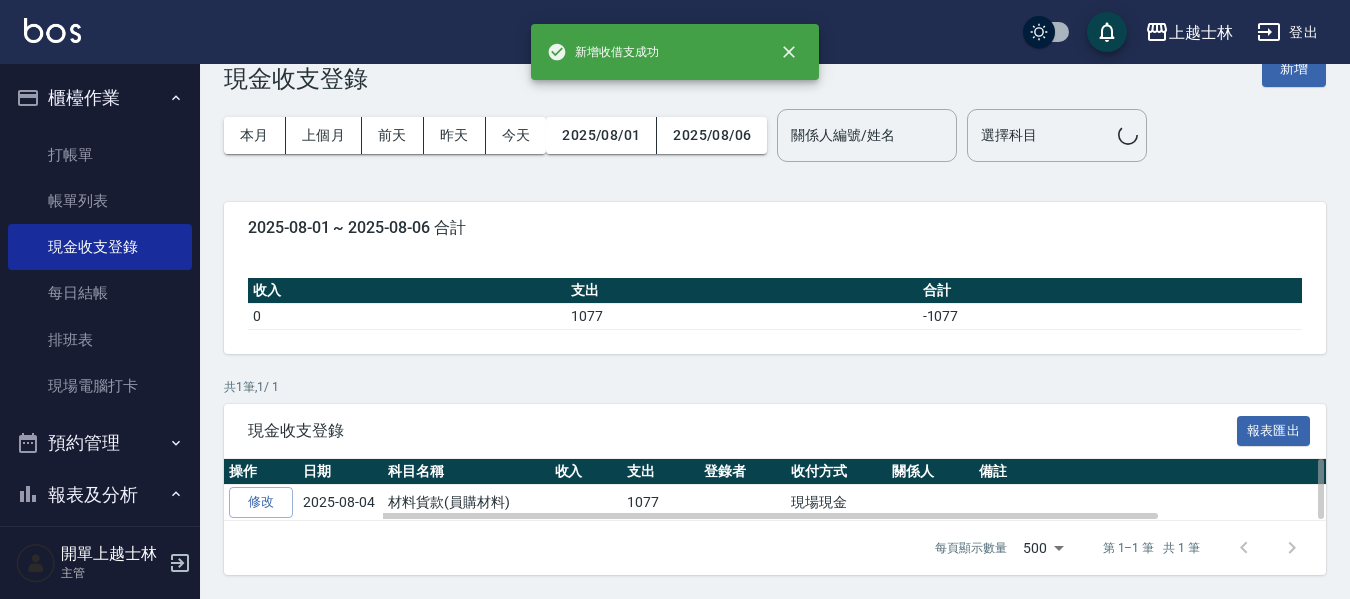 scroll, scrollTop: 0, scrollLeft: 0, axis: both 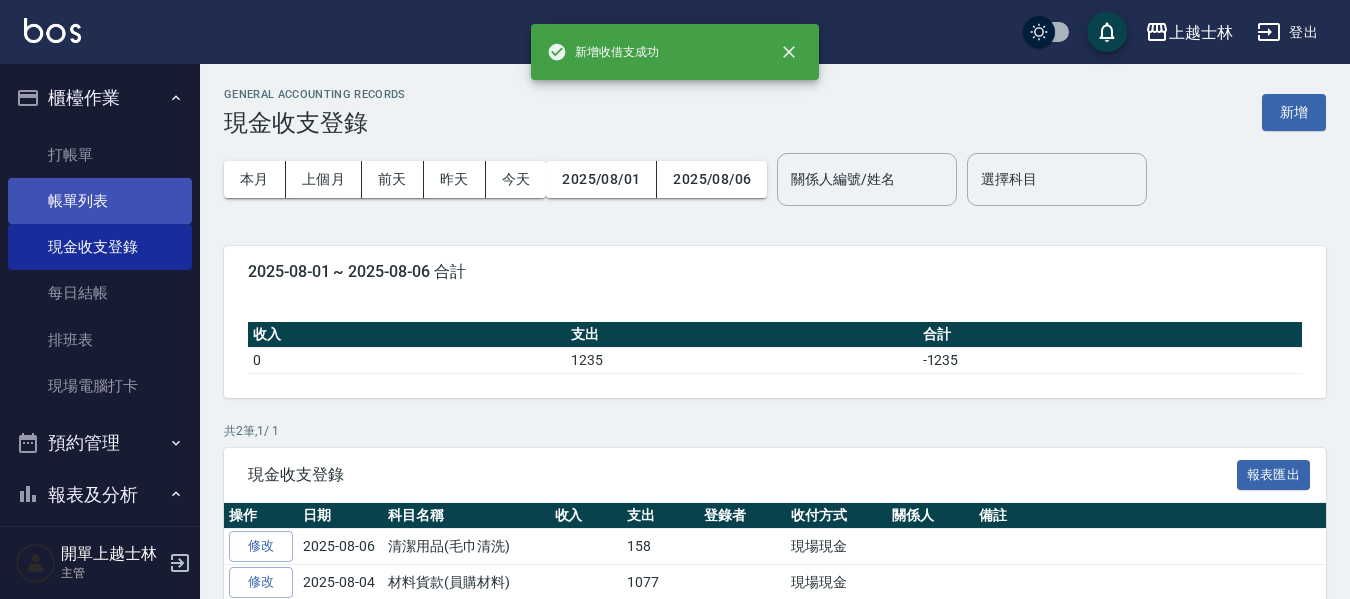 click on "帳單列表" at bounding box center [100, 201] 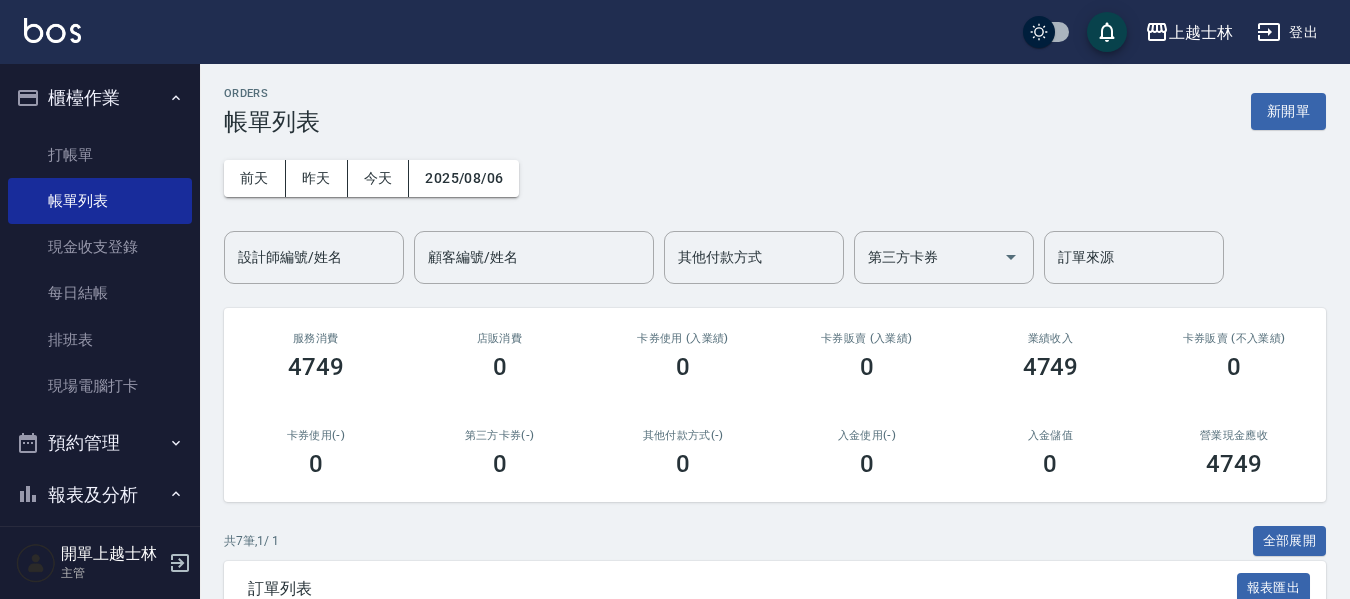 scroll, scrollTop: 0, scrollLeft: 0, axis: both 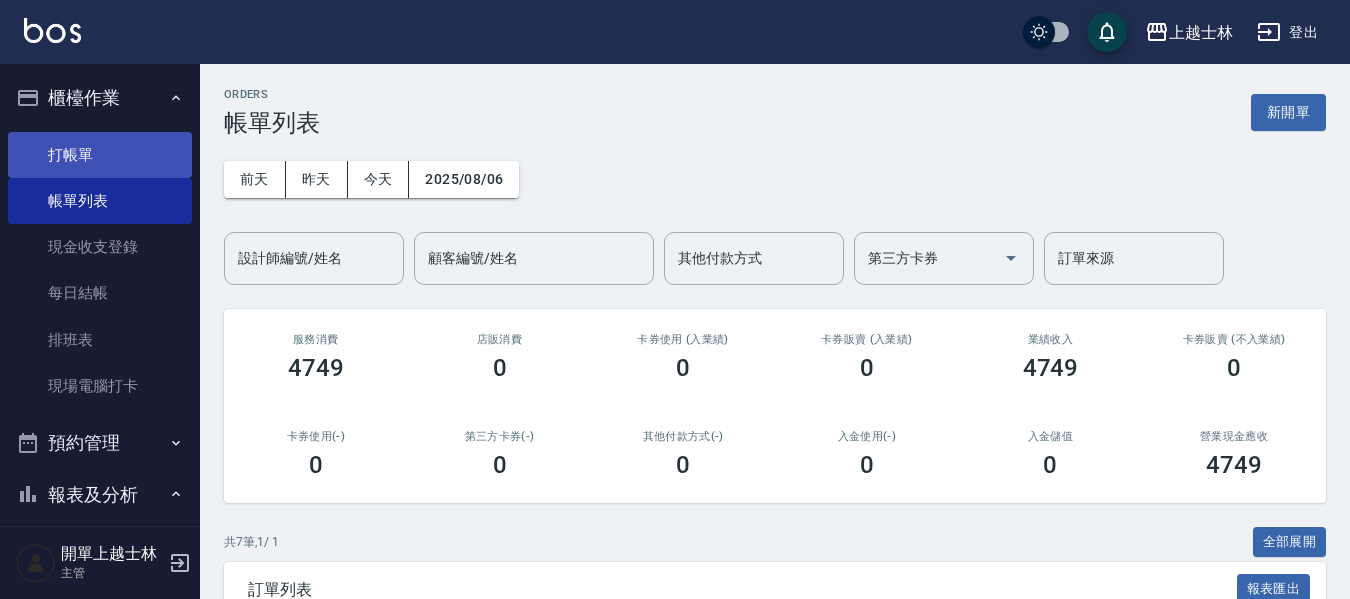 click on "打帳單" at bounding box center [100, 155] 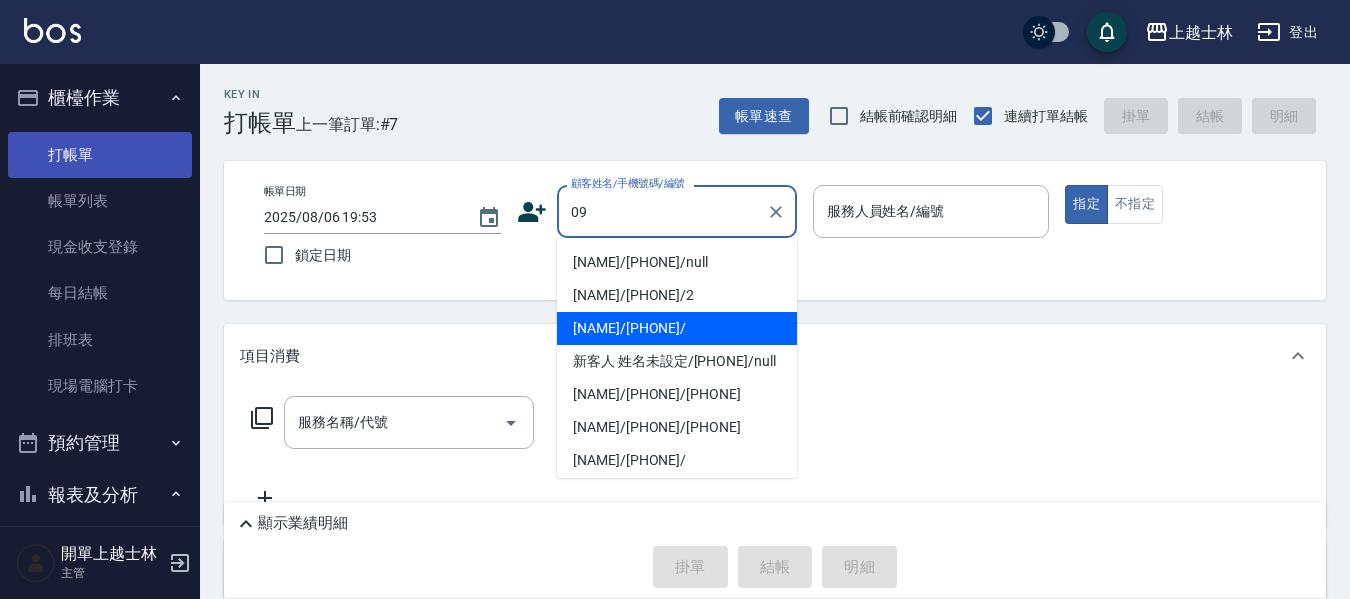 type on "哲哲/0952602586/" 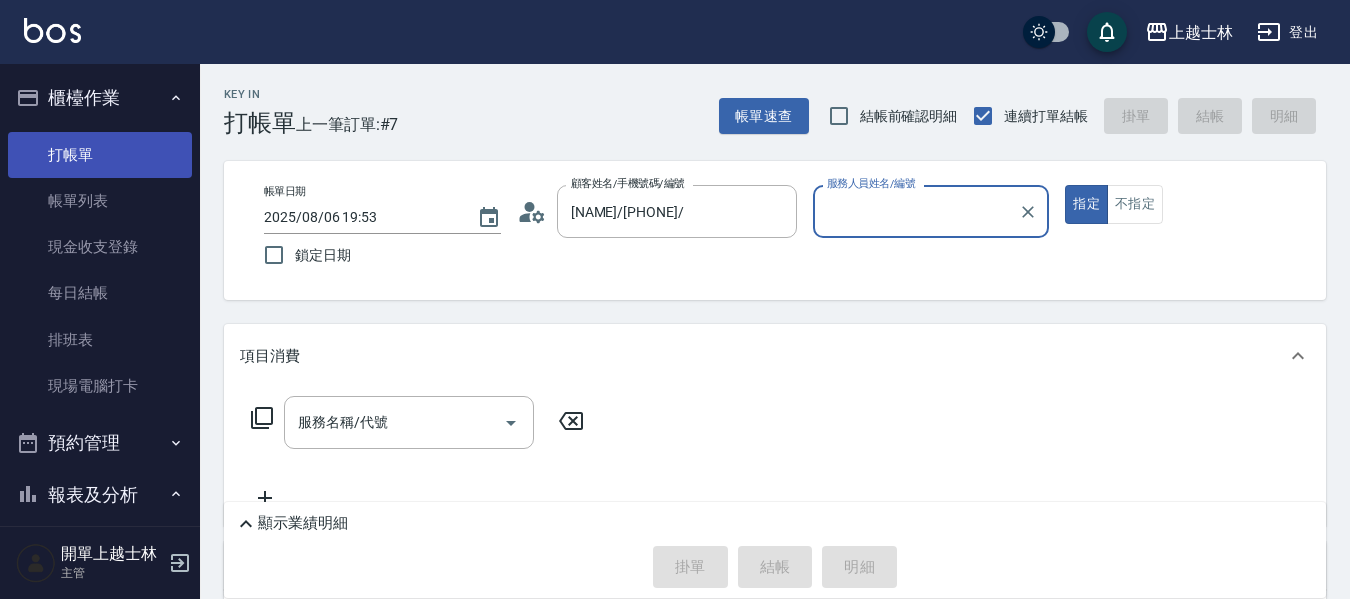 type on "哲哲-12" 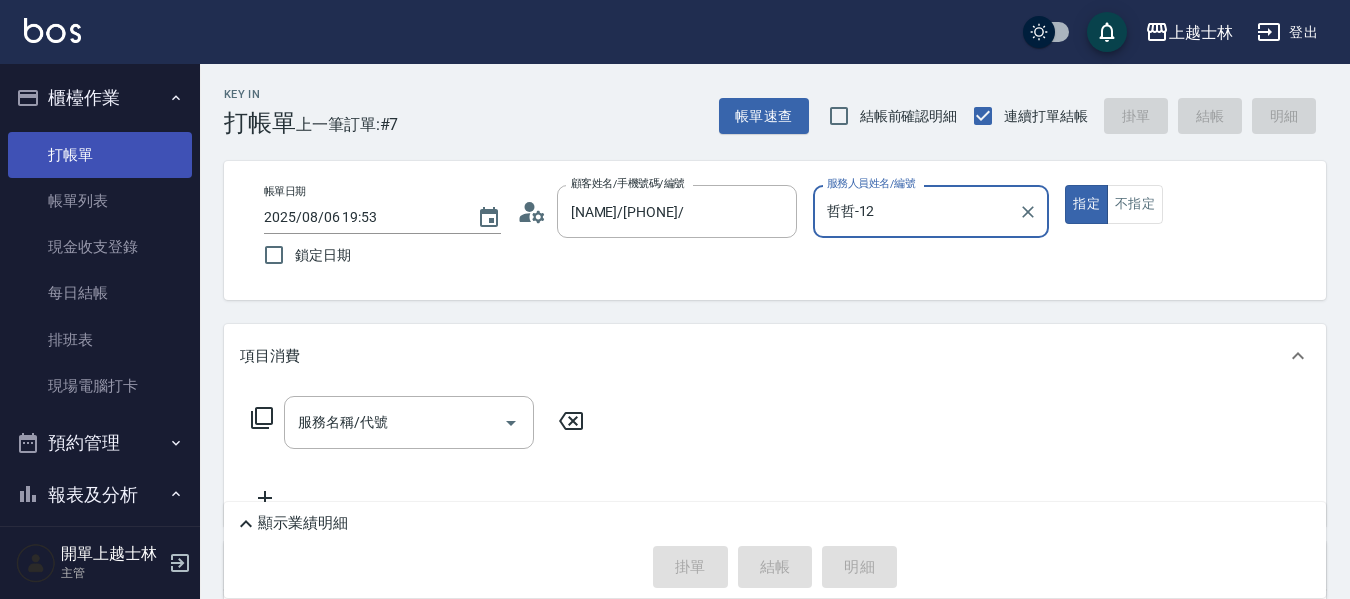 click on "指定" at bounding box center [1086, 204] 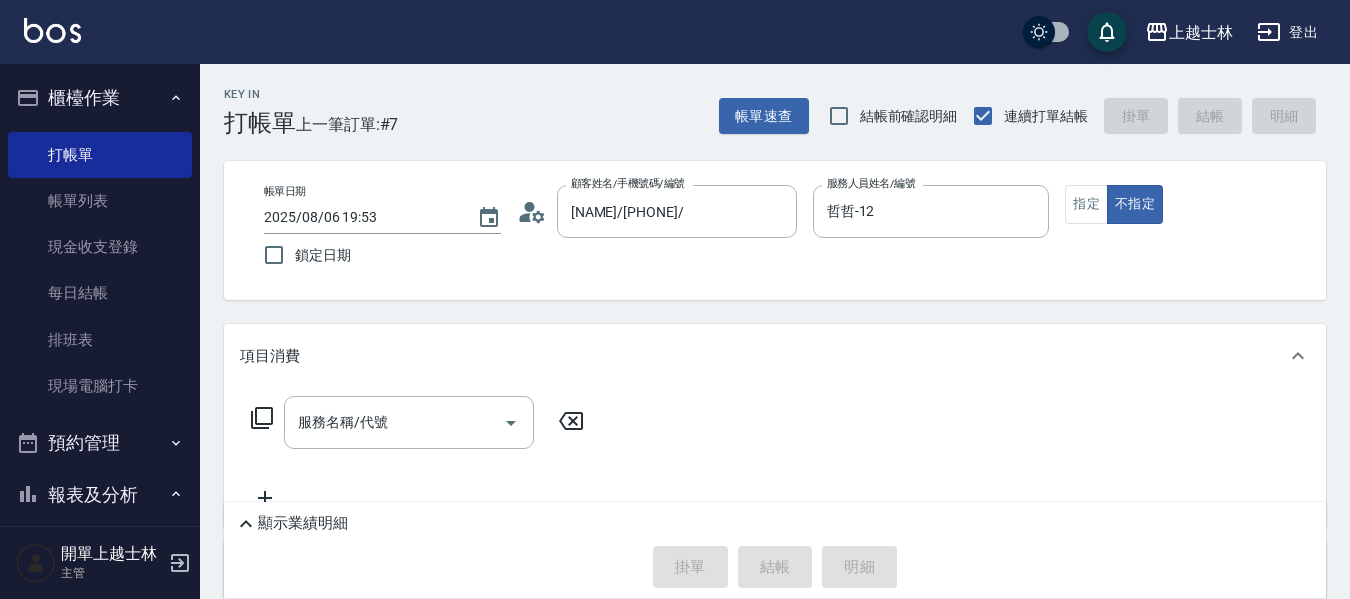 click on "服務名稱/代號 服務名稱/代號" at bounding box center (409, 422) 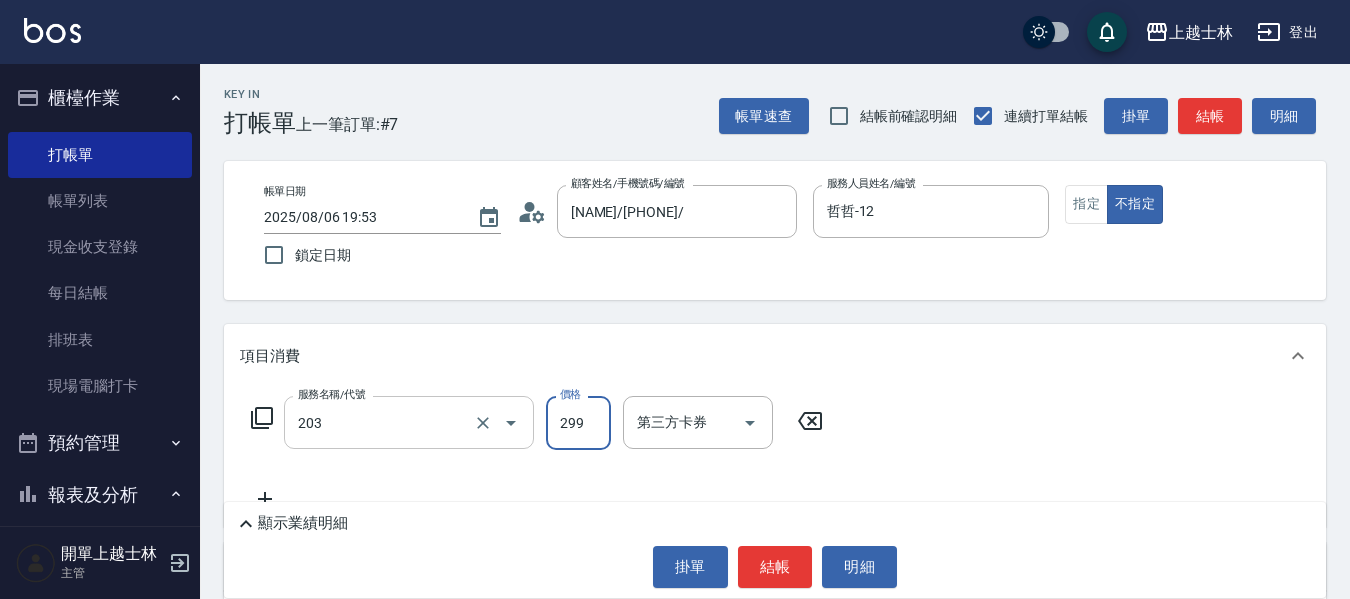 type on "B級洗+剪(203)" 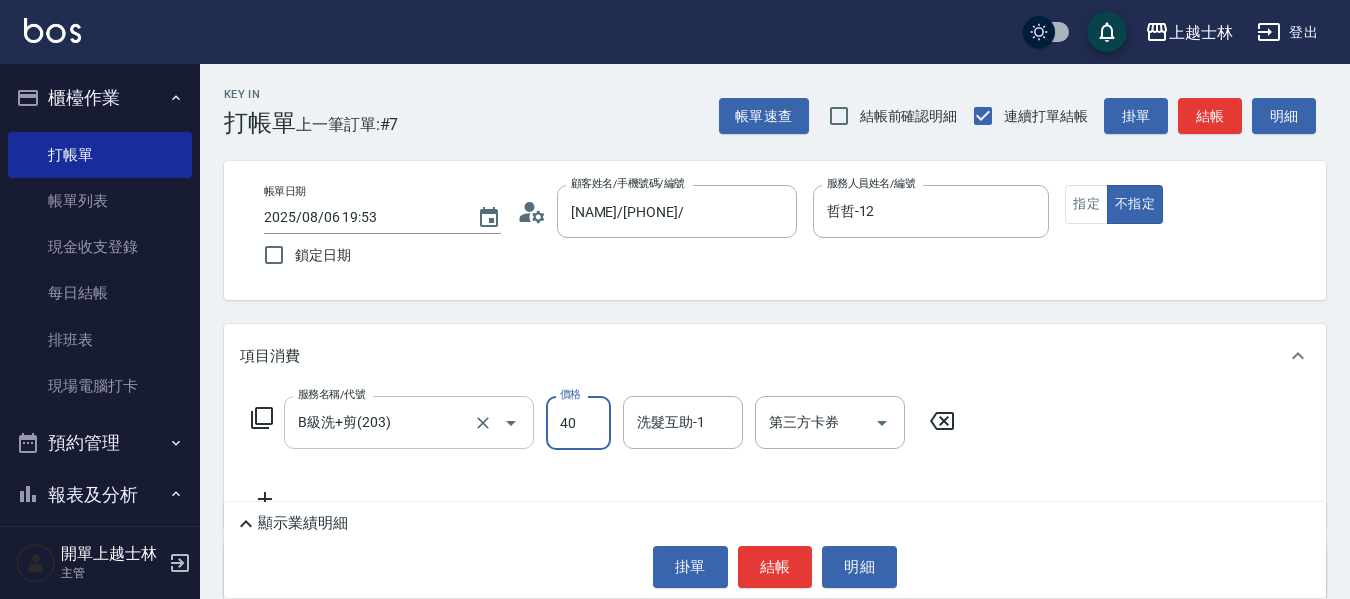 type on "400" 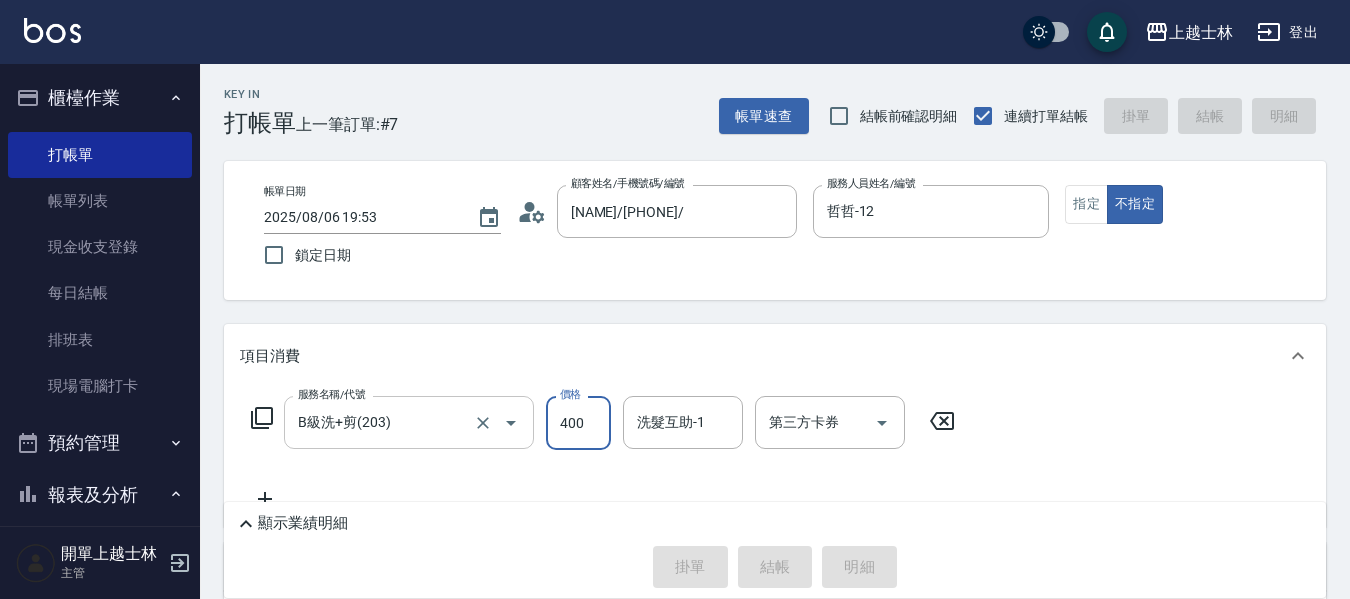 type on "2025/08/06 19:55" 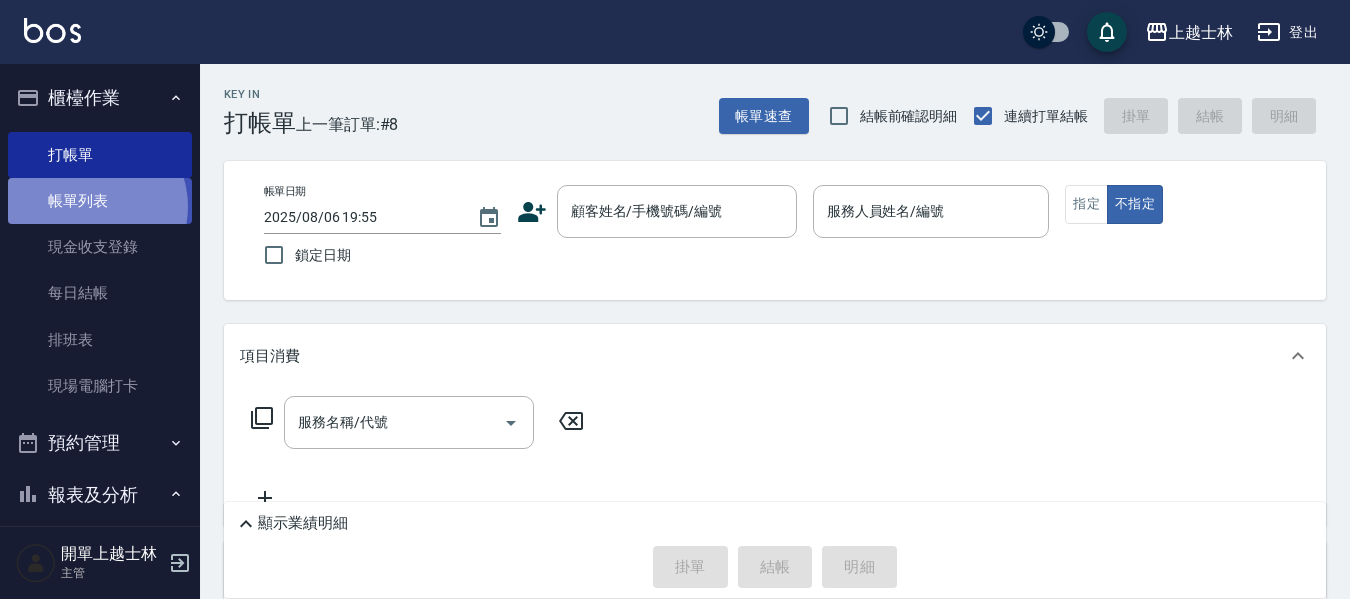 click on "帳單列表" at bounding box center [100, 201] 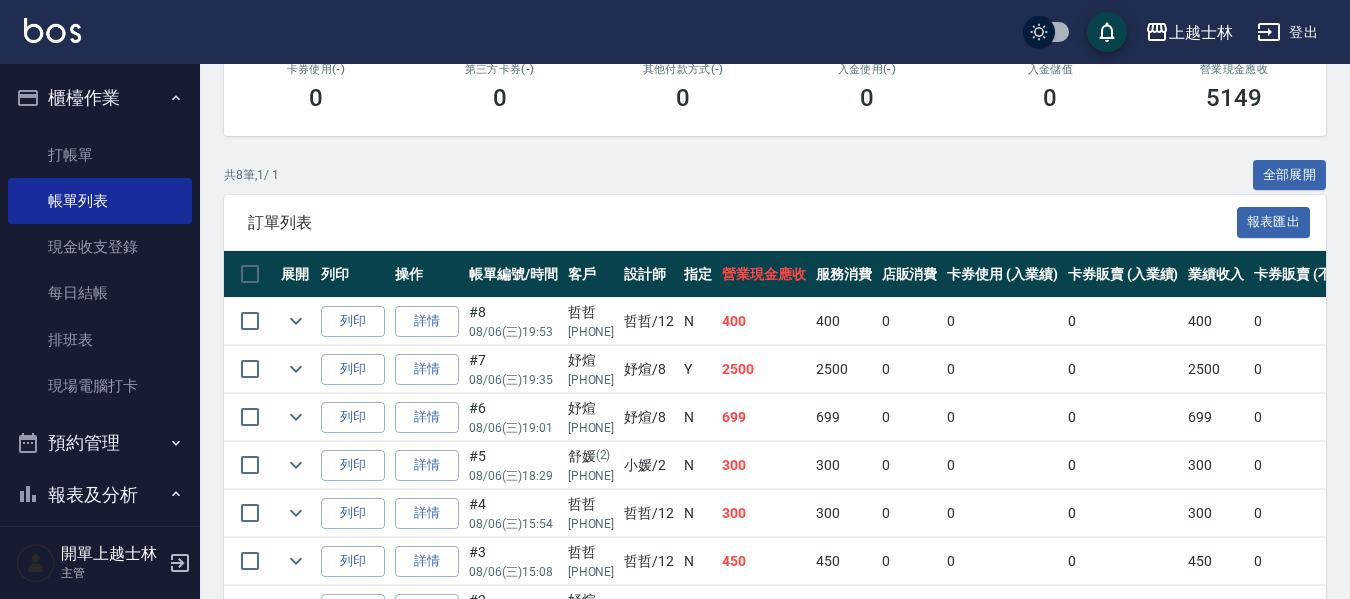 scroll, scrollTop: 400, scrollLeft: 0, axis: vertical 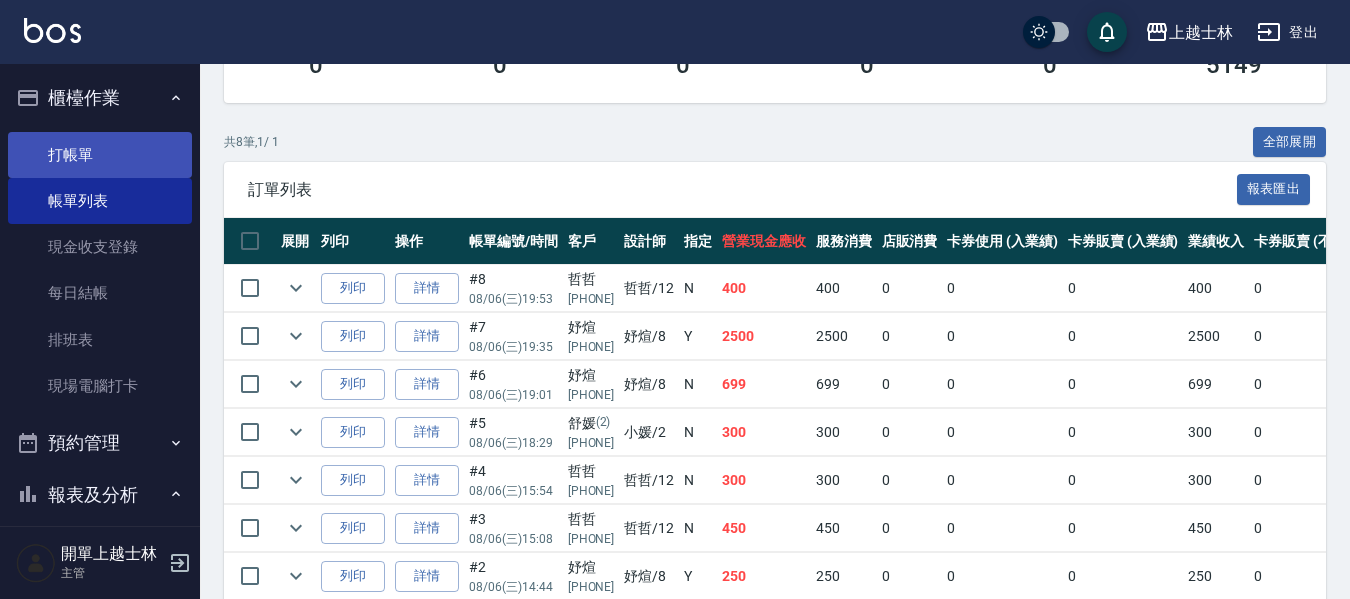 click on "打帳單" at bounding box center (100, 155) 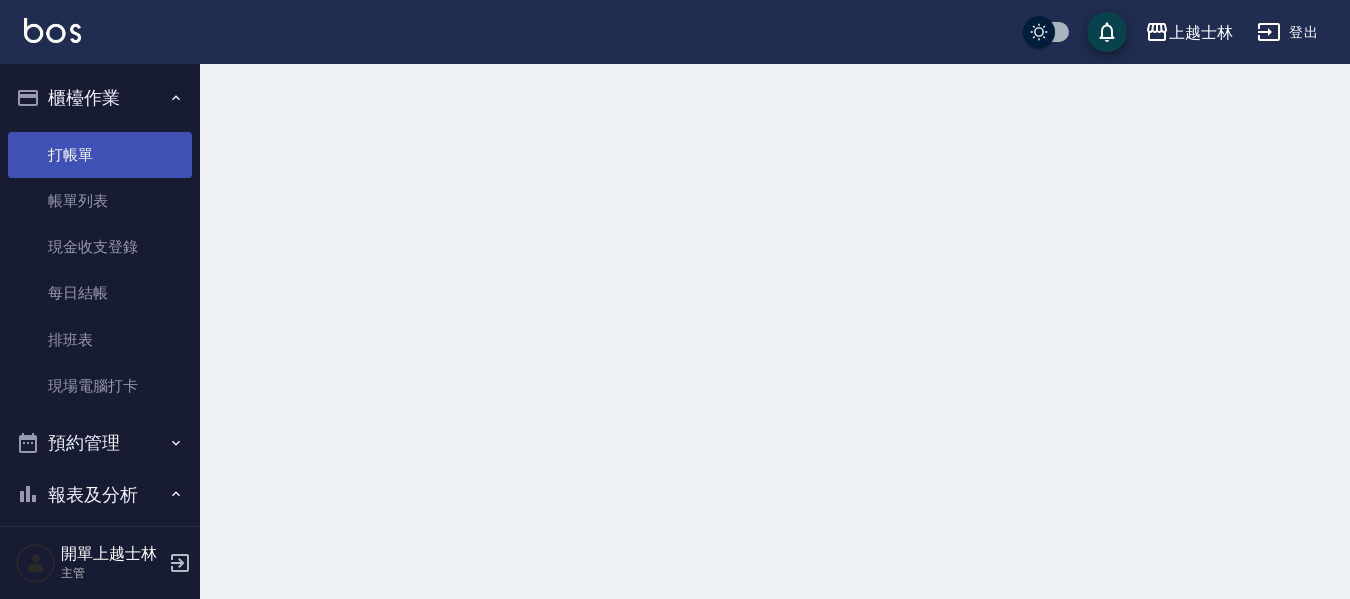 scroll, scrollTop: 0, scrollLeft: 0, axis: both 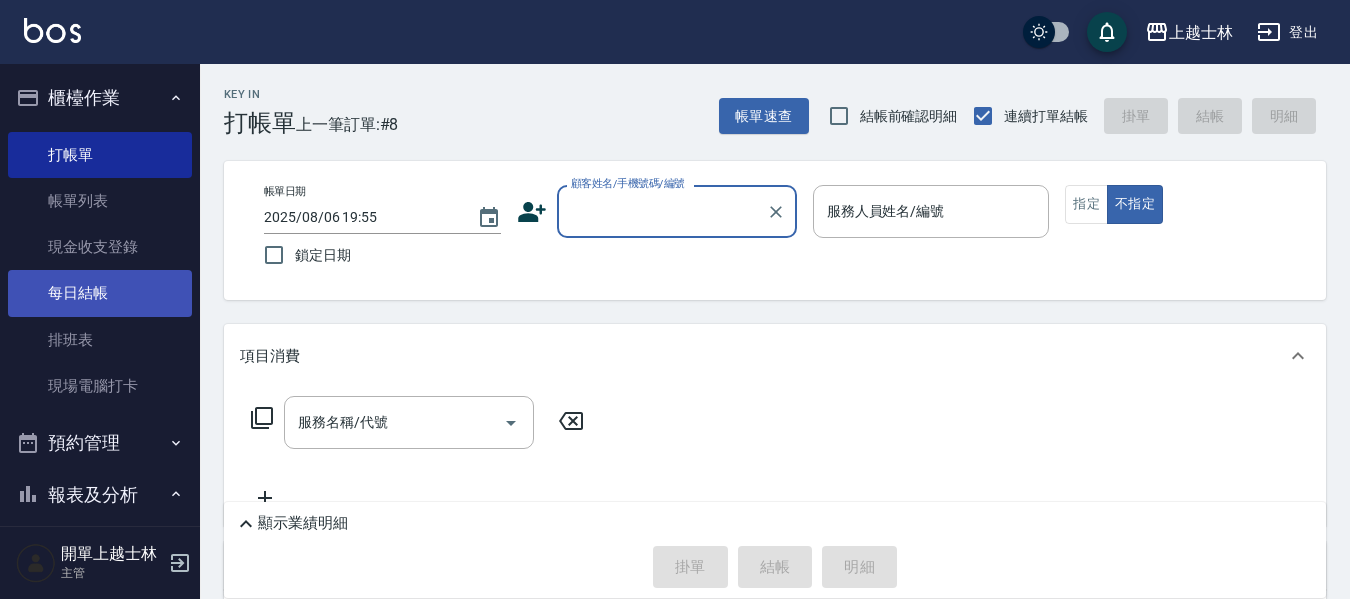 click on "每日結帳" at bounding box center [100, 293] 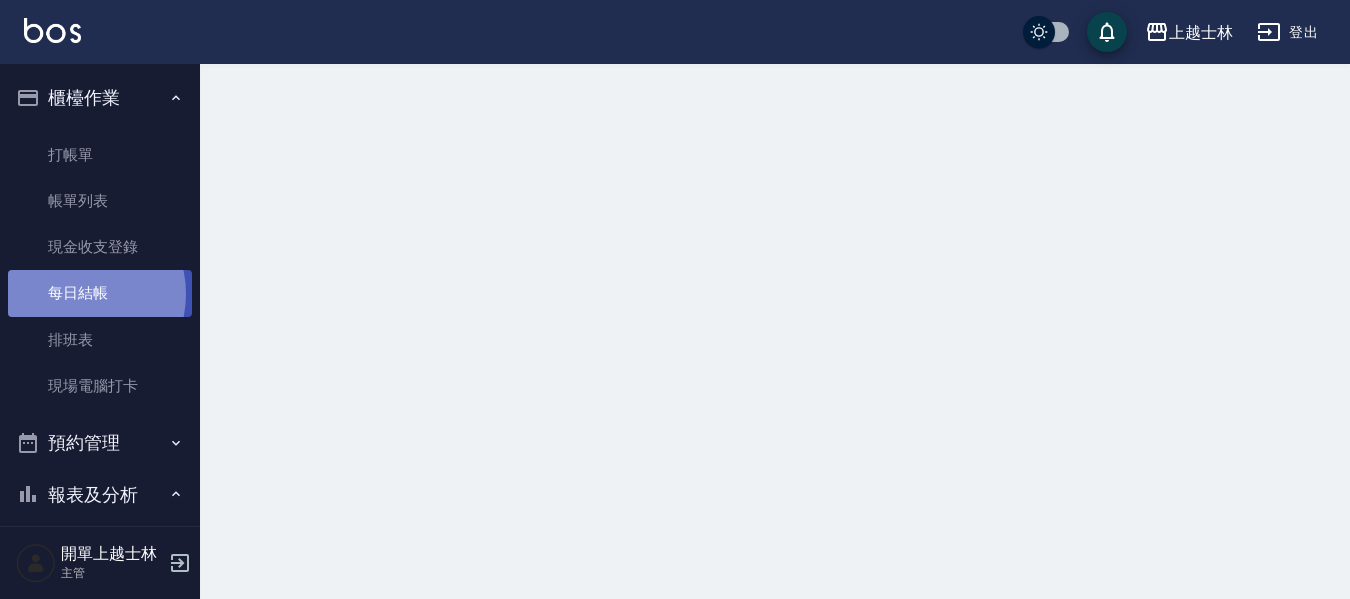click on "每日結帳" at bounding box center (100, 293) 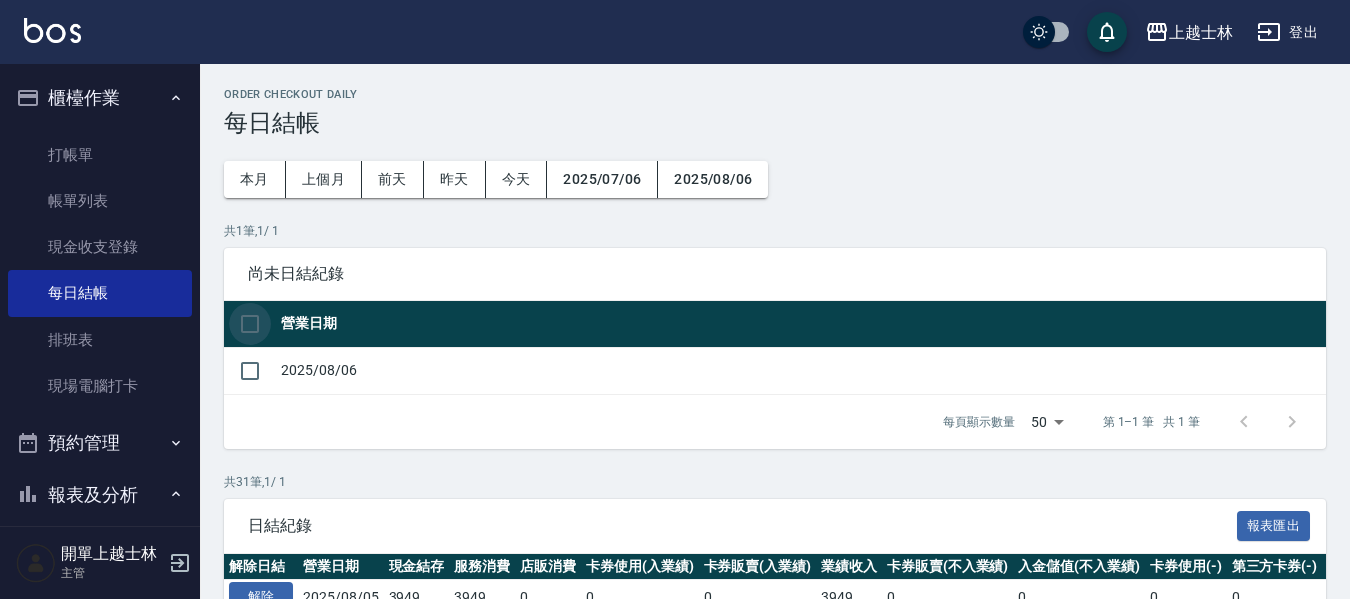click at bounding box center [250, 324] 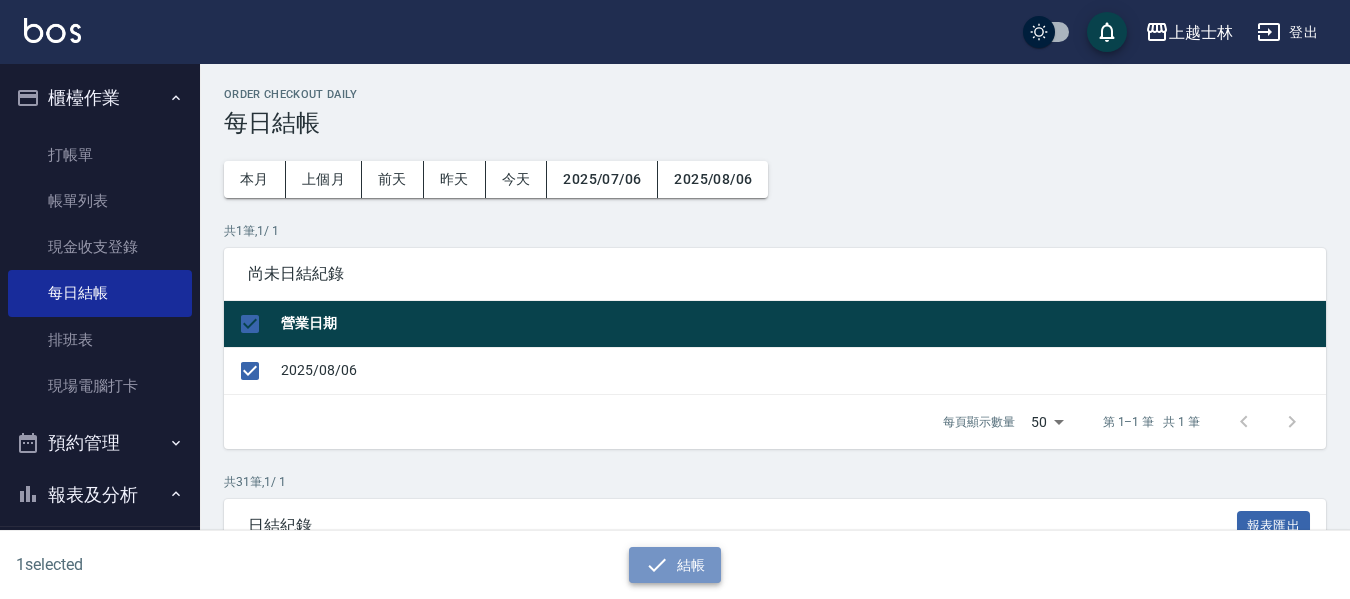 click on "結帳" at bounding box center [675, 565] 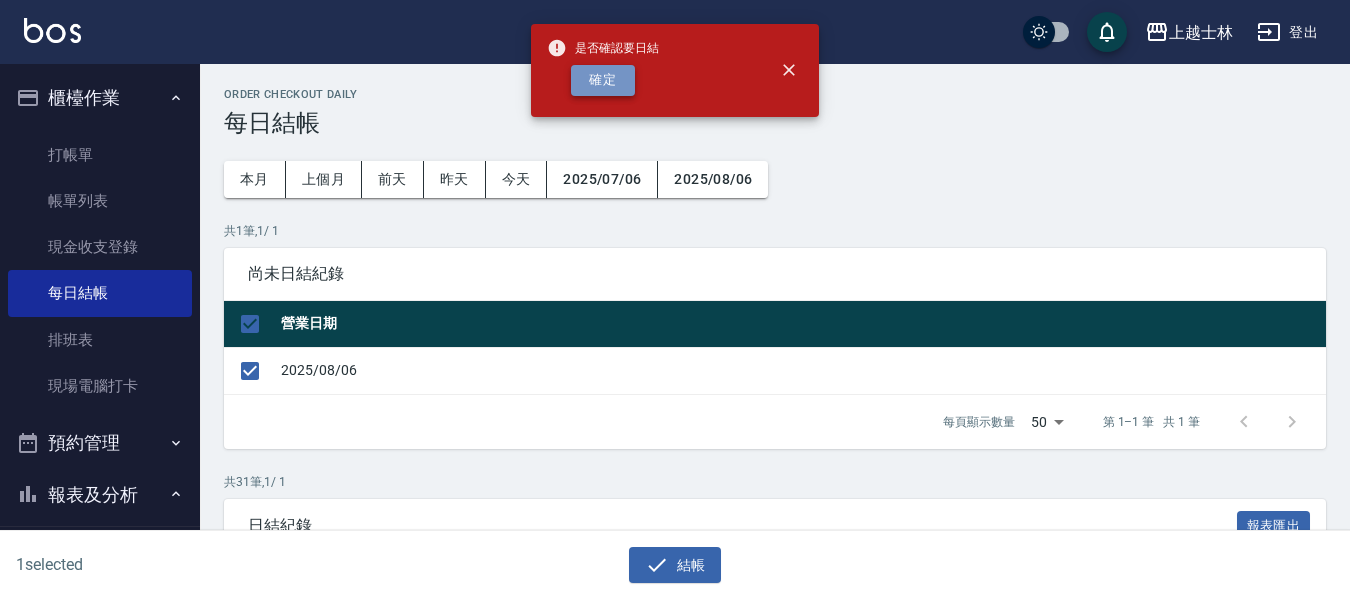 click on "確定" at bounding box center [603, 80] 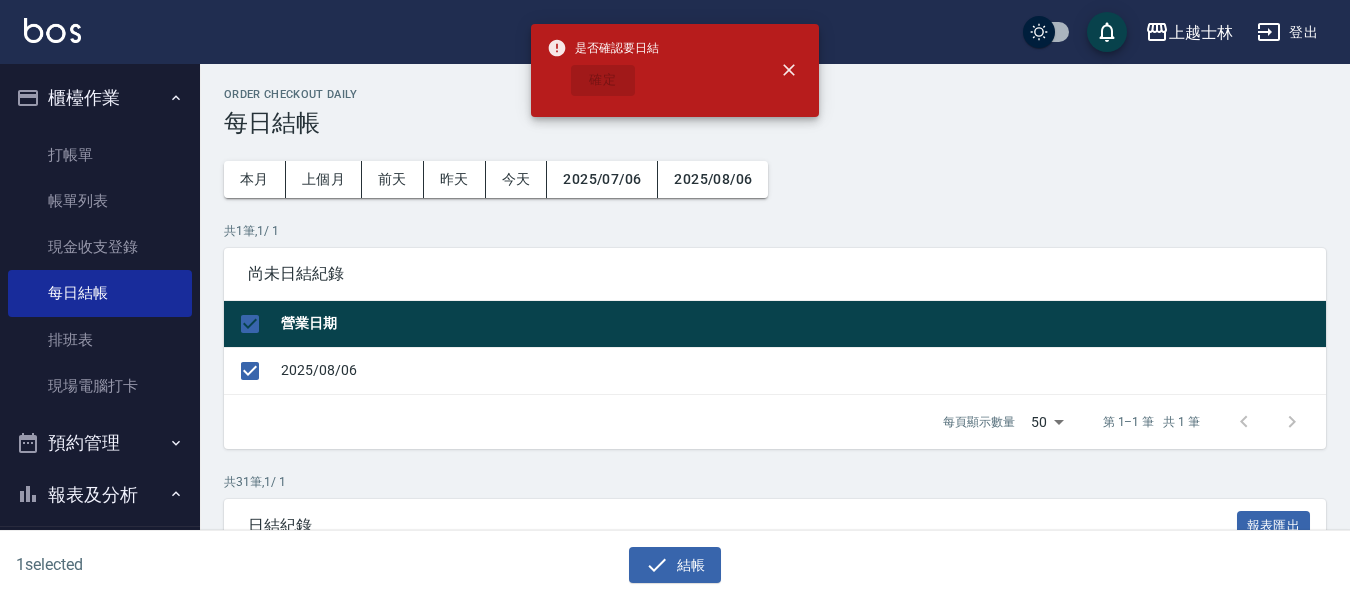 checkbox on "false" 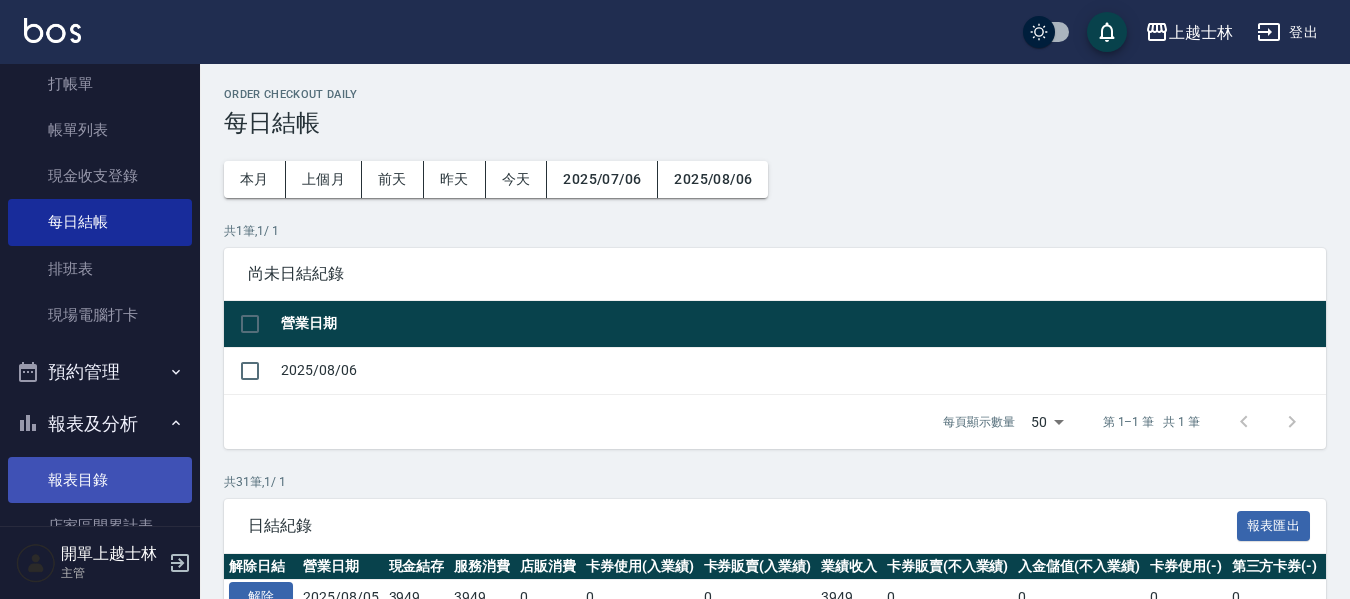 scroll, scrollTop: 200, scrollLeft: 0, axis: vertical 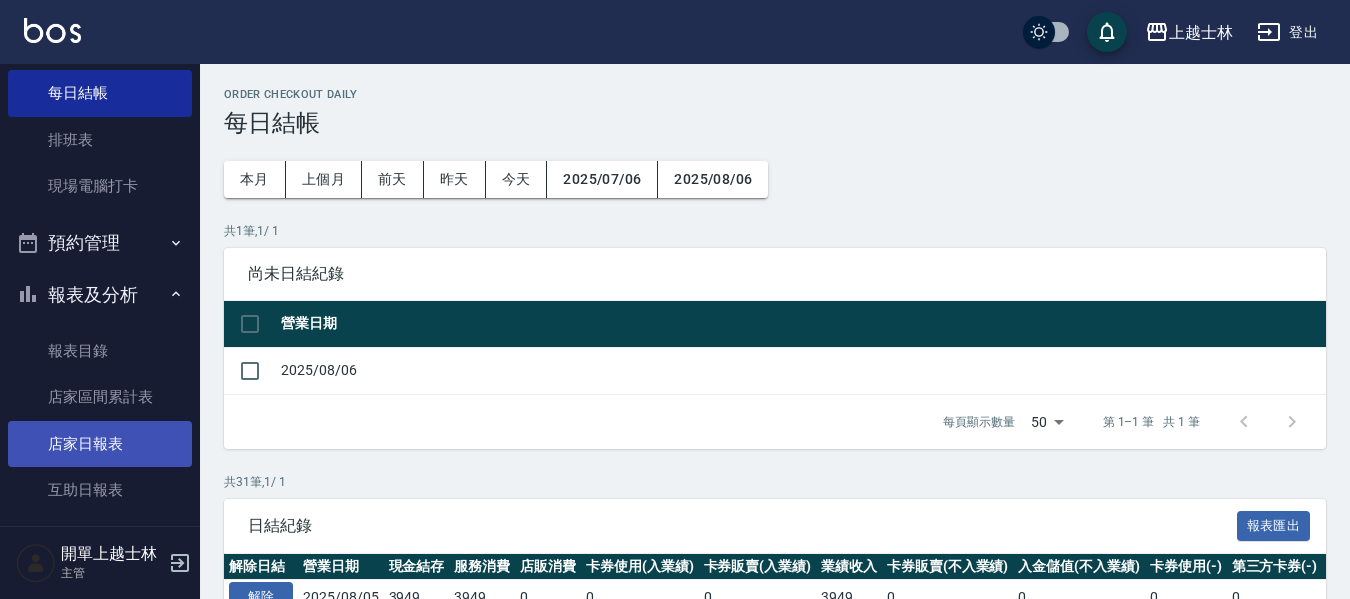 click on "店家日報表" at bounding box center [100, 444] 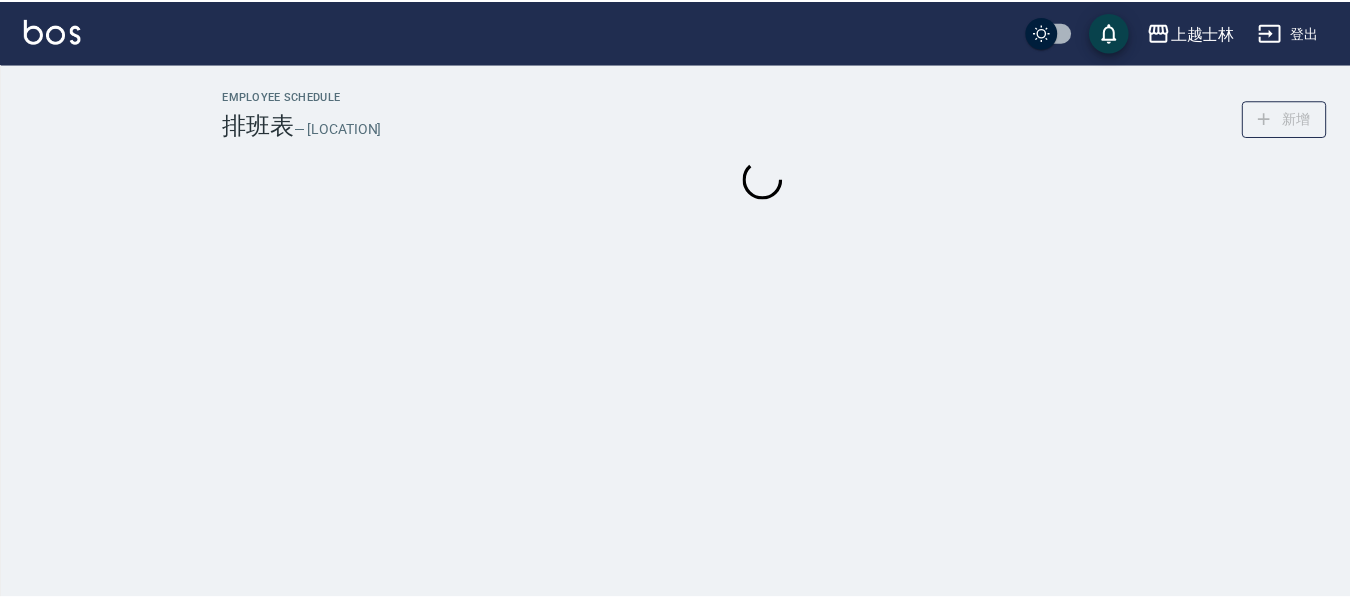 scroll, scrollTop: 0, scrollLeft: 0, axis: both 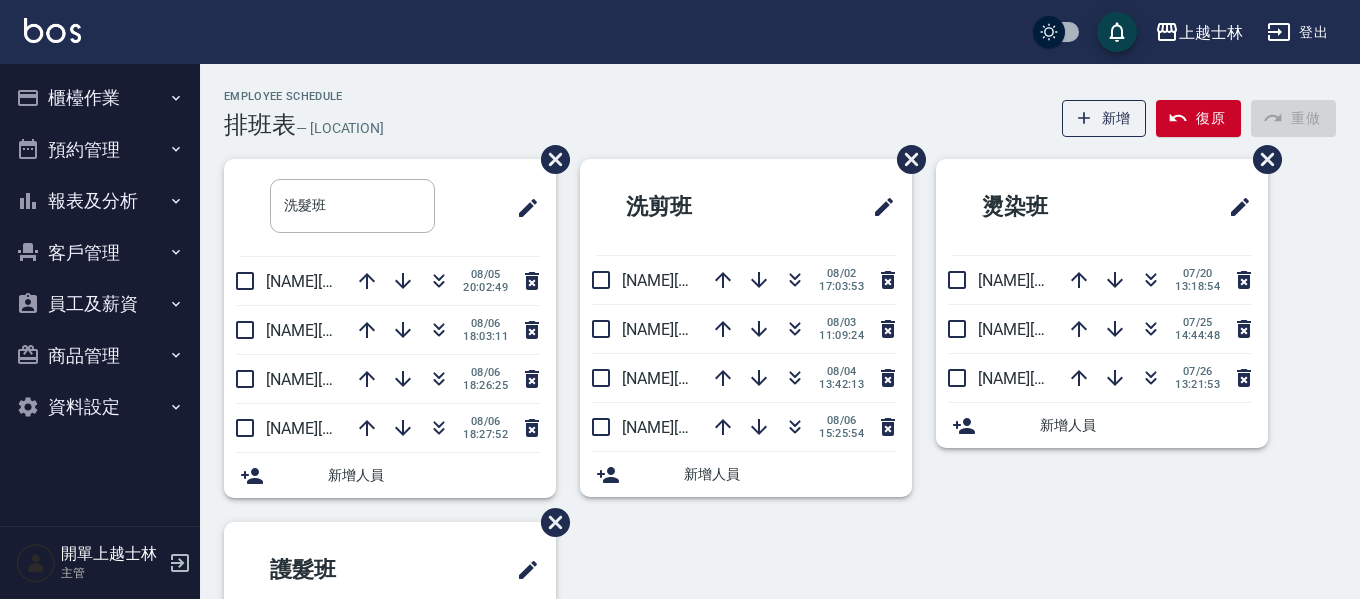 type on "洗髮班" 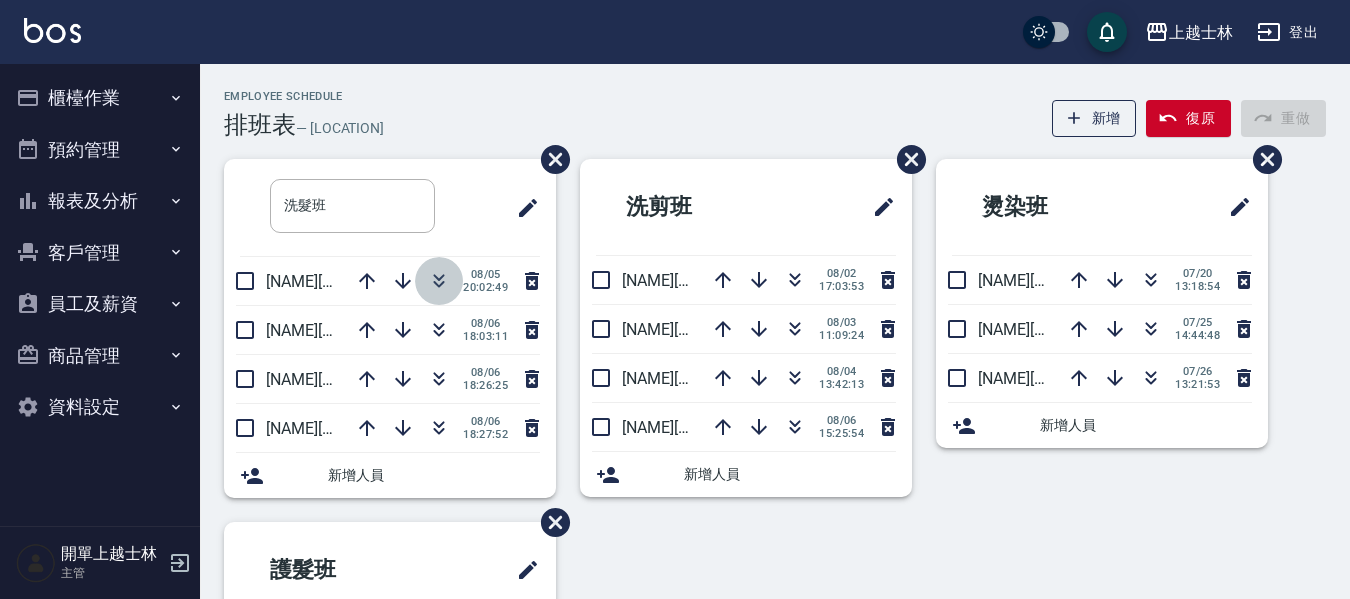 click 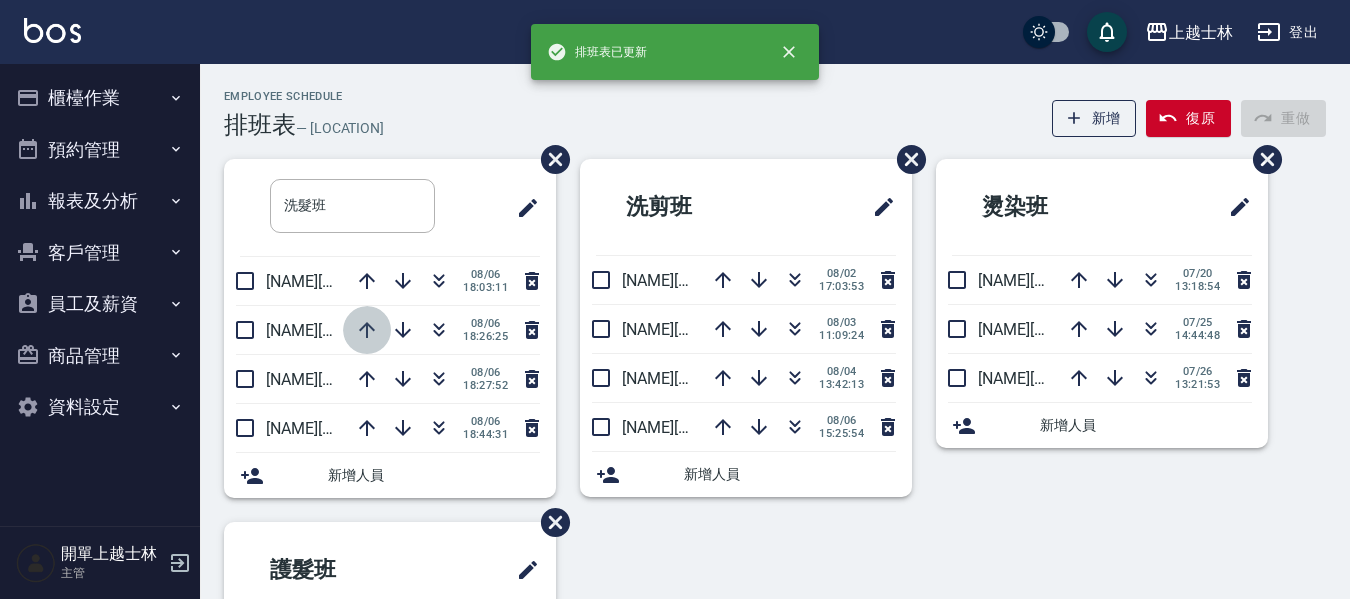click 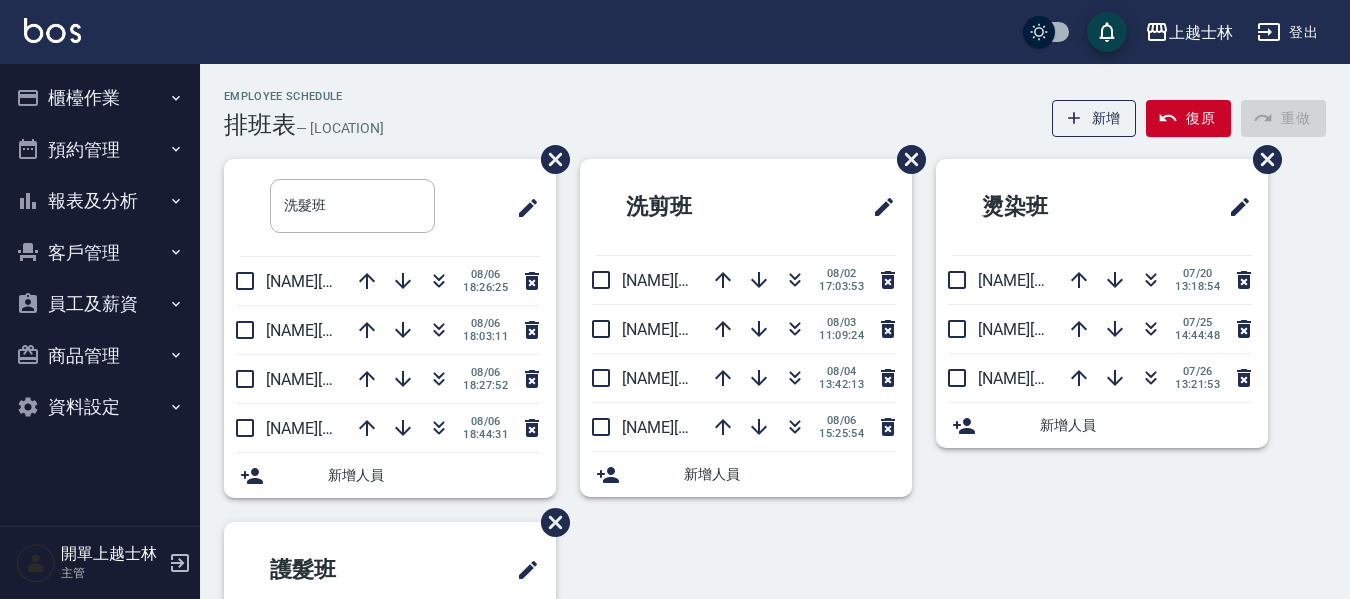 drag, startPoint x: 424, startPoint y: 94, endPoint x: 542, endPoint y: 25, distance: 136.69308 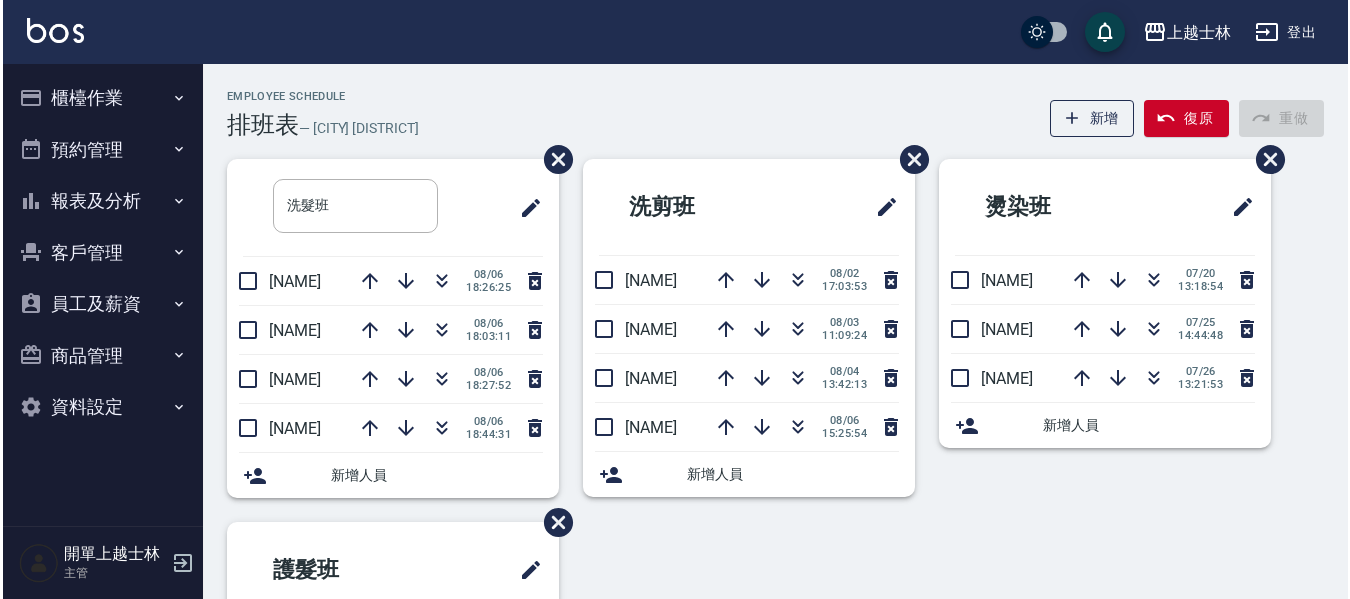 scroll, scrollTop: 0, scrollLeft: 0, axis: both 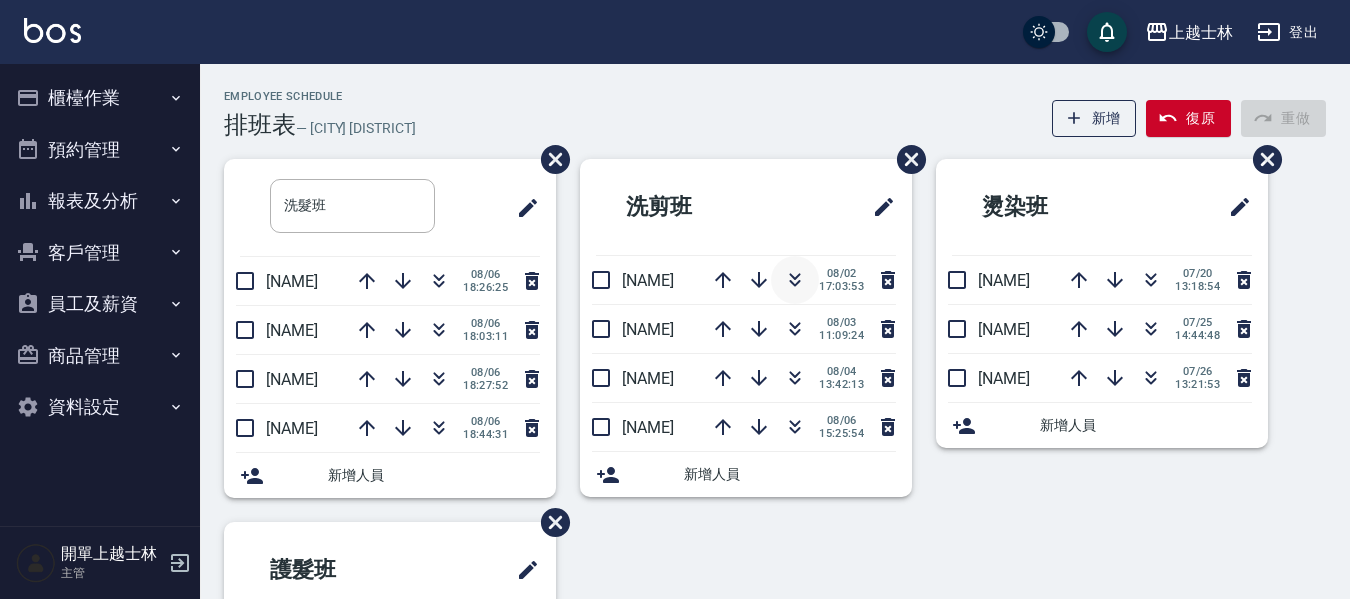 click 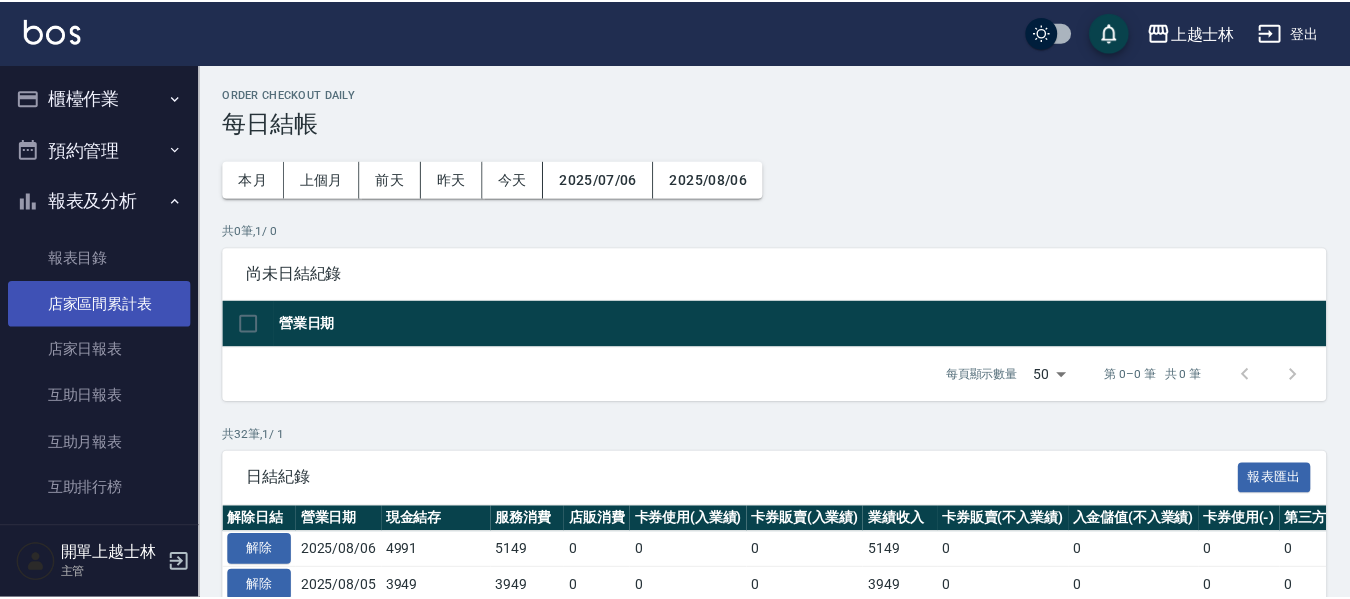 scroll, scrollTop: 0, scrollLeft: 0, axis: both 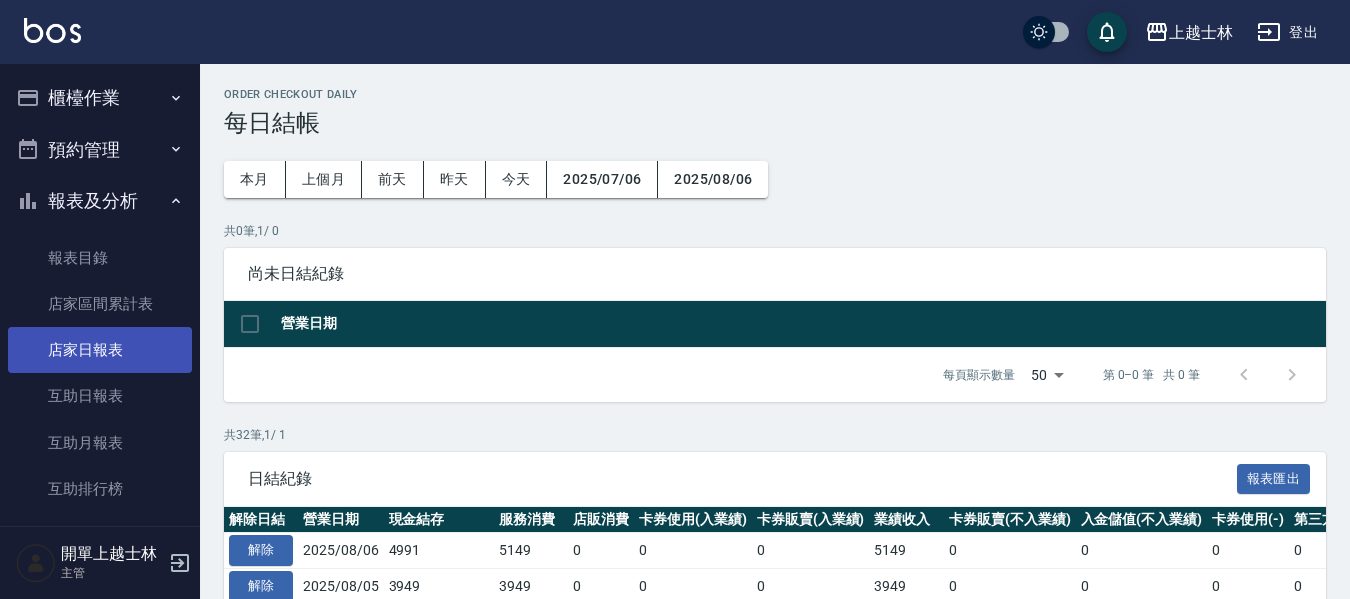 click on "店家日報表" at bounding box center [100, 350] 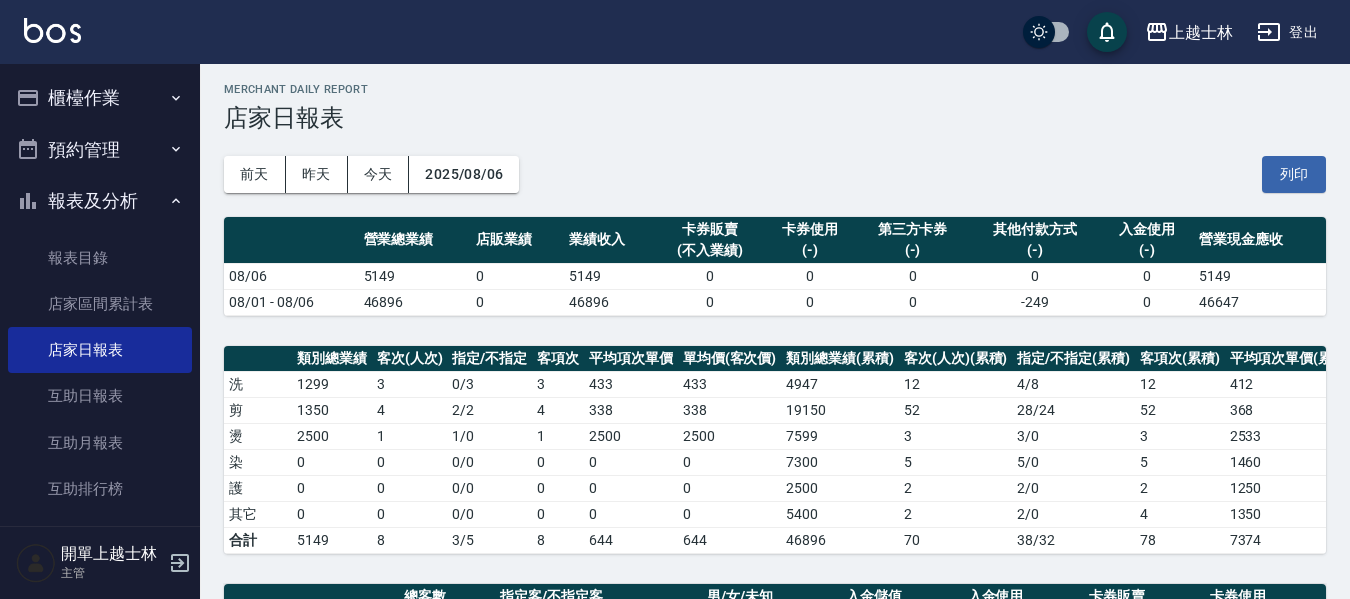 scroll, scrollTop: 0, scrollLeft: 0, axis: both 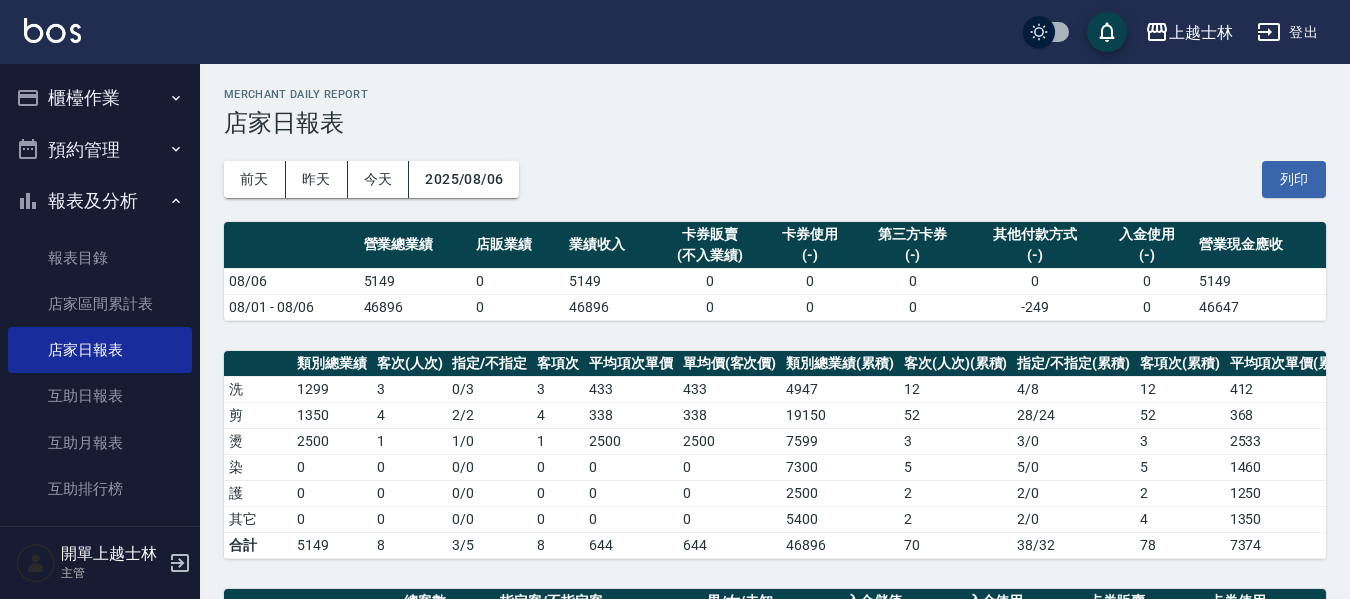 click on "櫃檯作業" at bounding box center [100, 98] 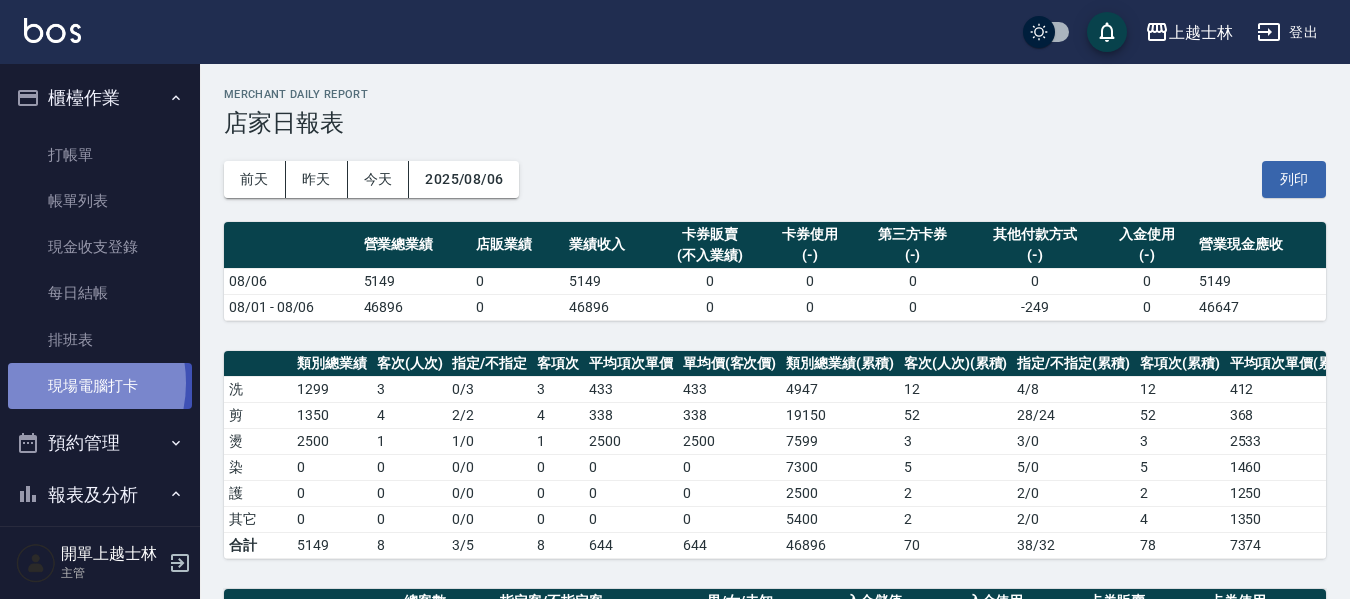 click on "現場電腦打卡" at bounding box center [100, 386] 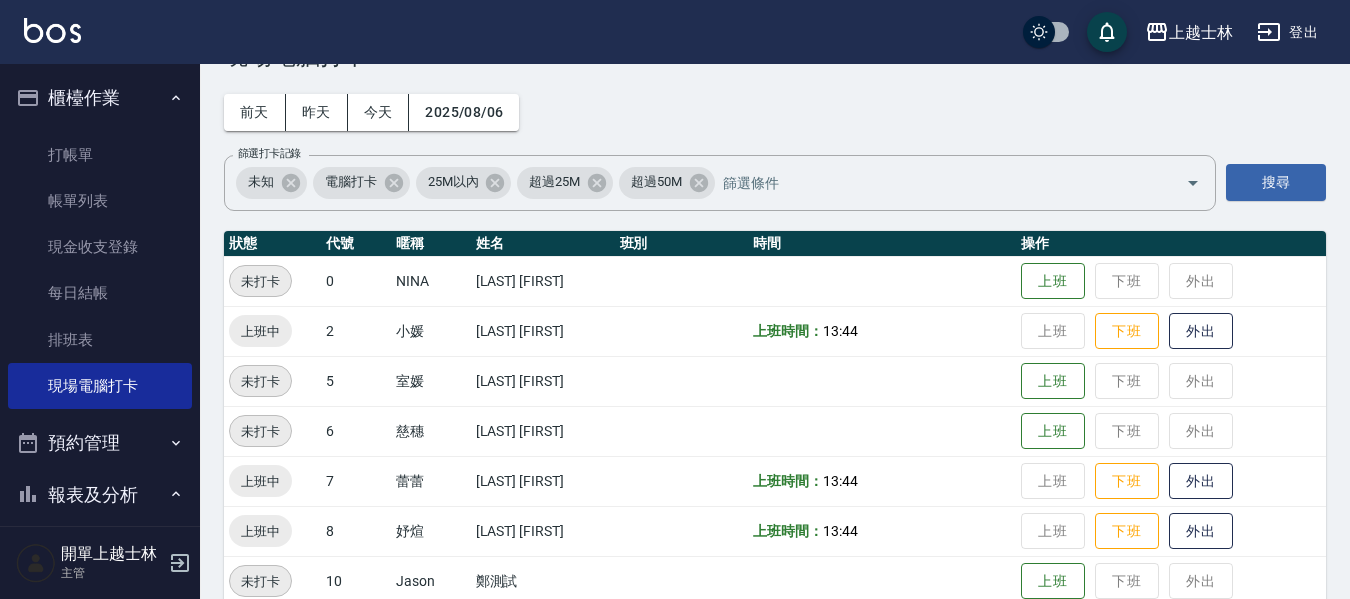 scroll, scrollTop: 100, scrollLeft: 0, axis: vertical 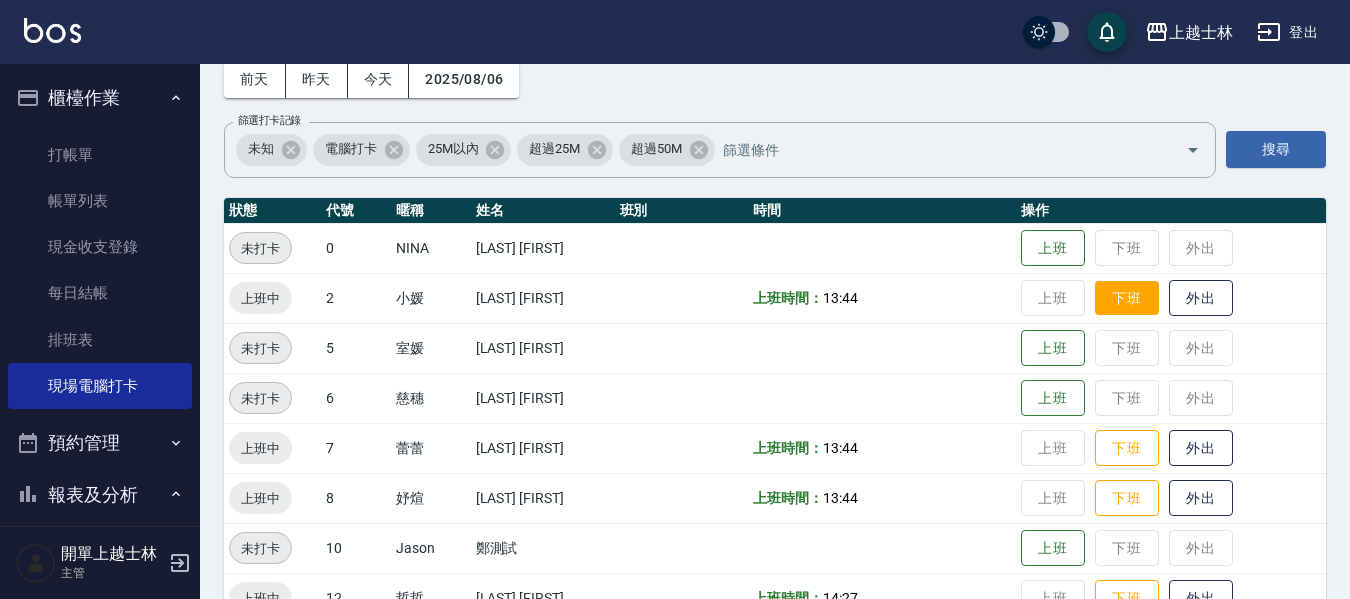 click on "下班" at bounding box center (1127, 298) 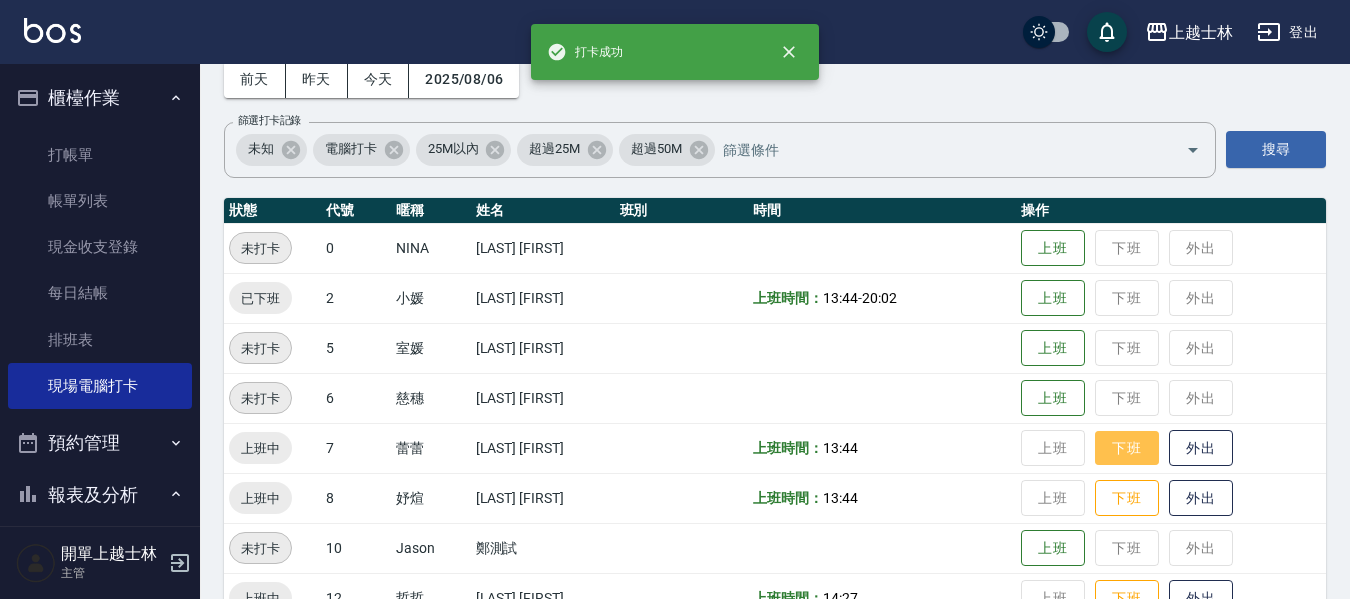 click on "下班" at bounding box center [1127, 448] 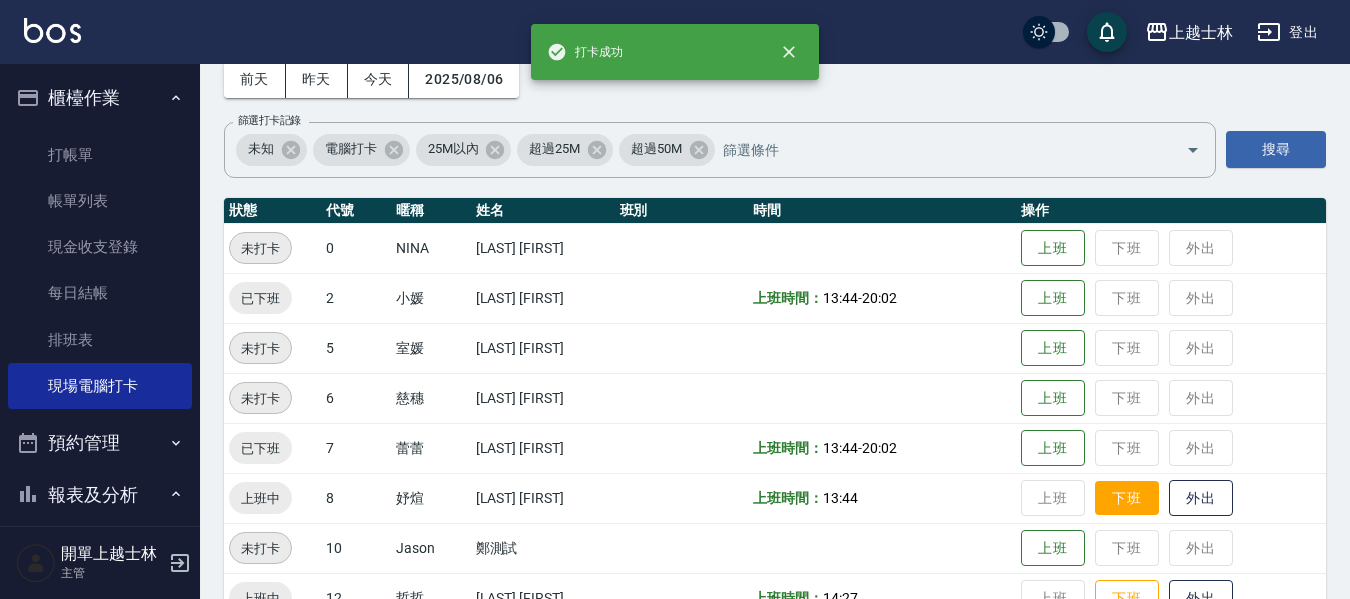 click on "下班" at bounding box center (1127, 498) 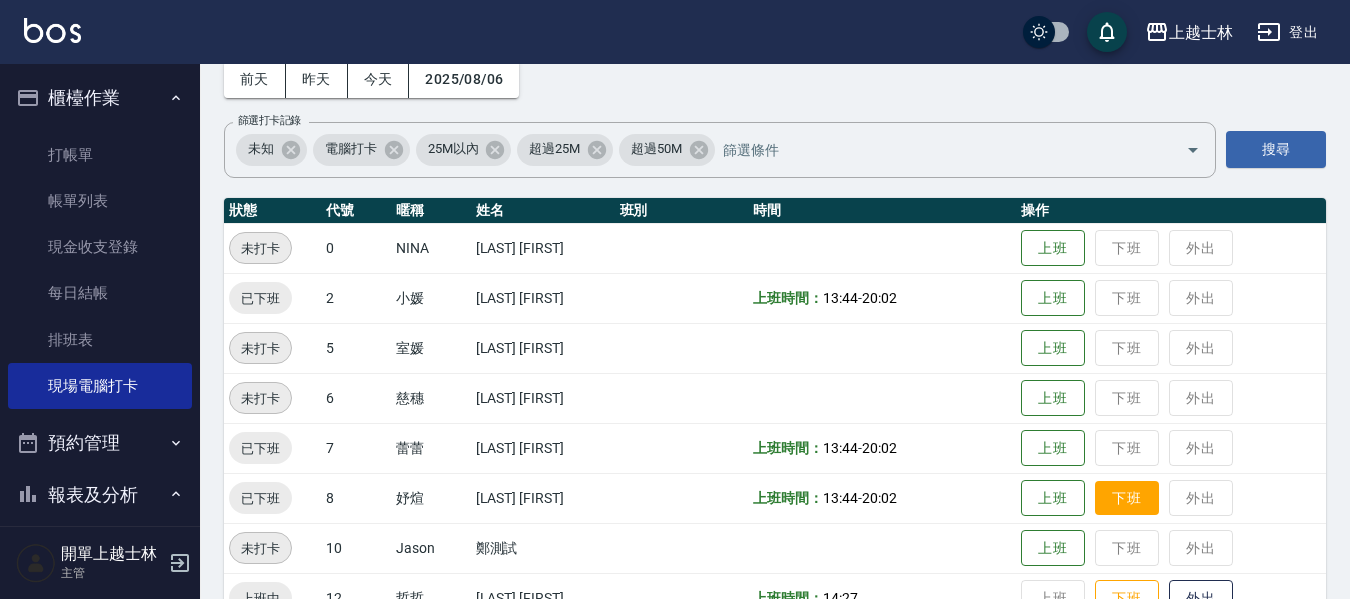 scroll, scrollTop: 200, scrollLeft: 0, axis: vertical 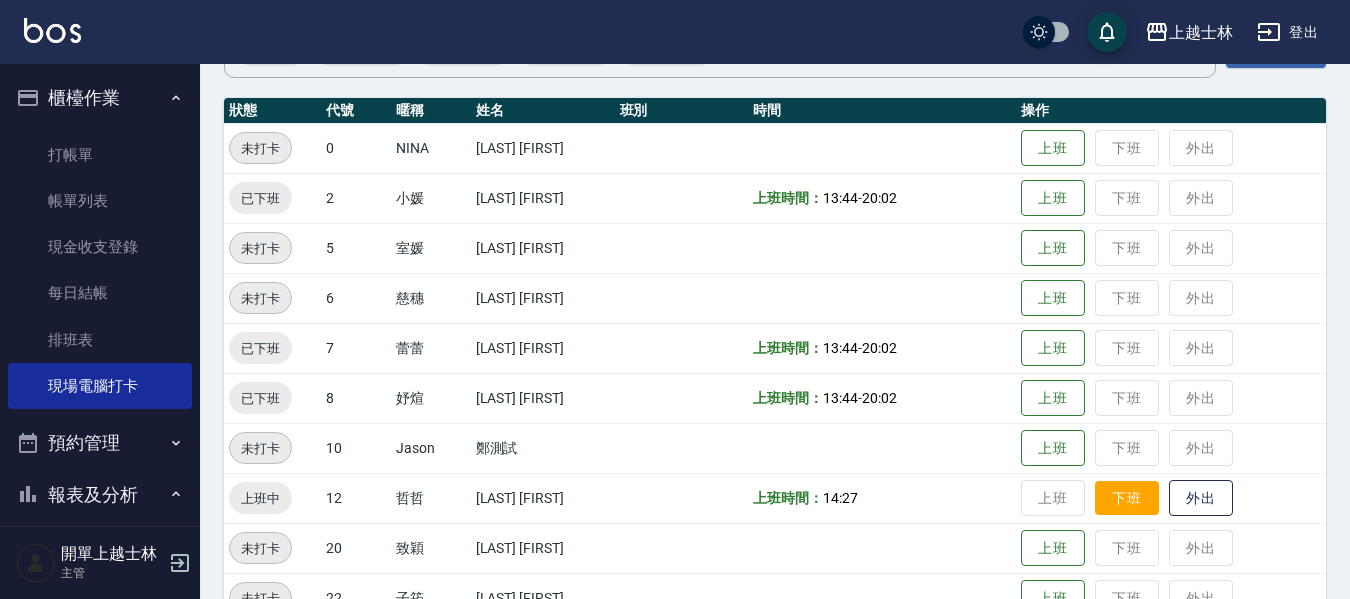 click on "下班" at bounding box center [1127, 498] 